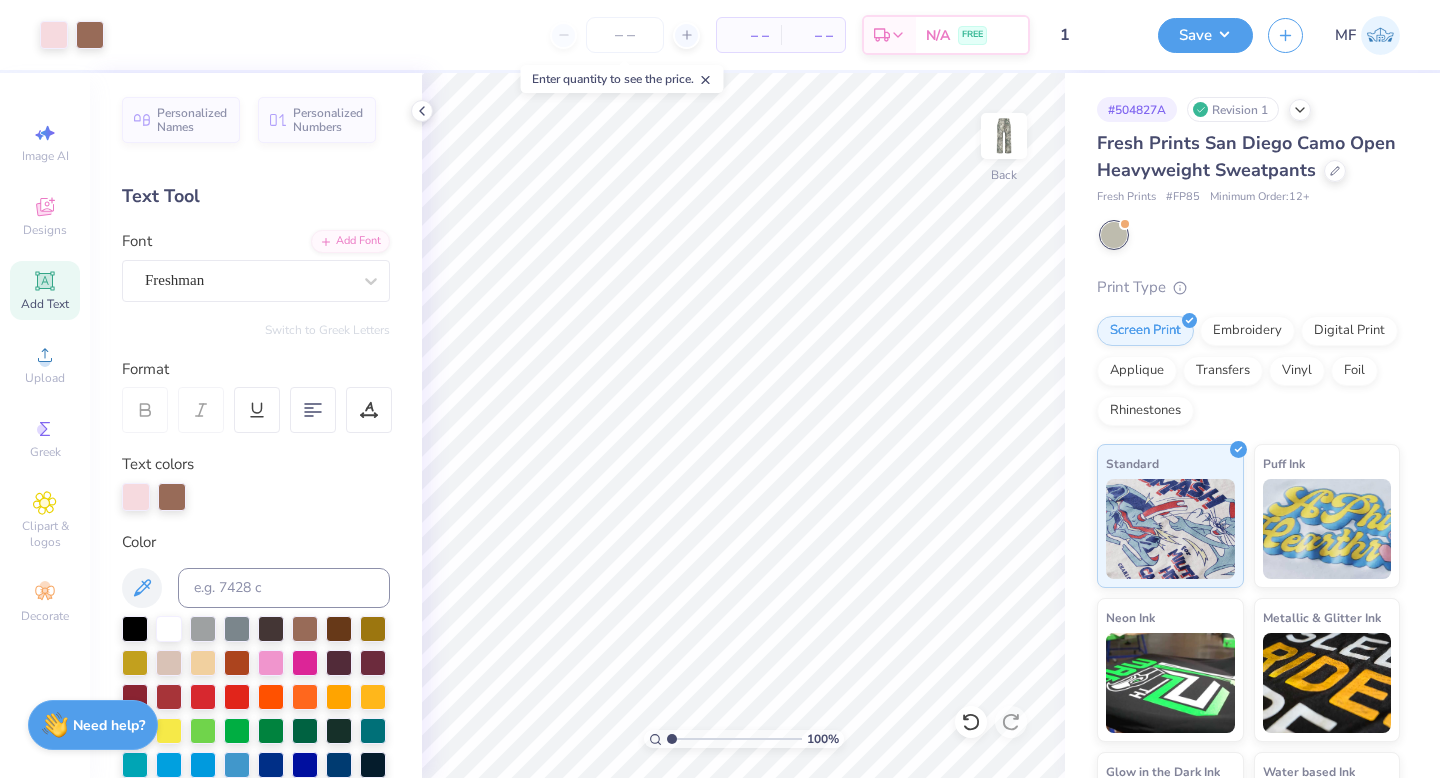 scroll, scrollTop: 0, scrollLeft: 0, axis: both 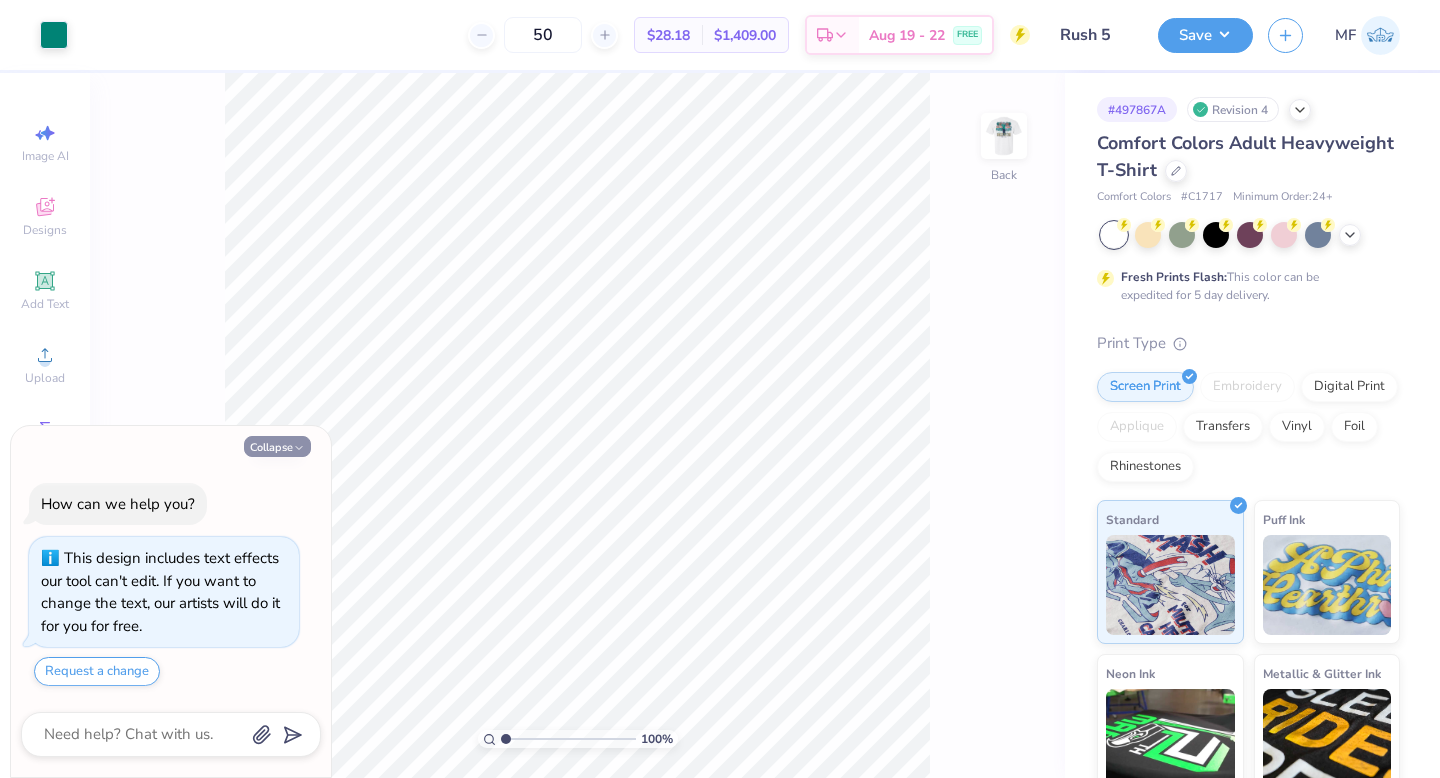 click on "Collapse" at bounding box center [277, 446] 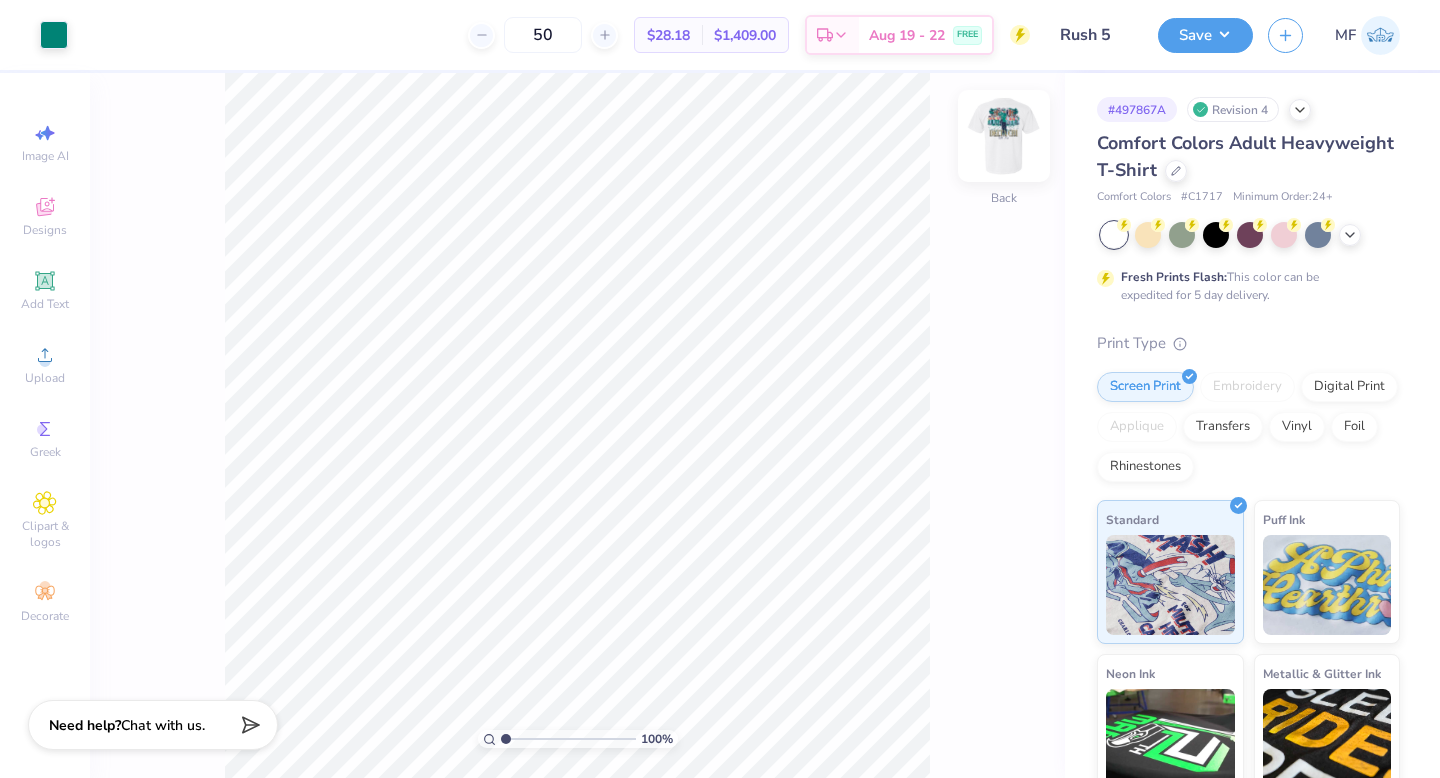 click at bounding box center (1004, 136) 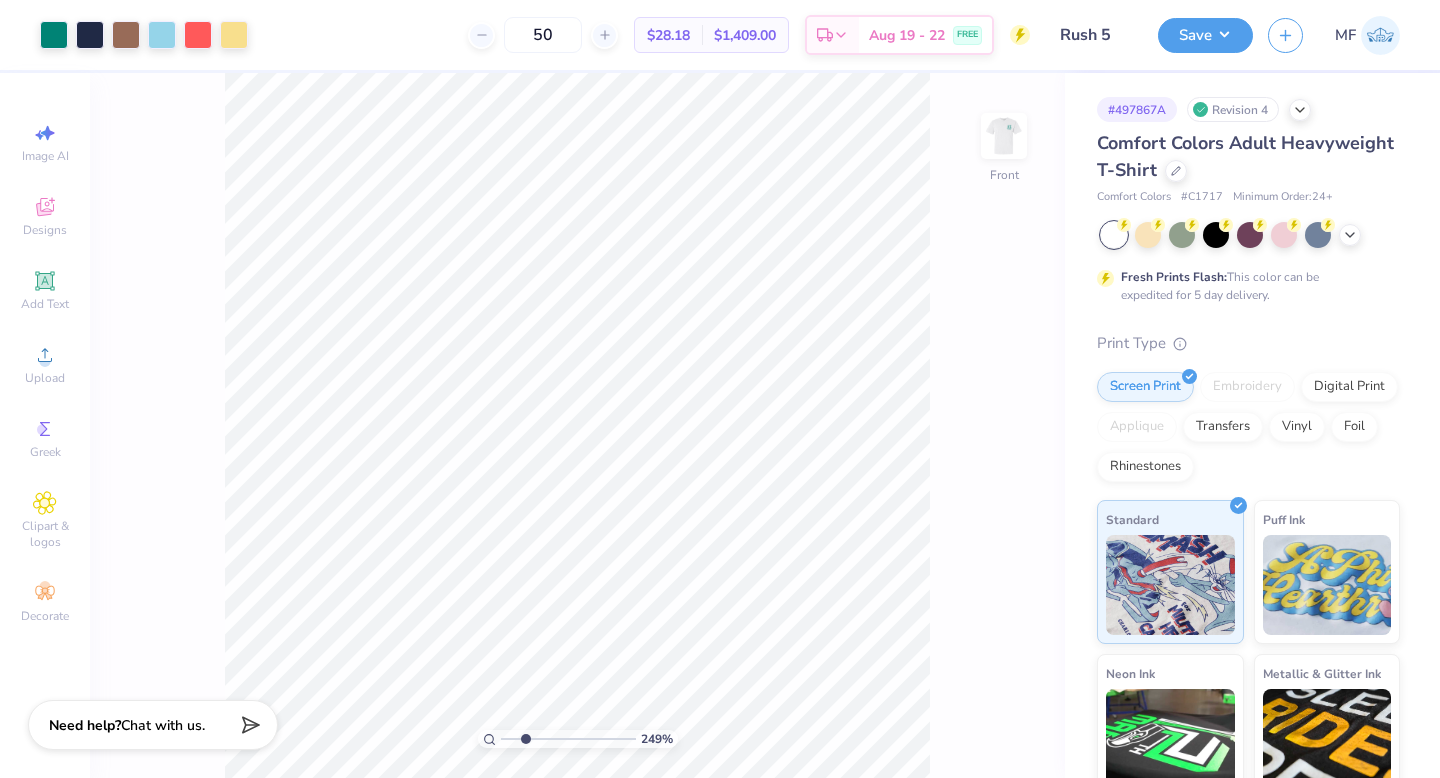 type on "3.28" 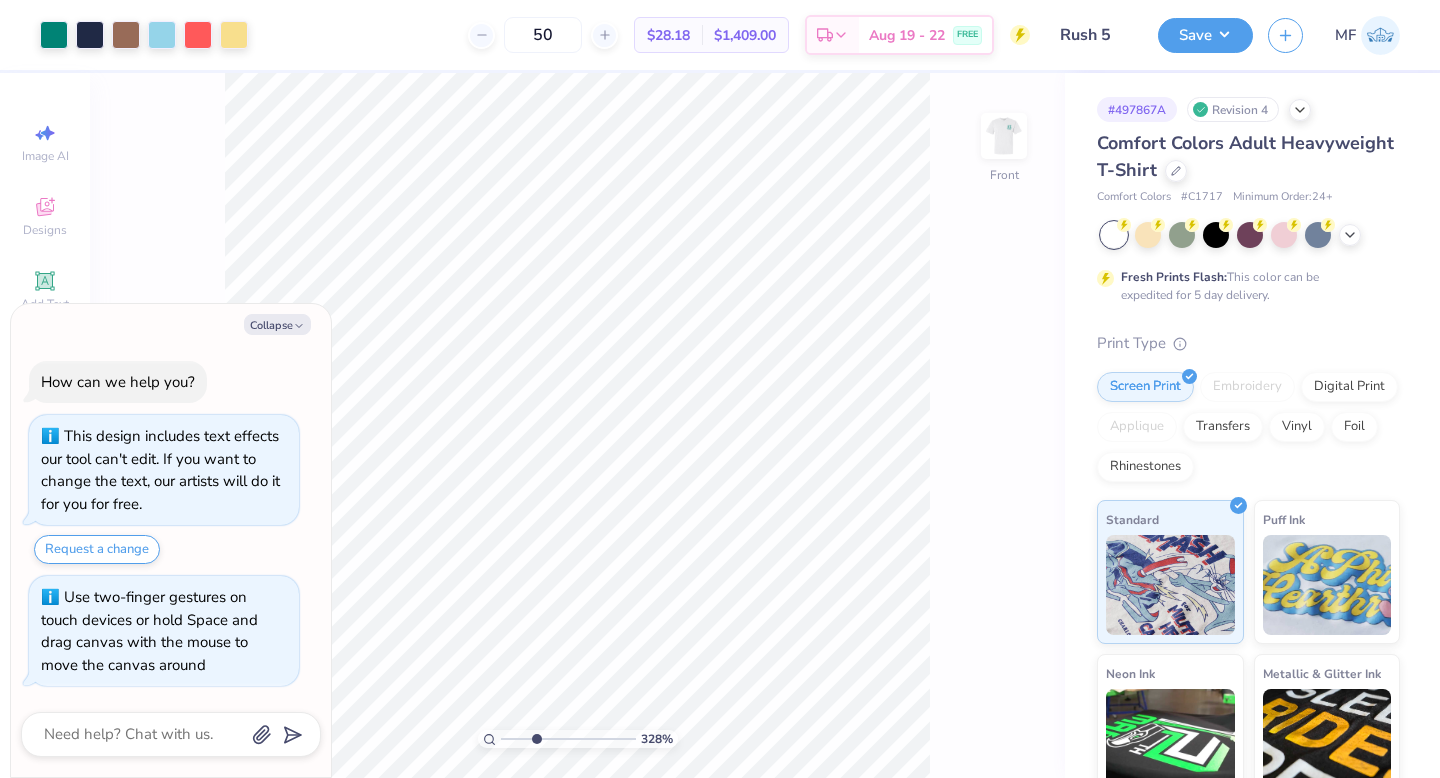 type on "x" 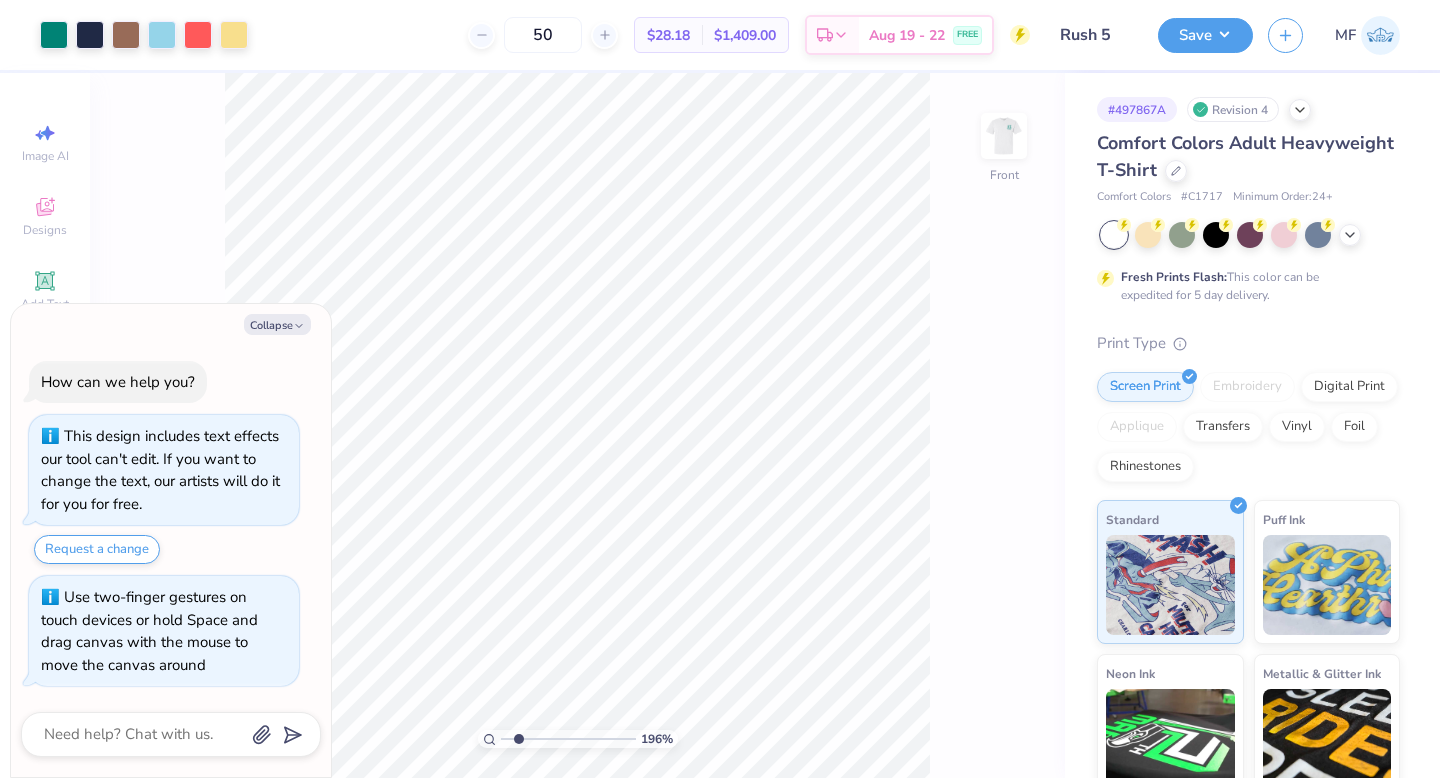 drag, startPoint x: 501, startPoint y: 738, endPoint x: 518, endPoint y: 740, distance: 17.117243 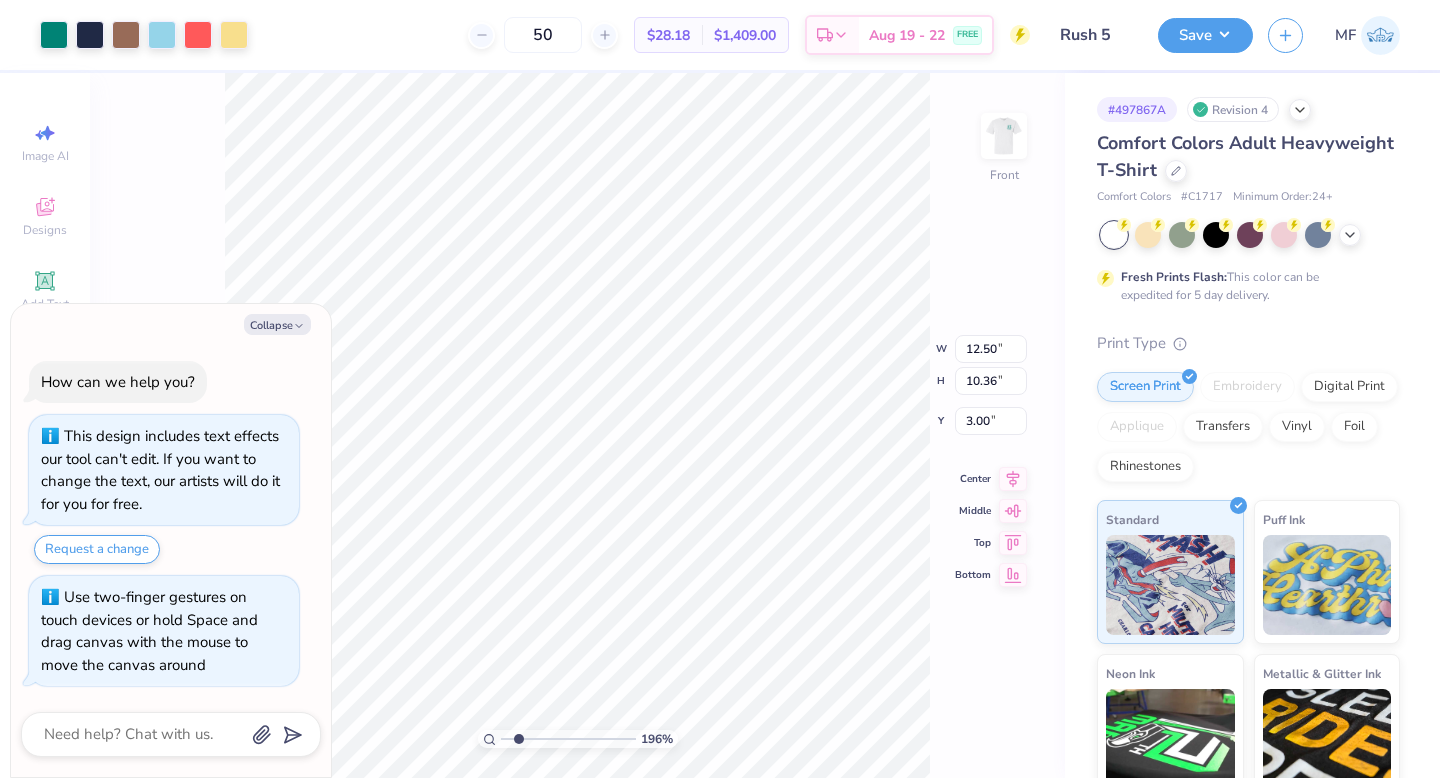 type on "x" 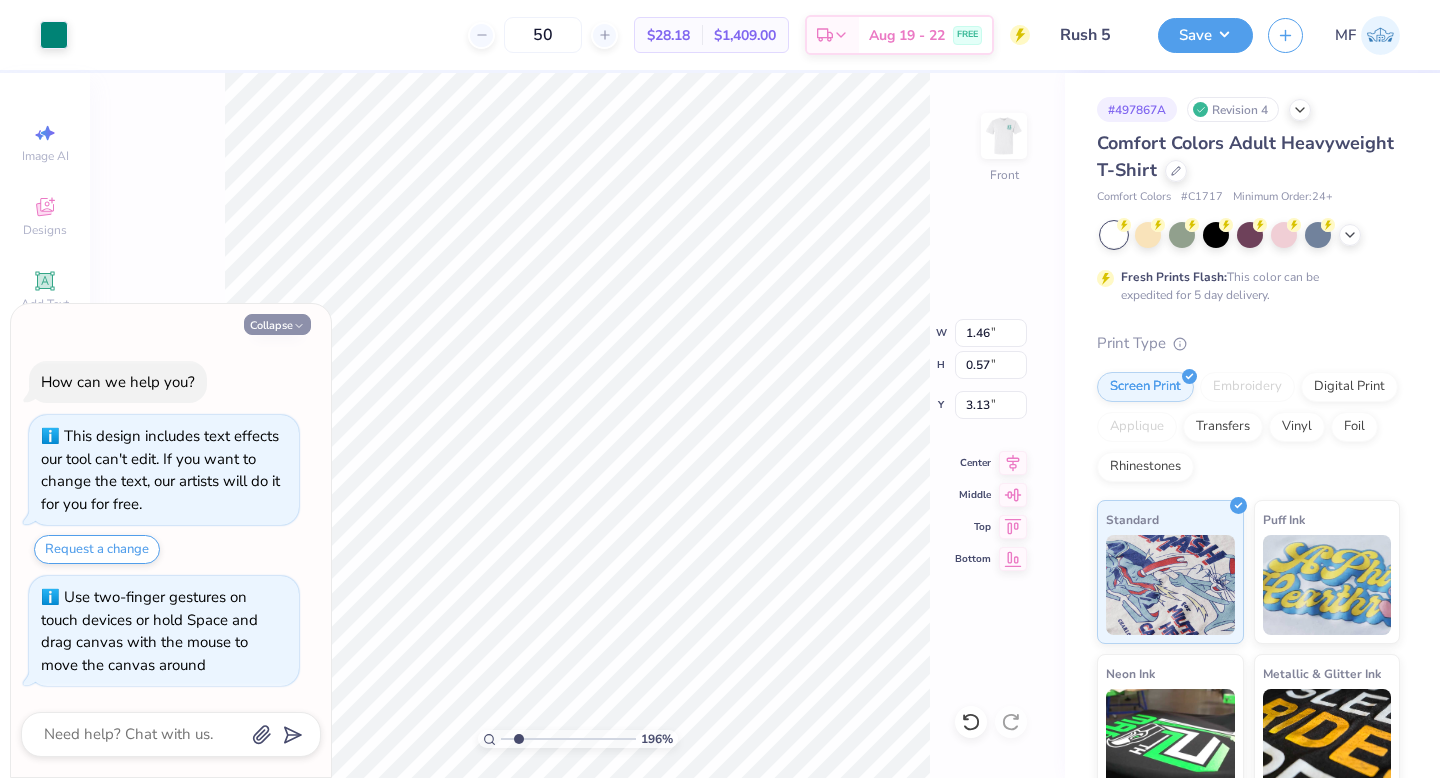 click on "Collapse" at bounding box center [277, 324] 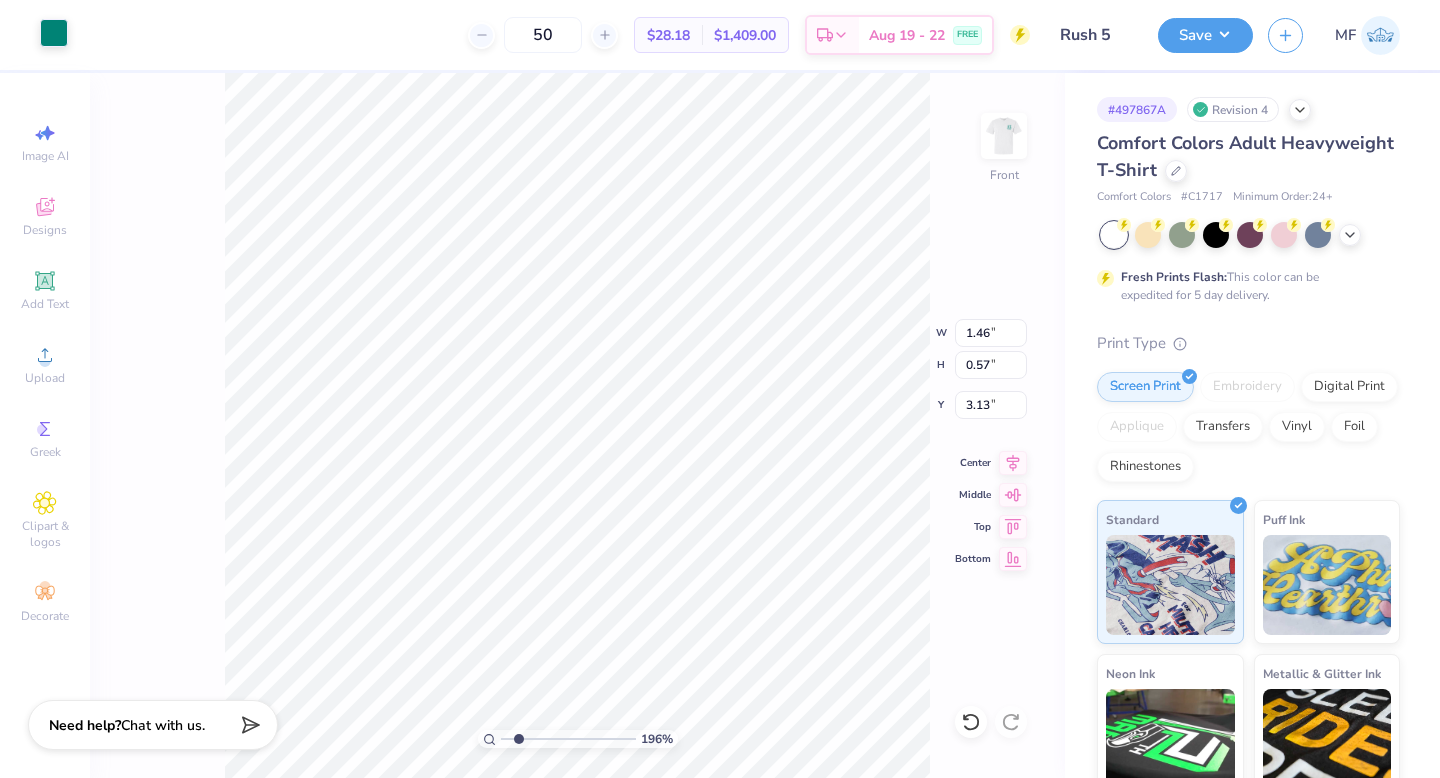 click at bounding box center (54, 33) 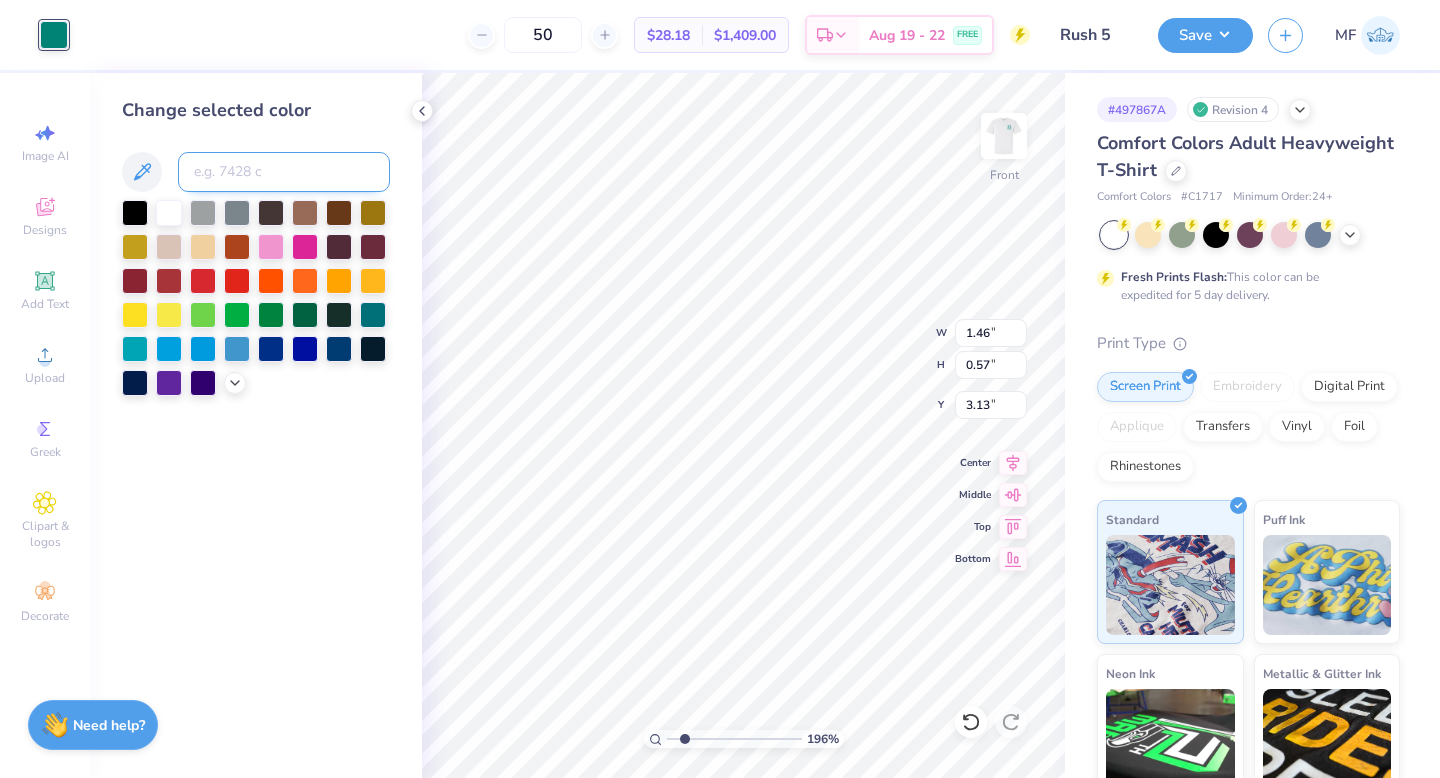 click at bounding box center [284, 172] 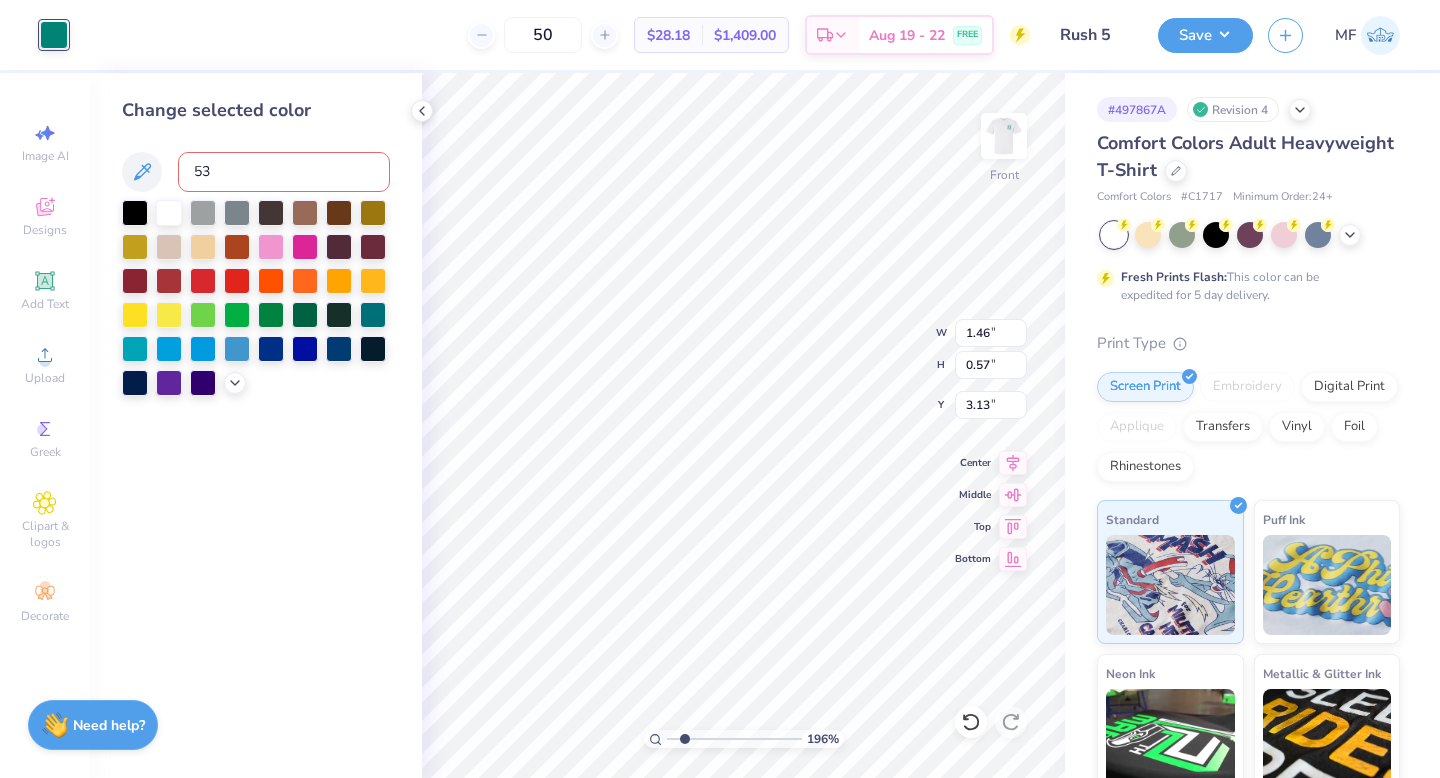 type on "533" 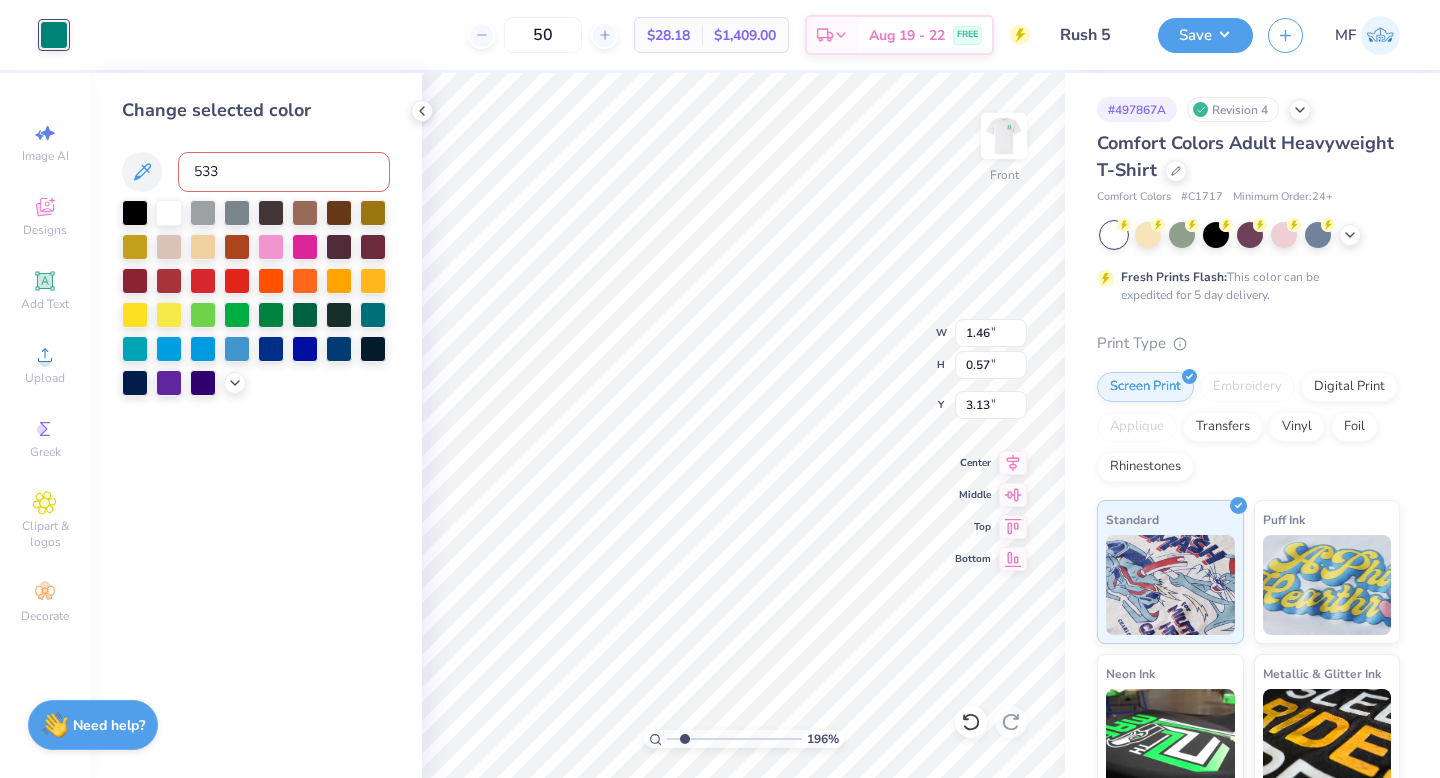 type 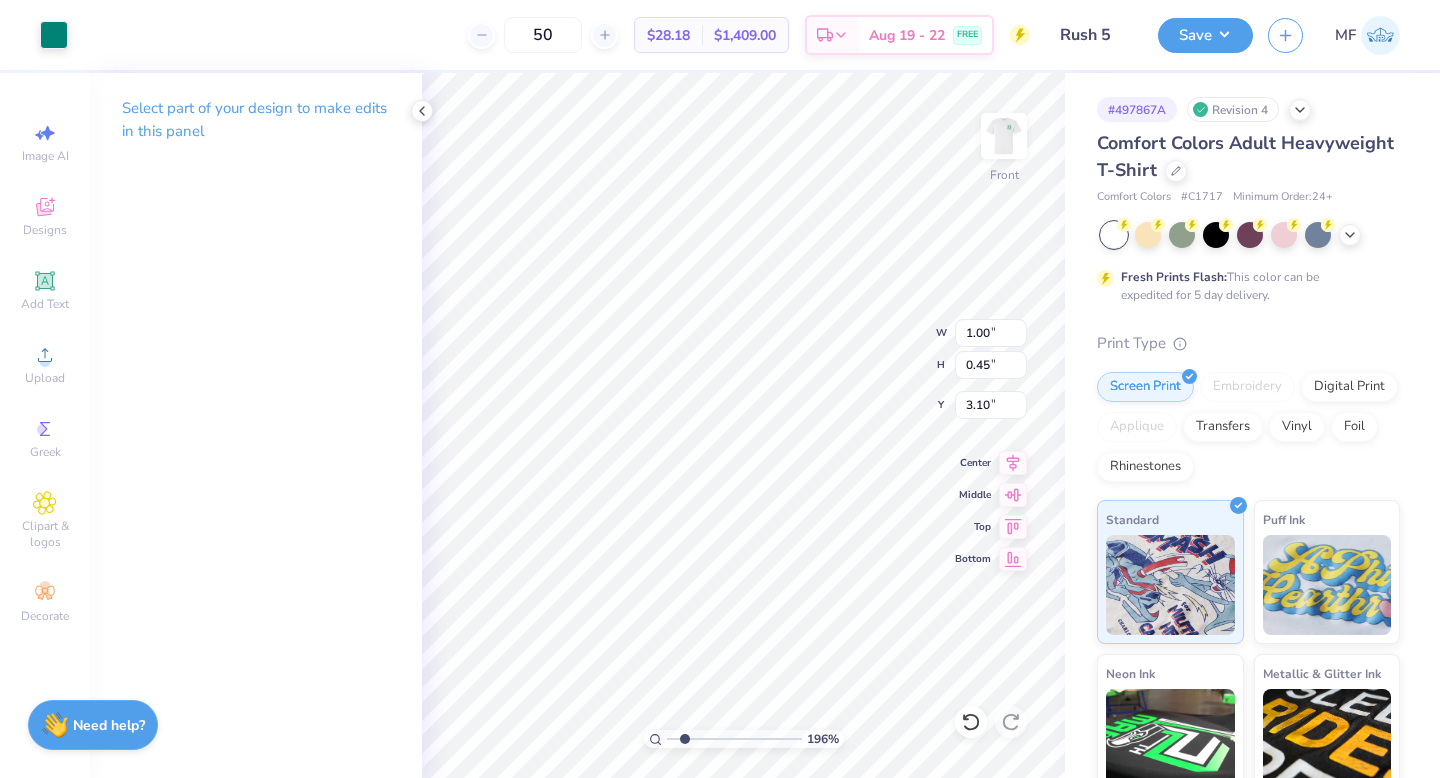 type on "1.00" 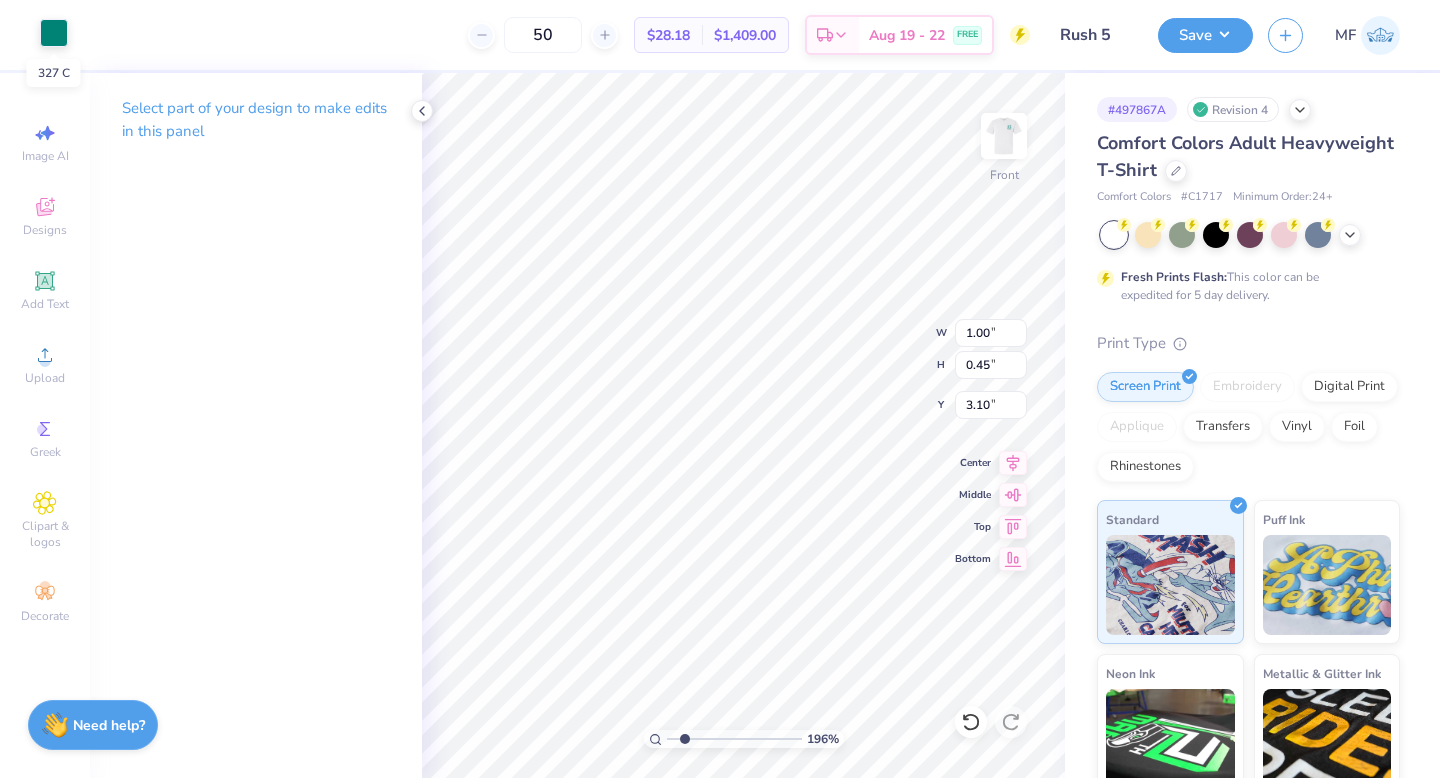 click at bounding box center (54, 33) 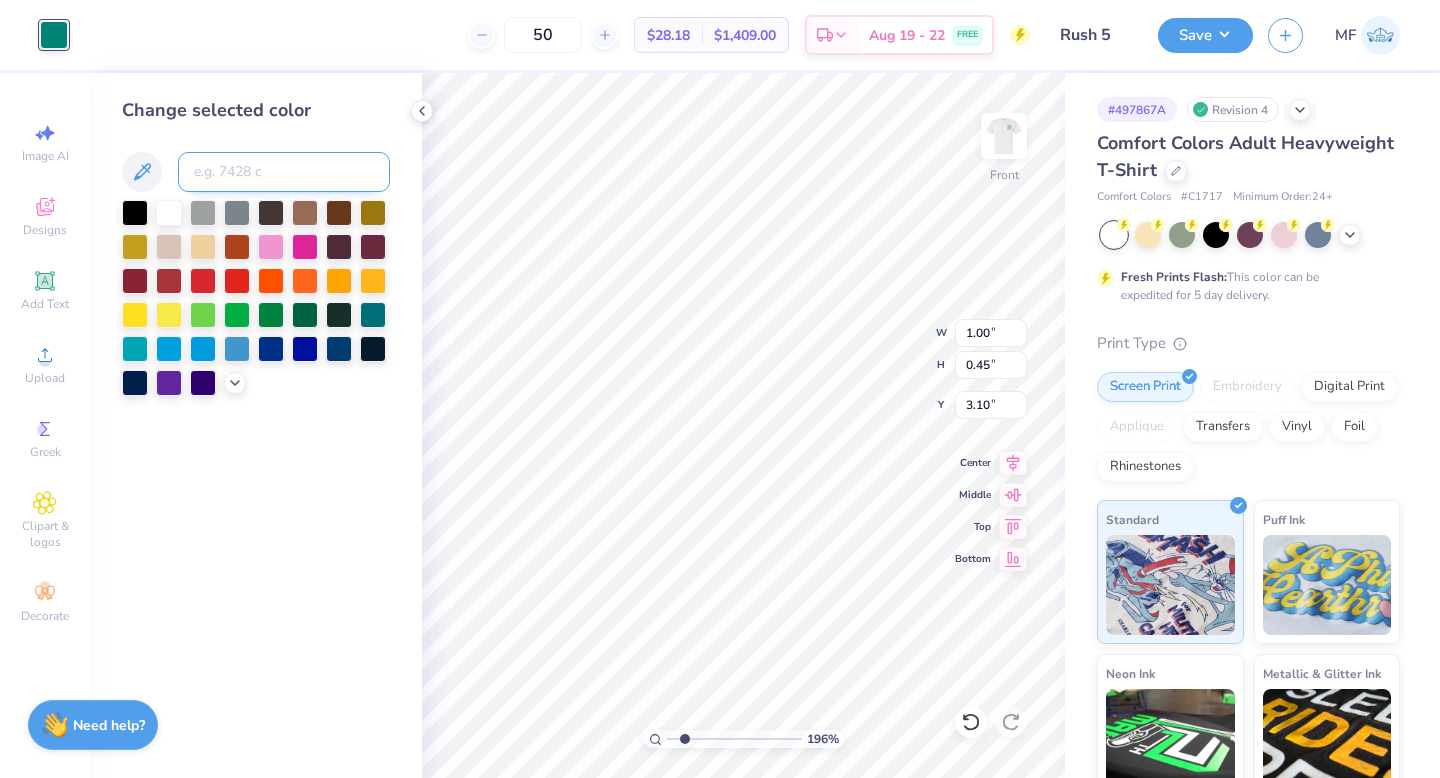 click at bounding box center [284, 172] 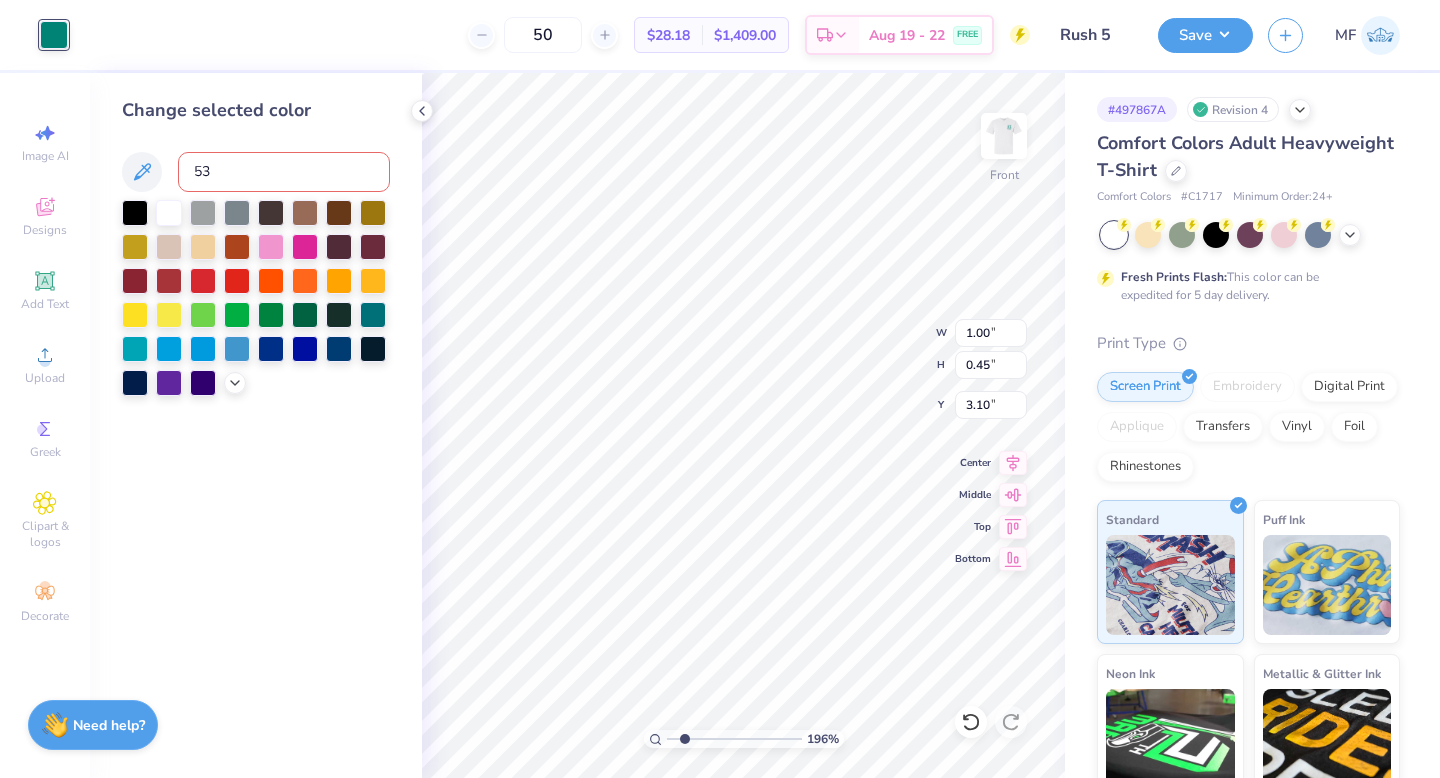 type on "533" 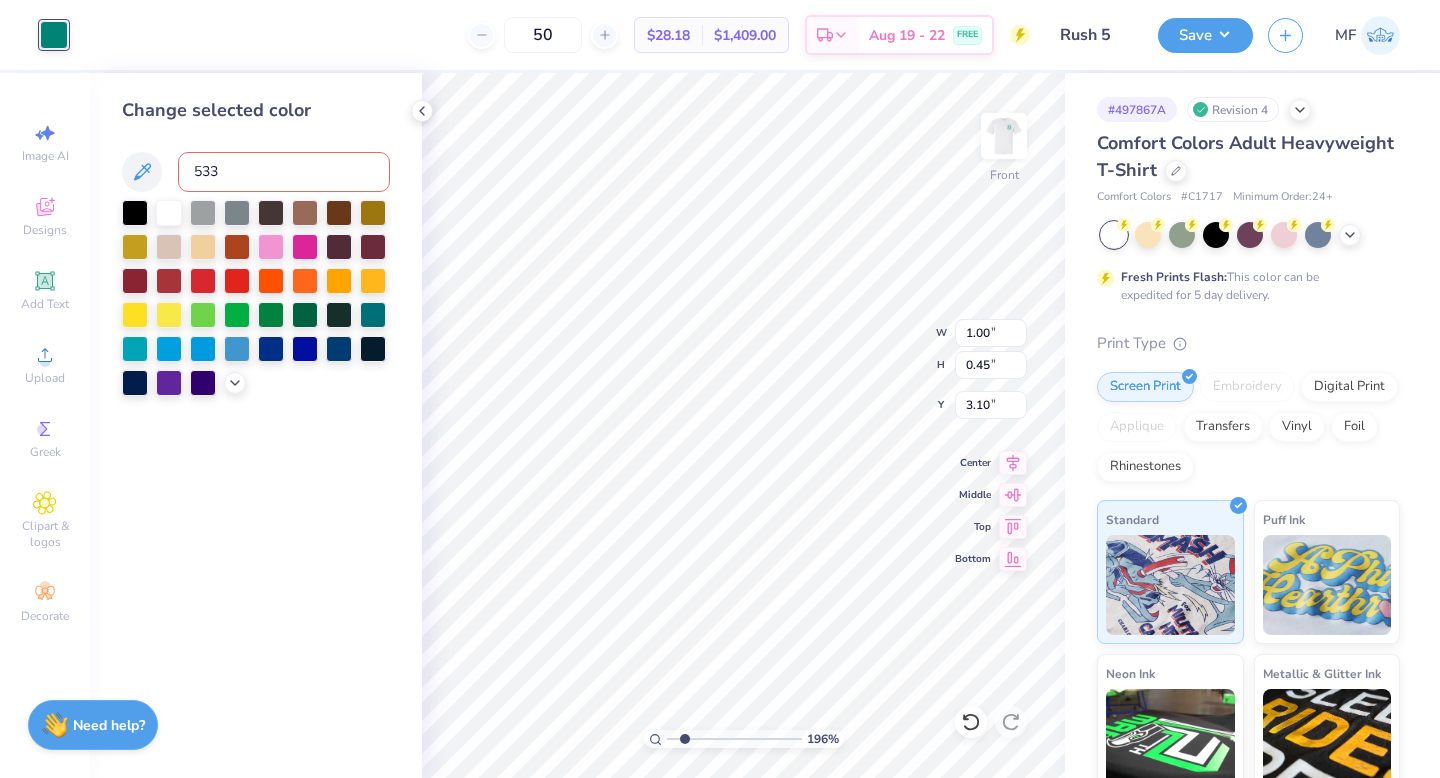 type 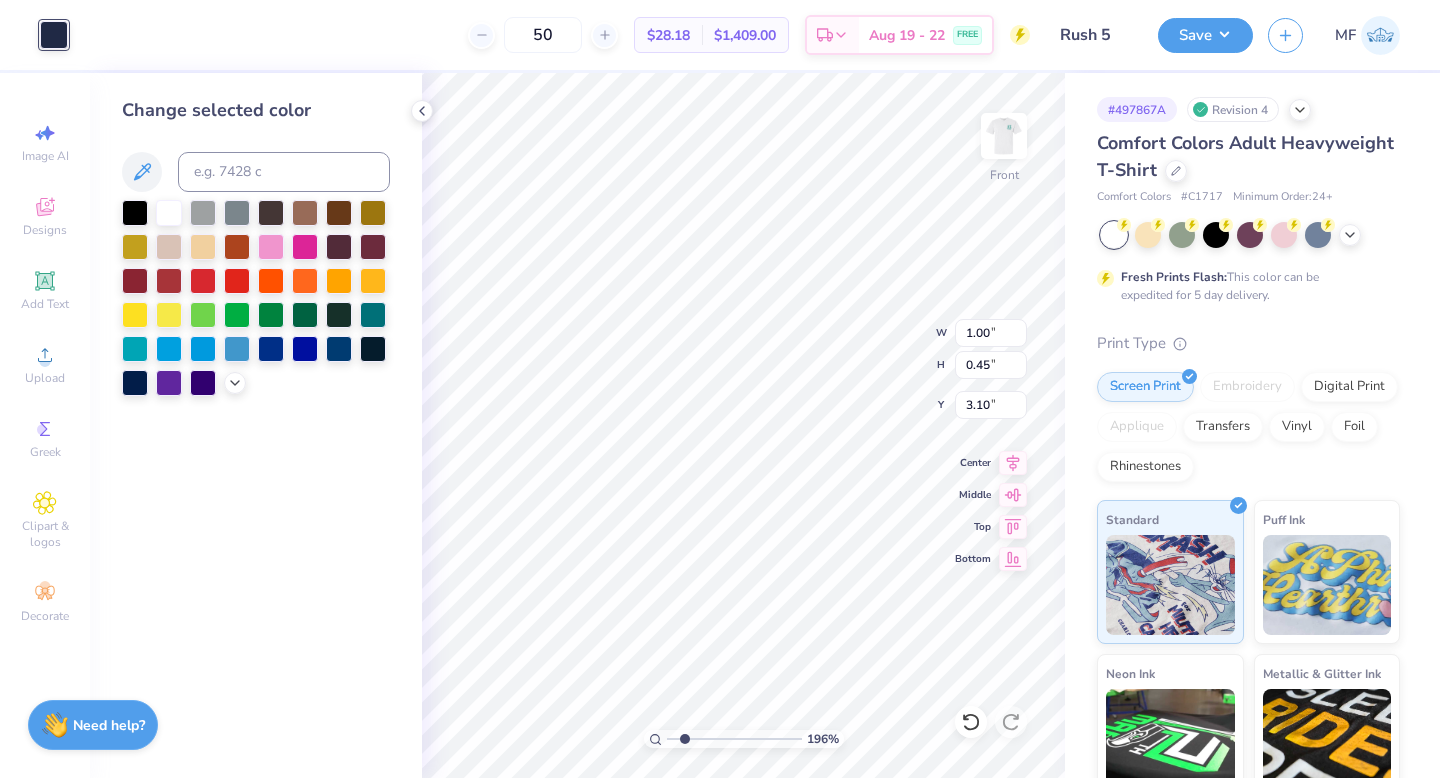 click on "Change selected color" at bounding box center [256, 425] 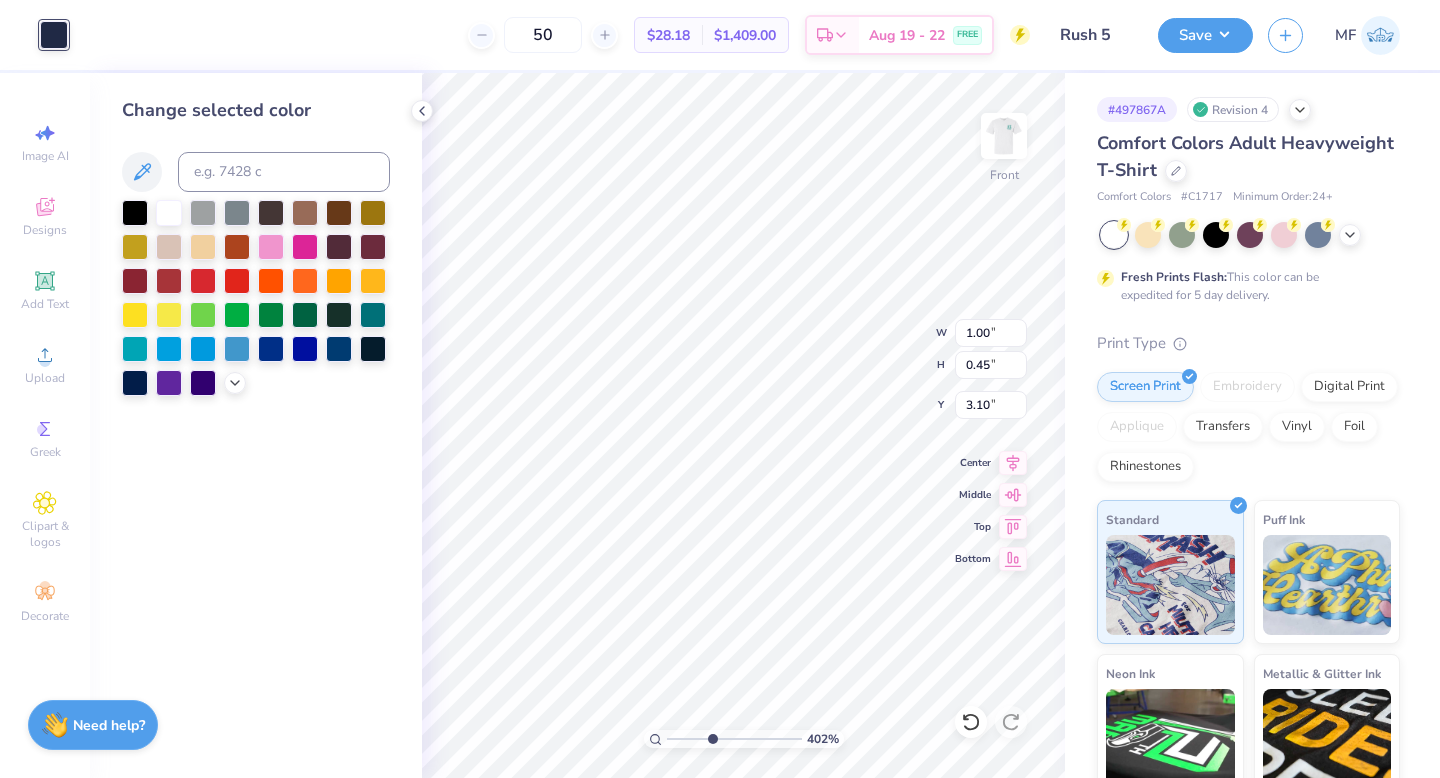 drag, startPoint x: 694, startPoint y: 740, endPoint x: 712, endPoint y: 742, distance: 18.110771 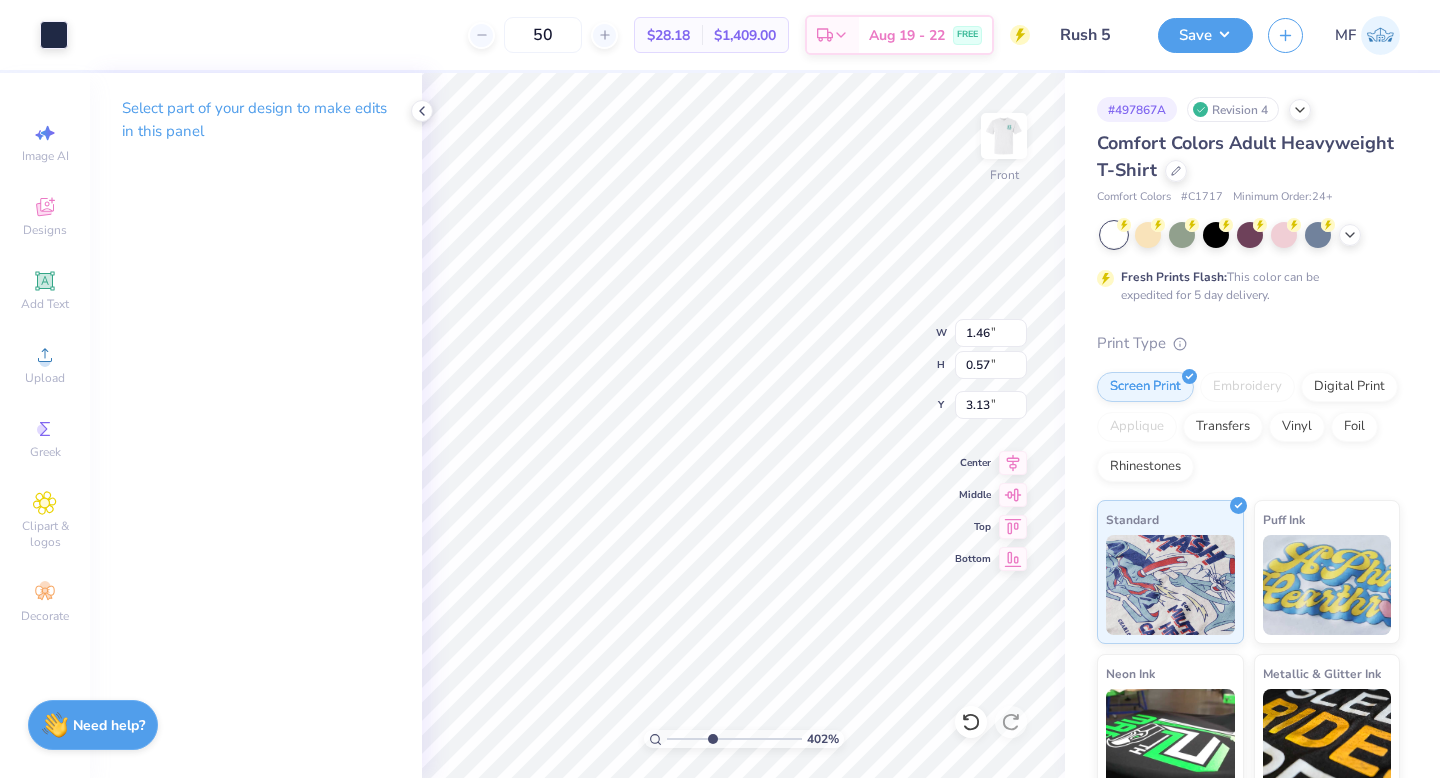 click 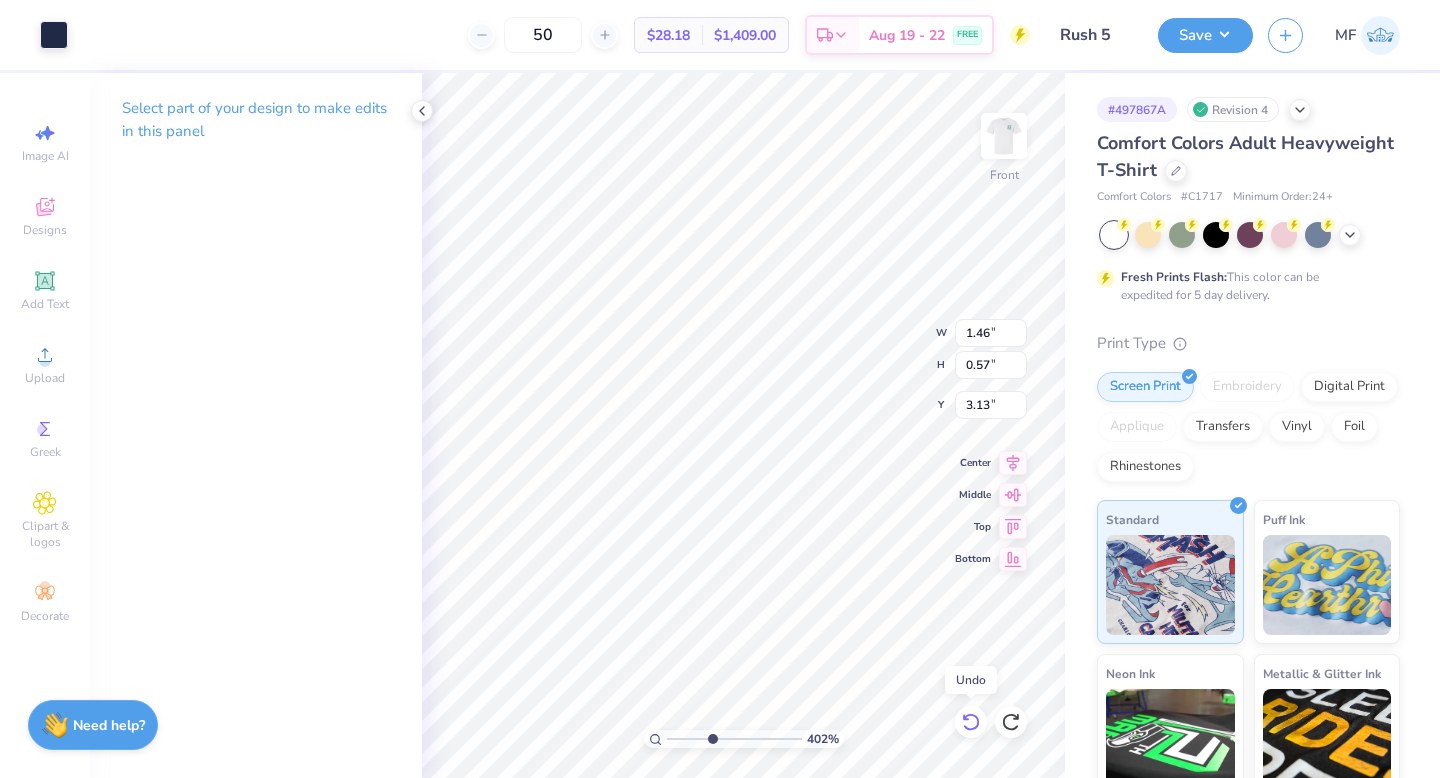 click 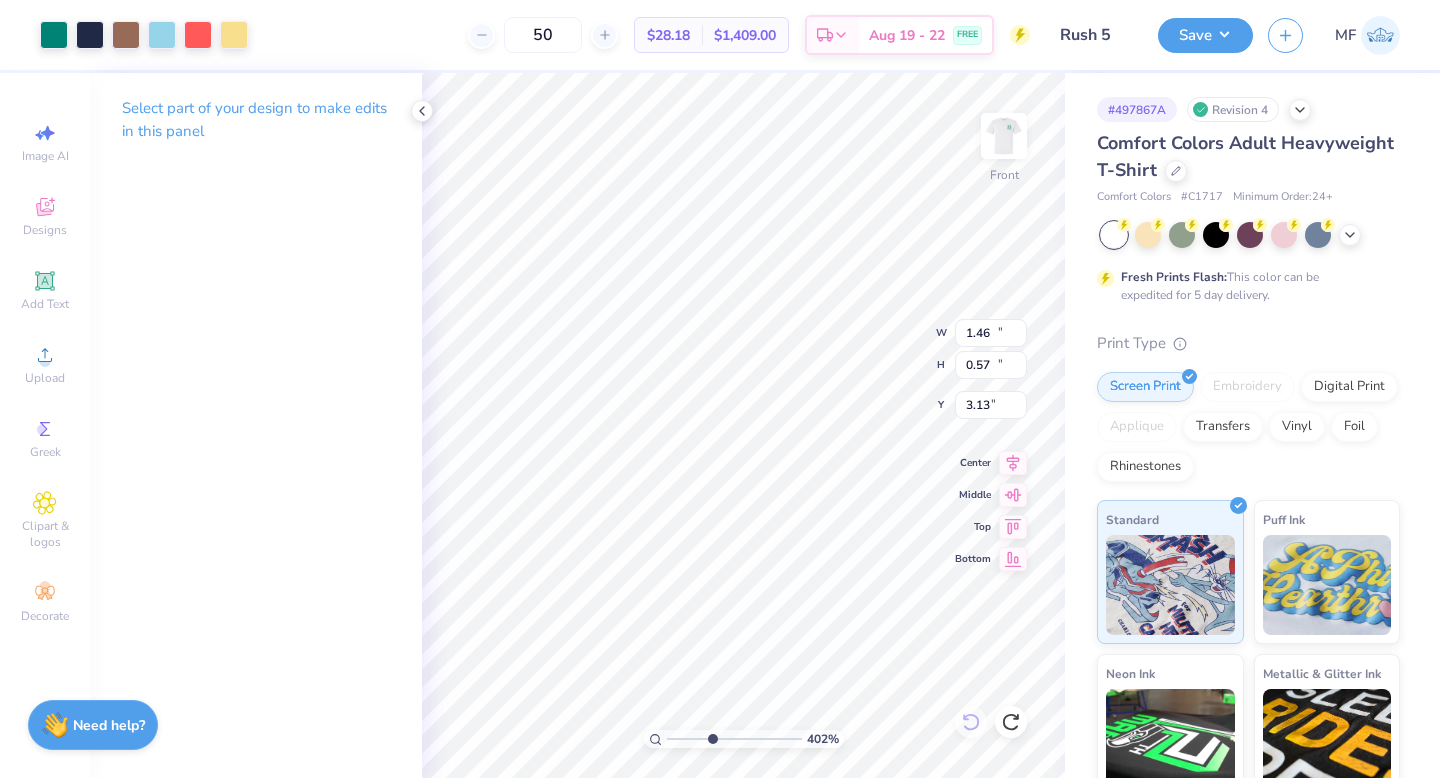 type on "12.50" 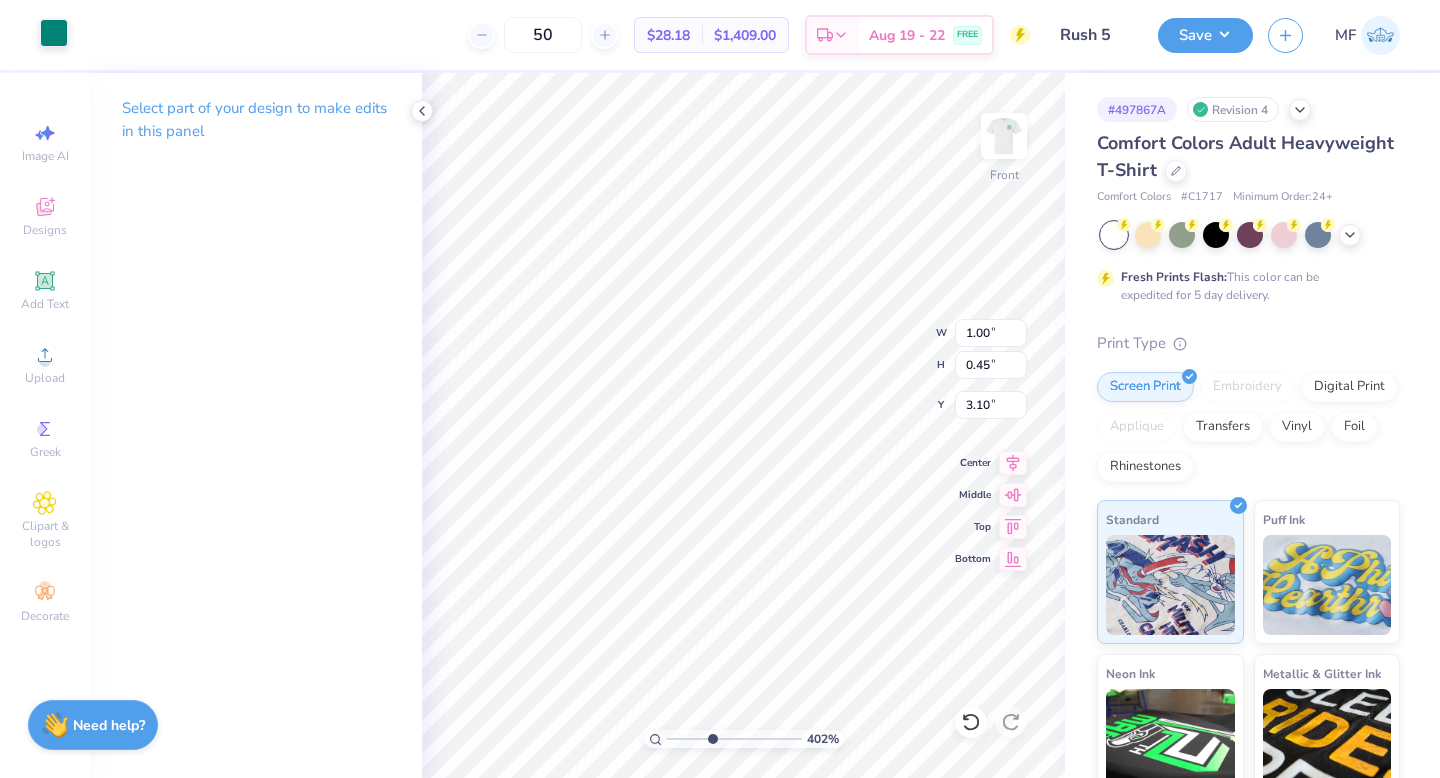 click at bounding box center [54, 33] 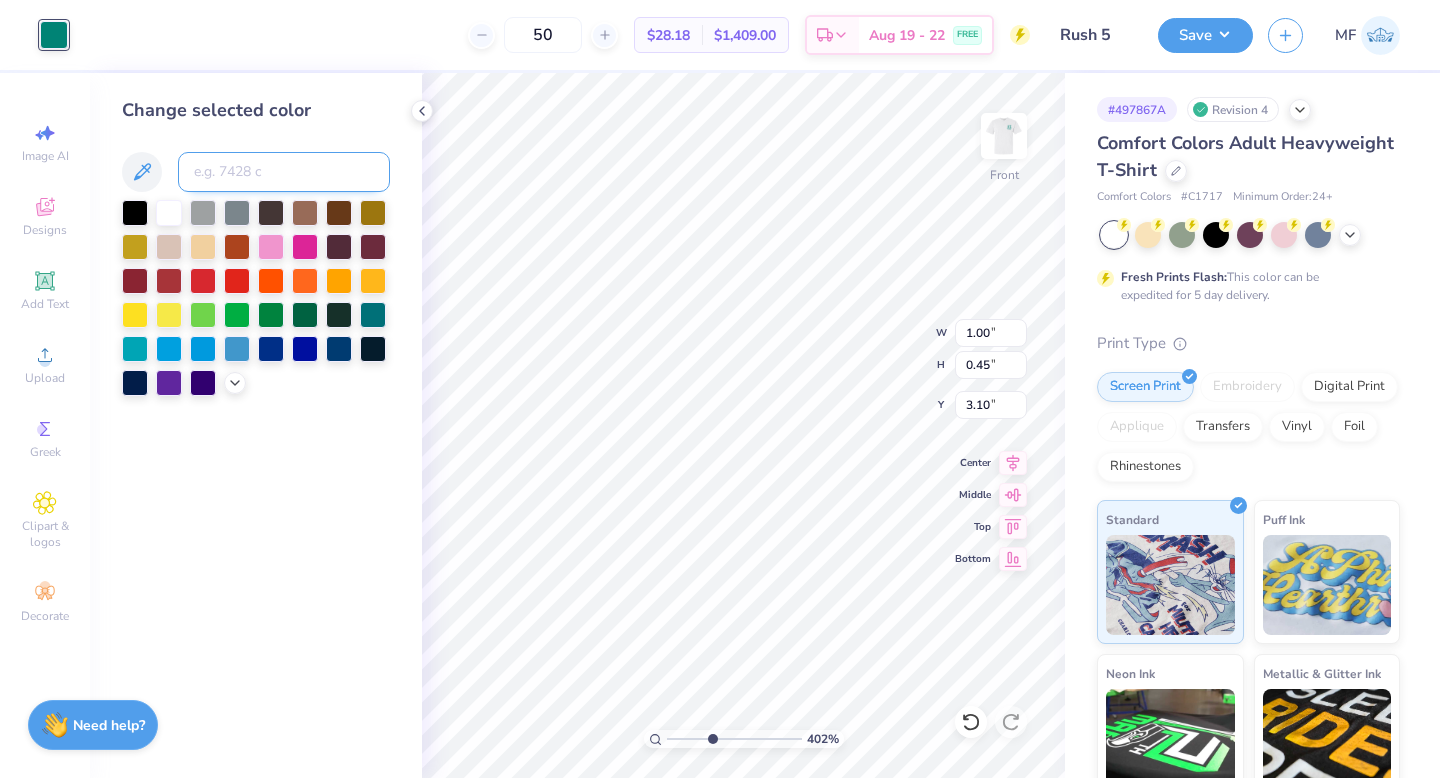 click at bounding box center (284, 172) 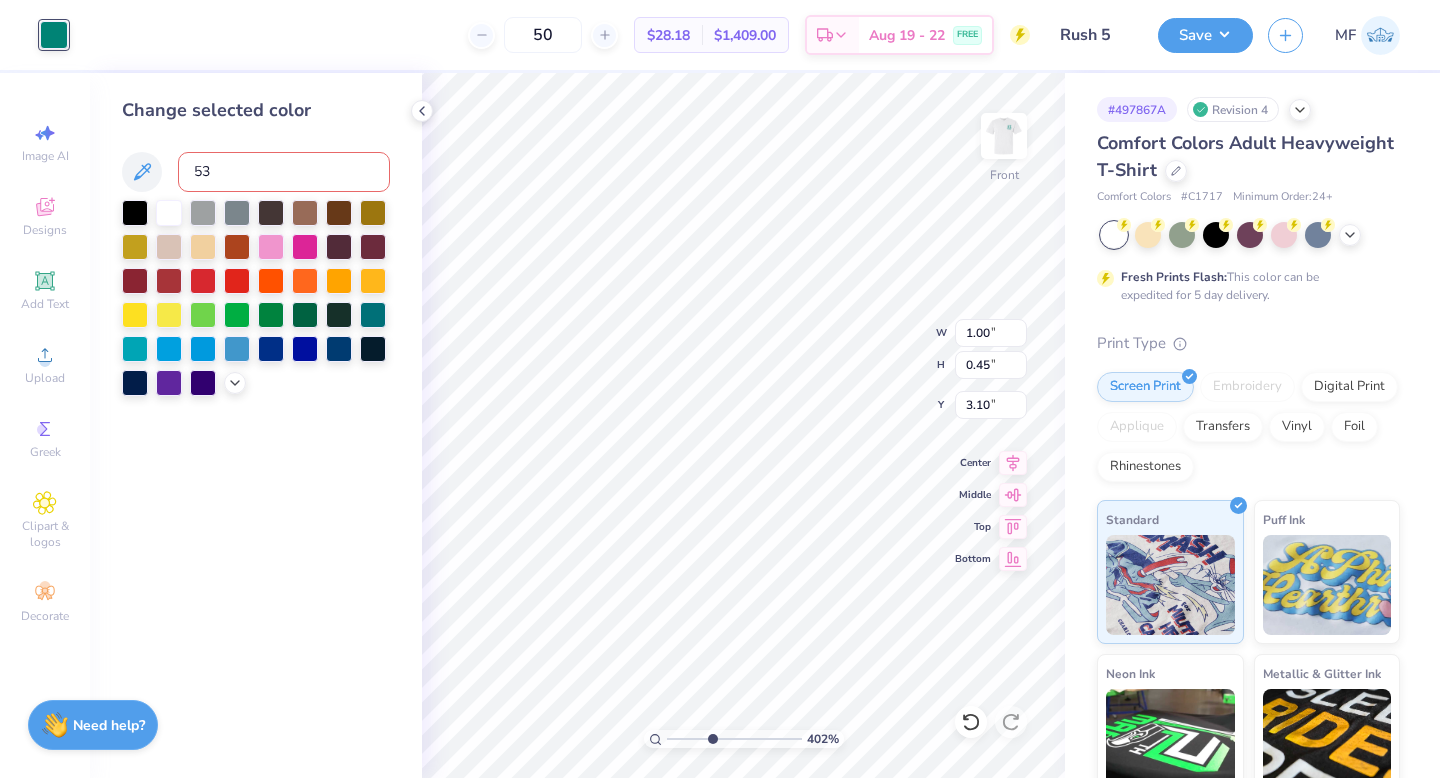 type on "533" 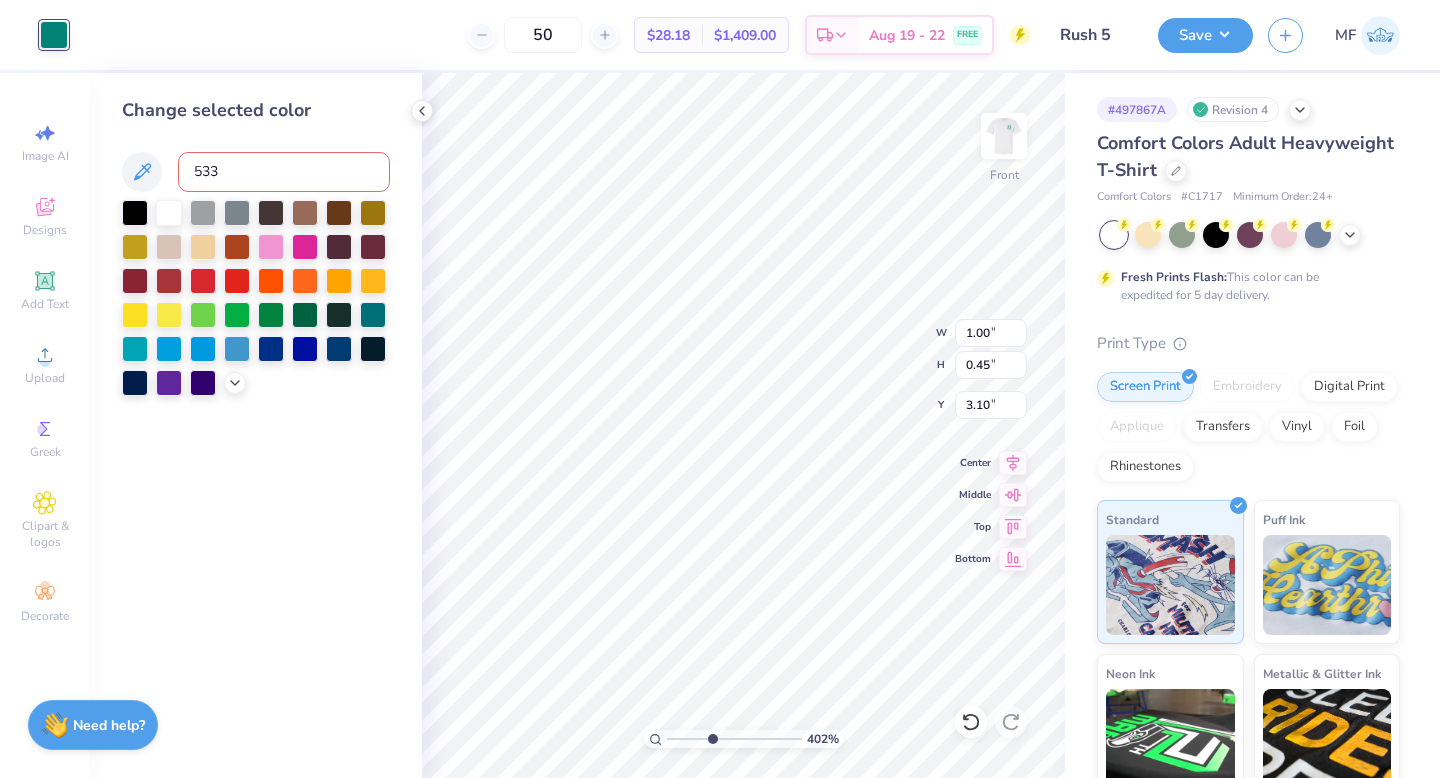 type 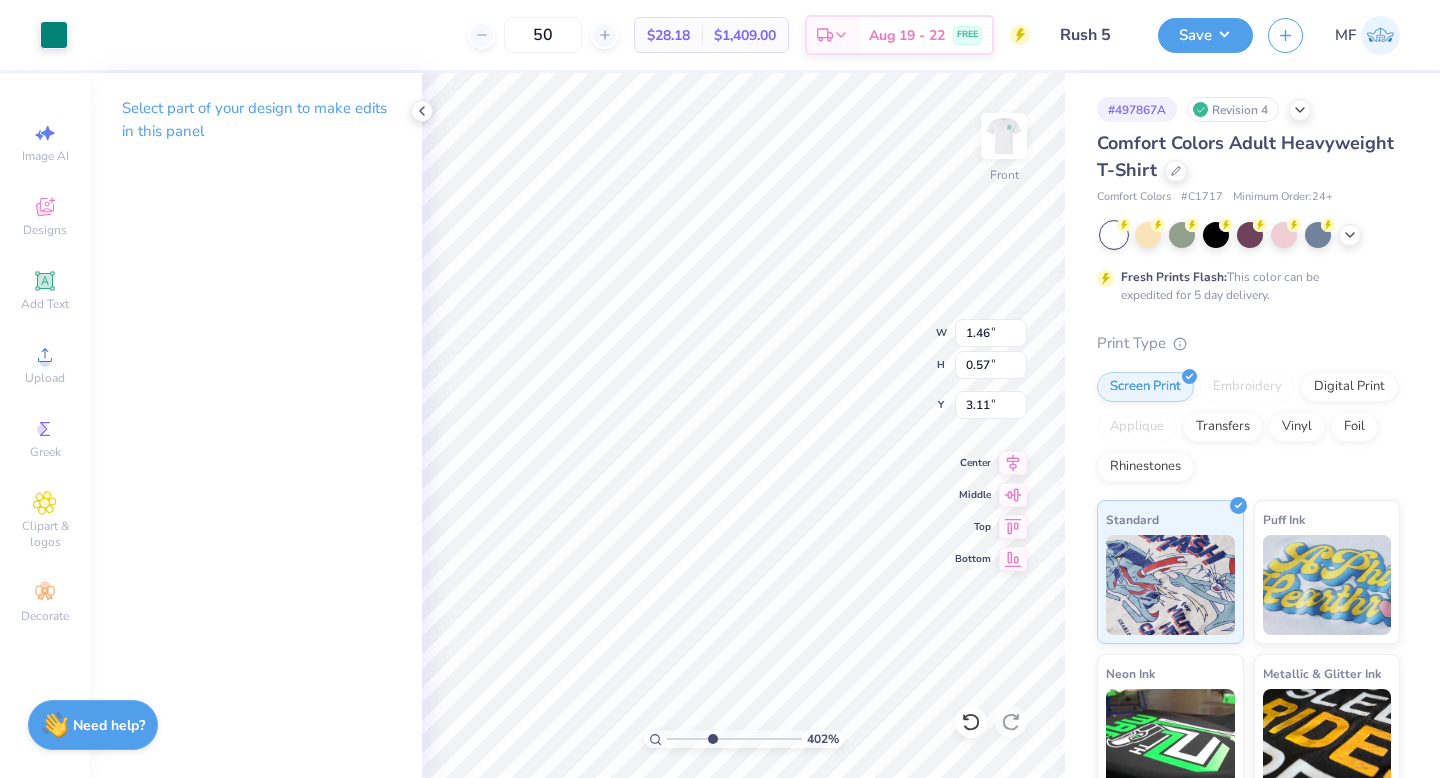 type on "1.46" 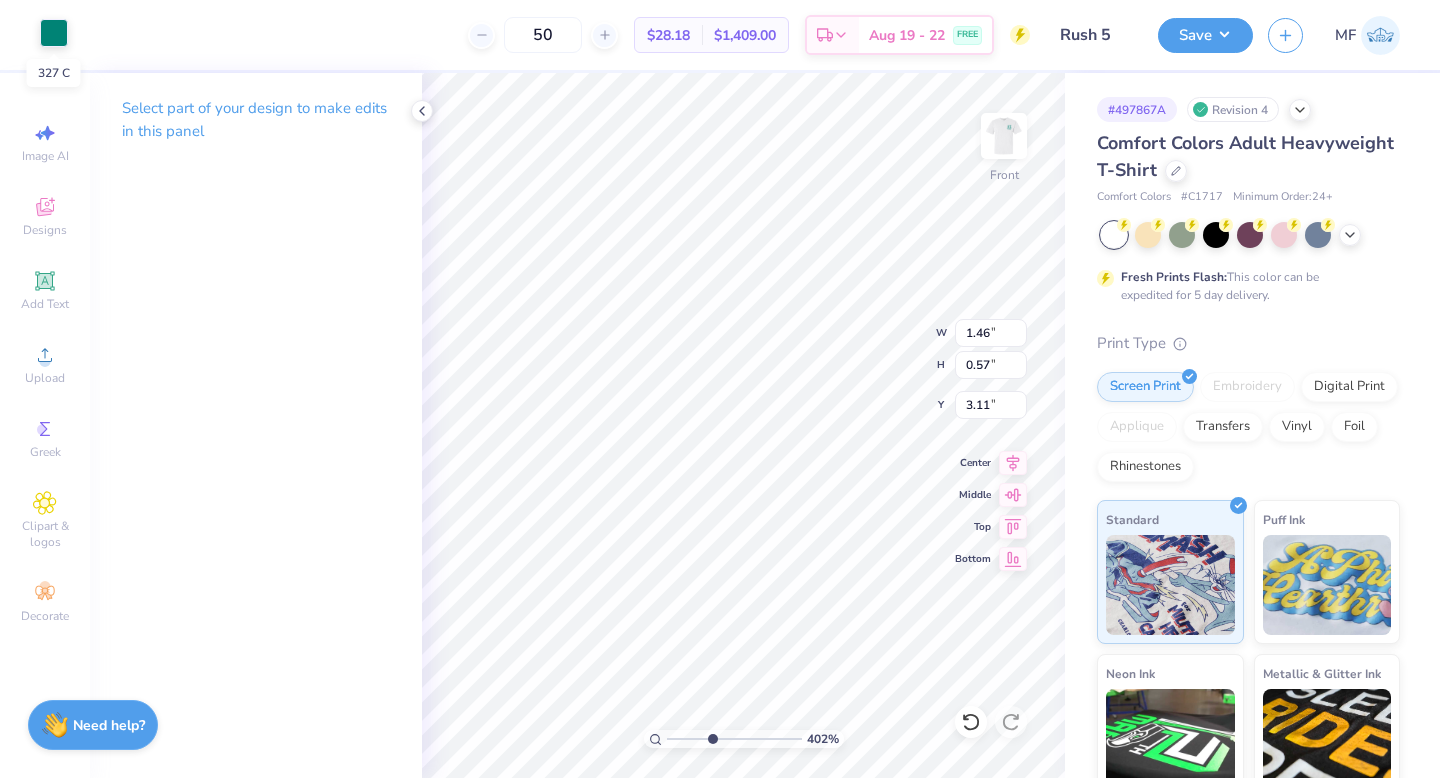 click at bounding box center [54, 33] 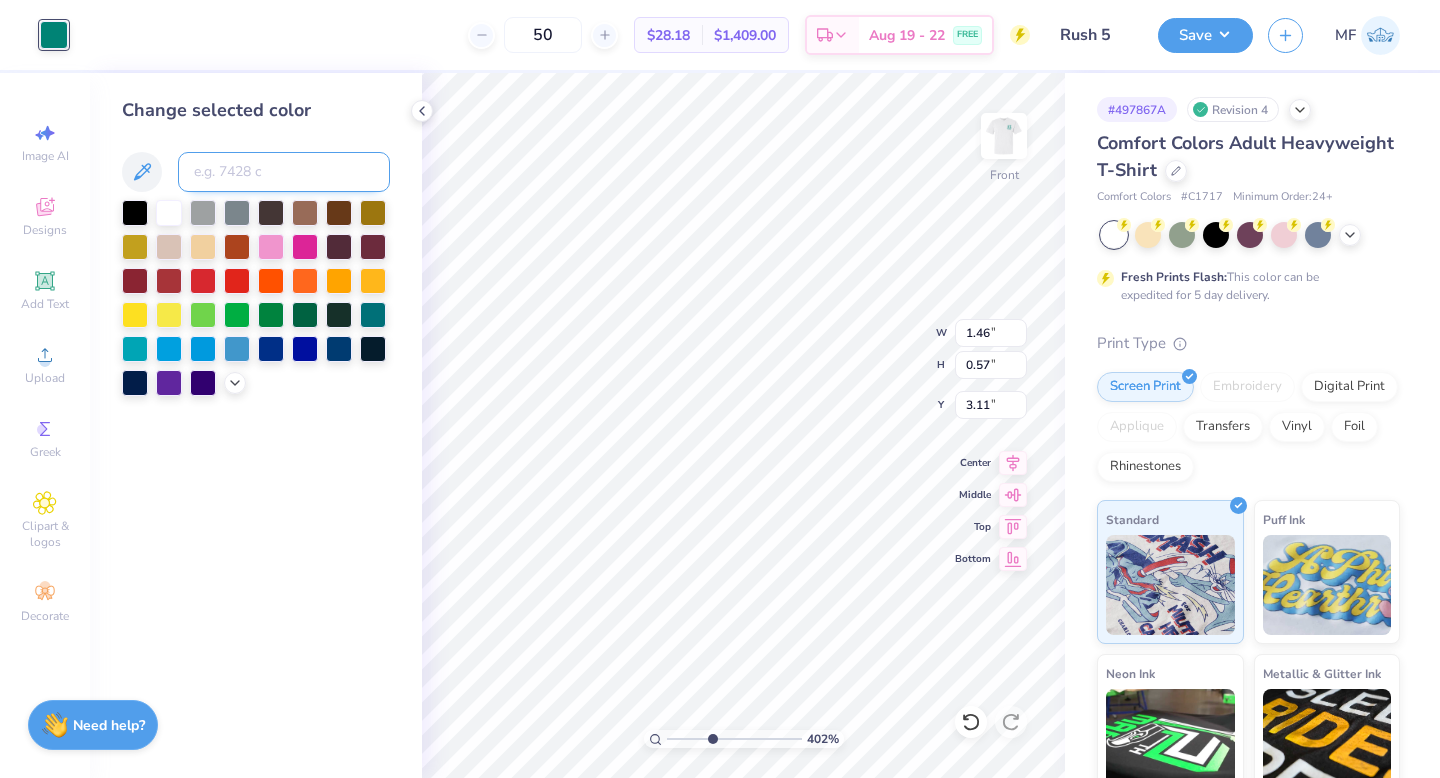 click at bounding box center (284, 172) 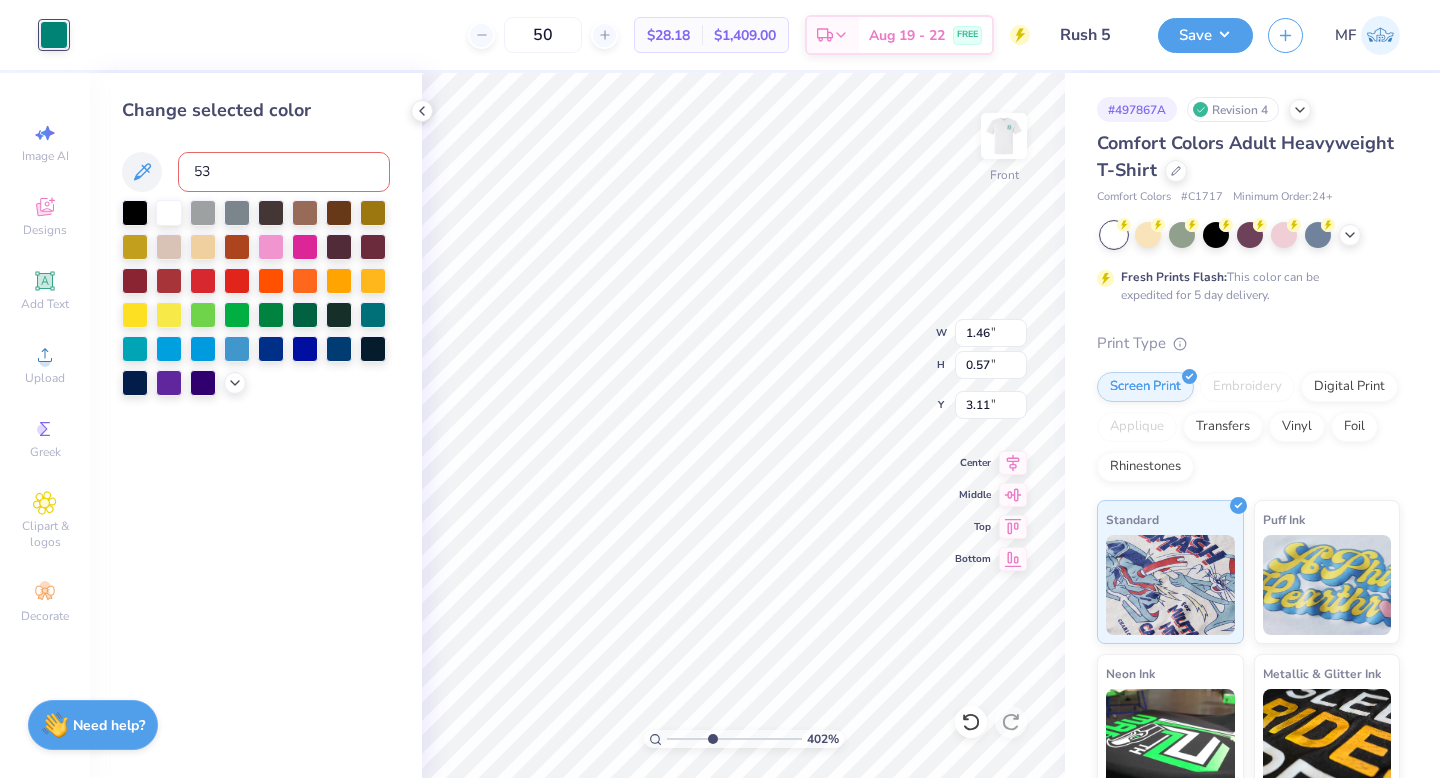 type on "533" 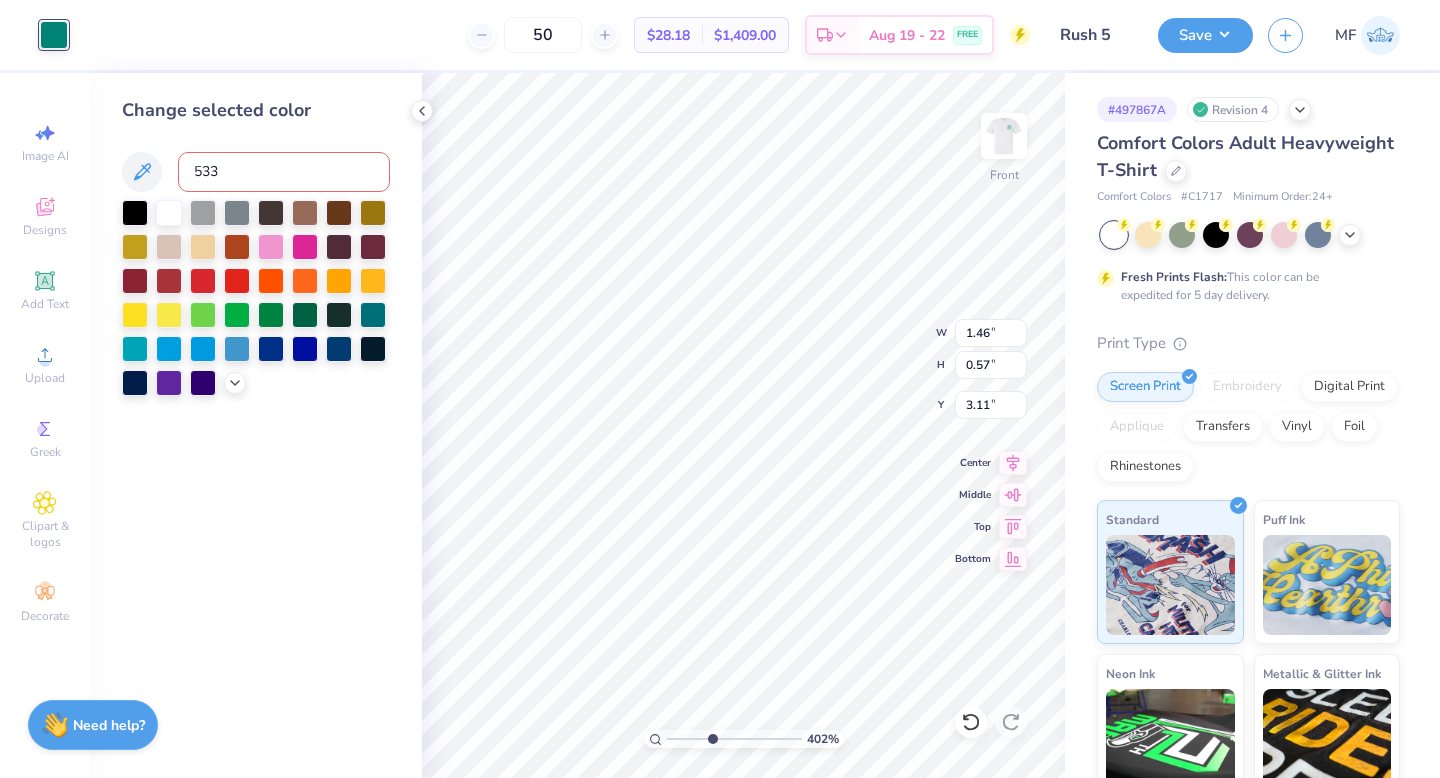 type 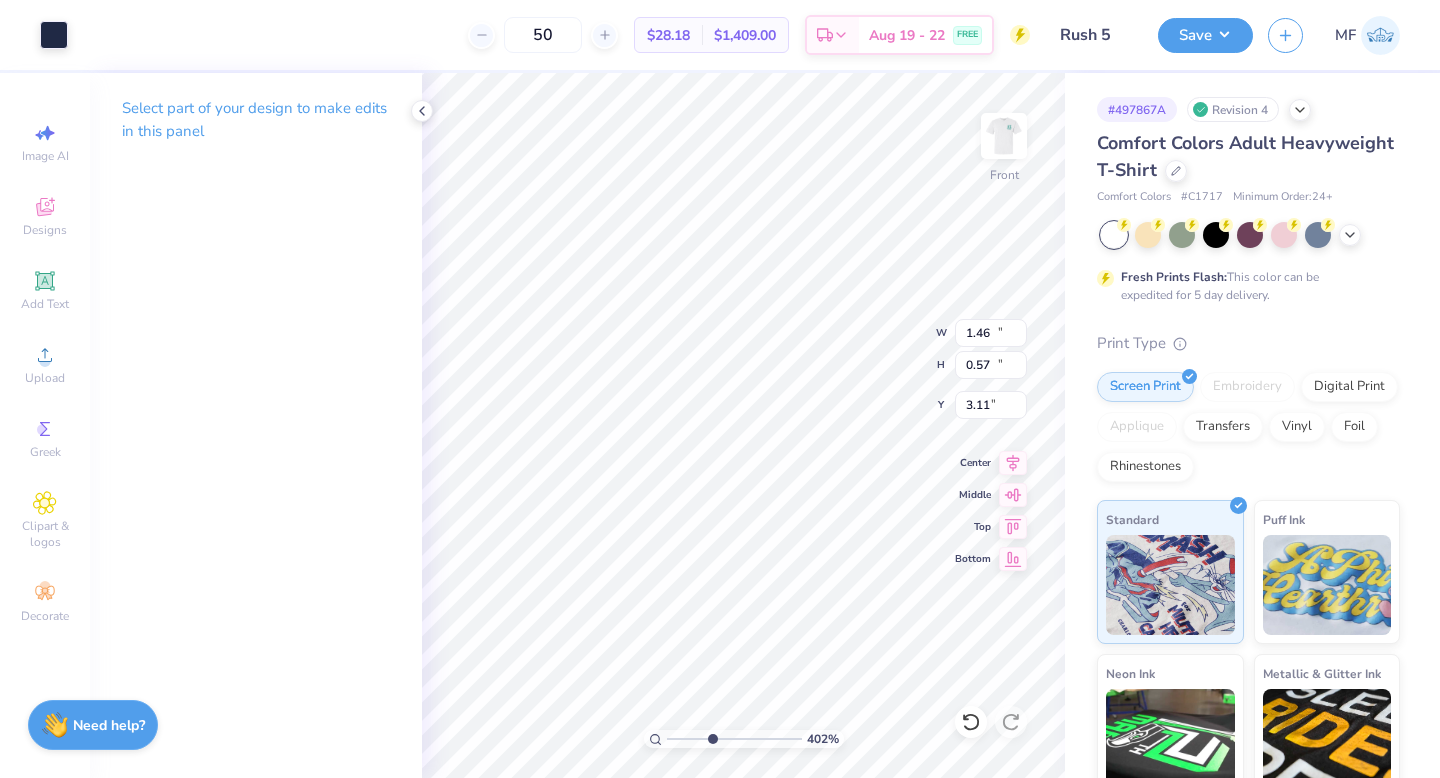 type on "12.50" 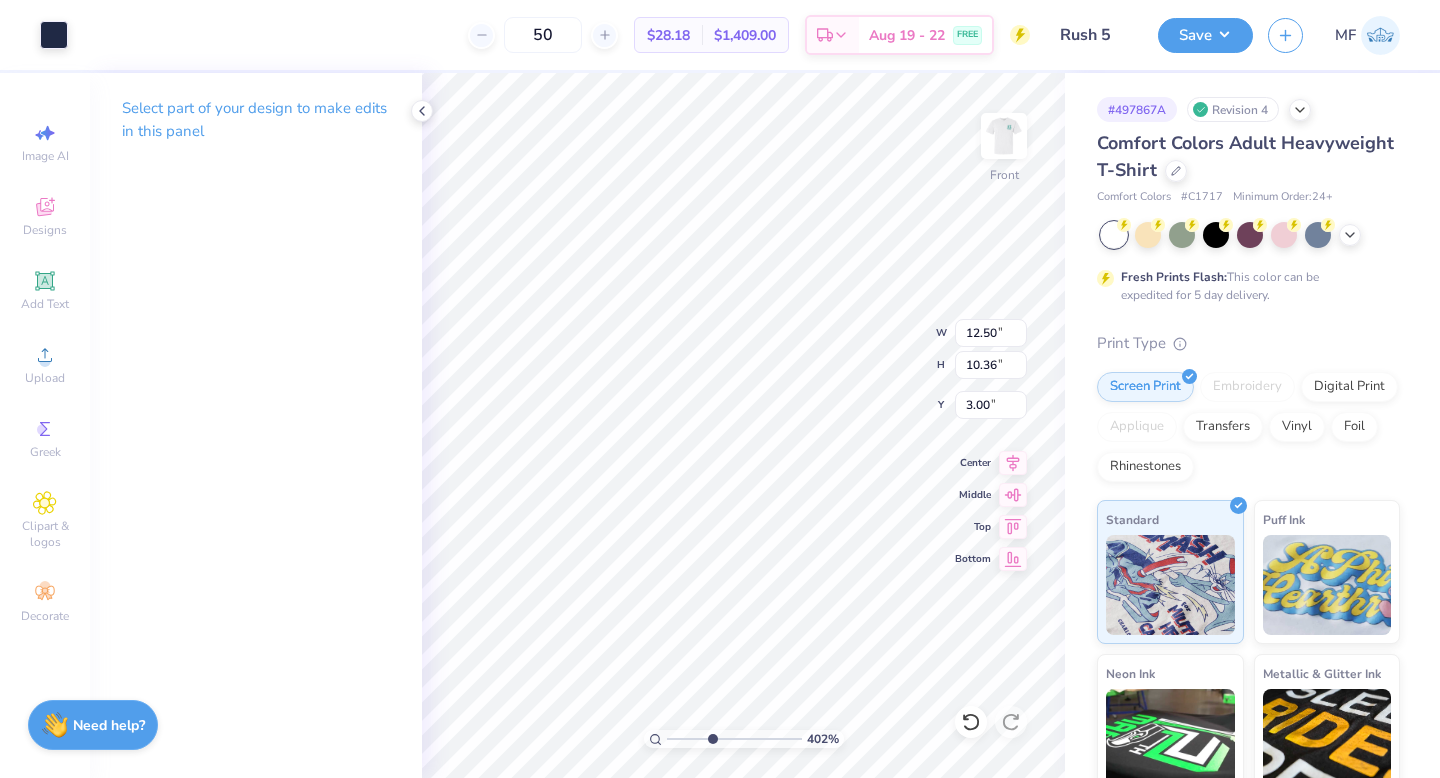 type on "1.36" 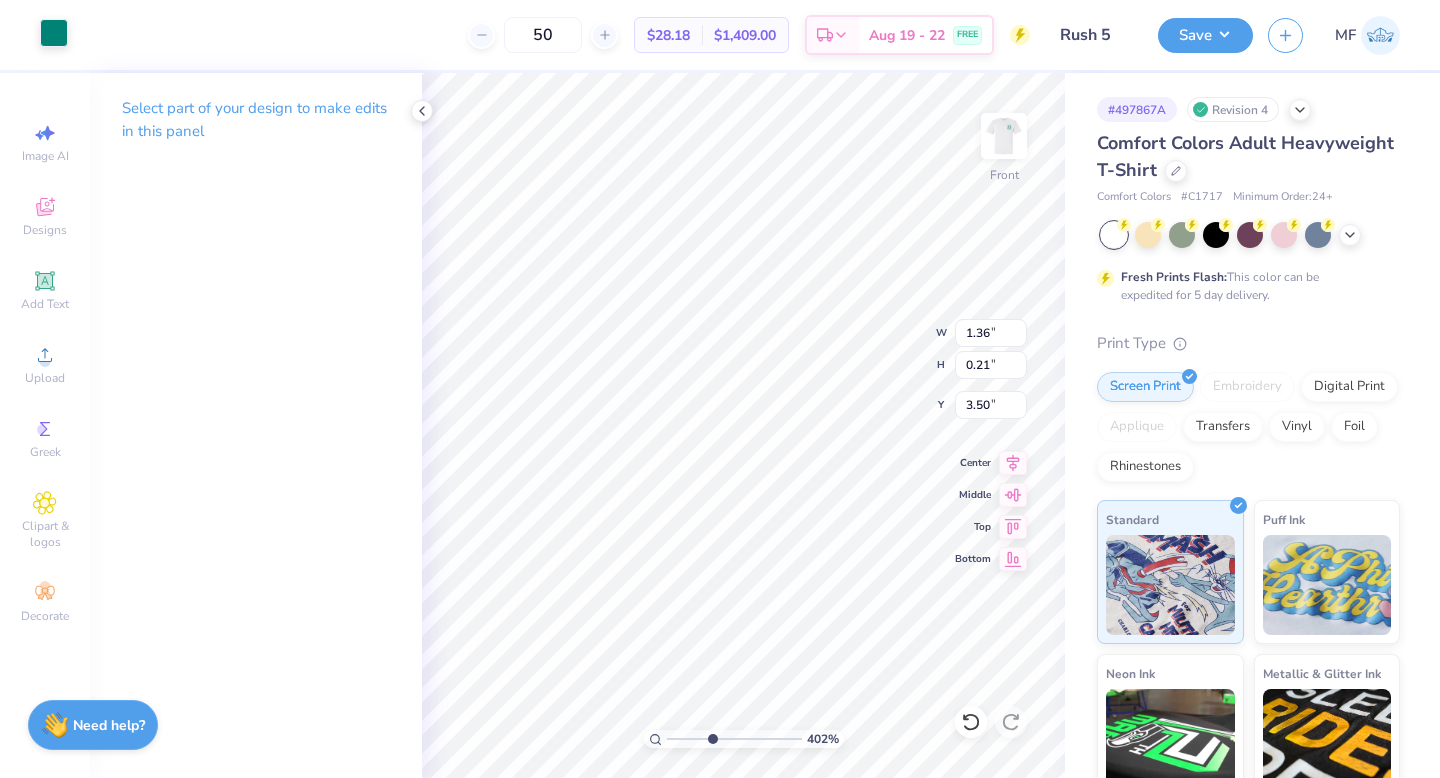 click at bounding box center [54, 33] 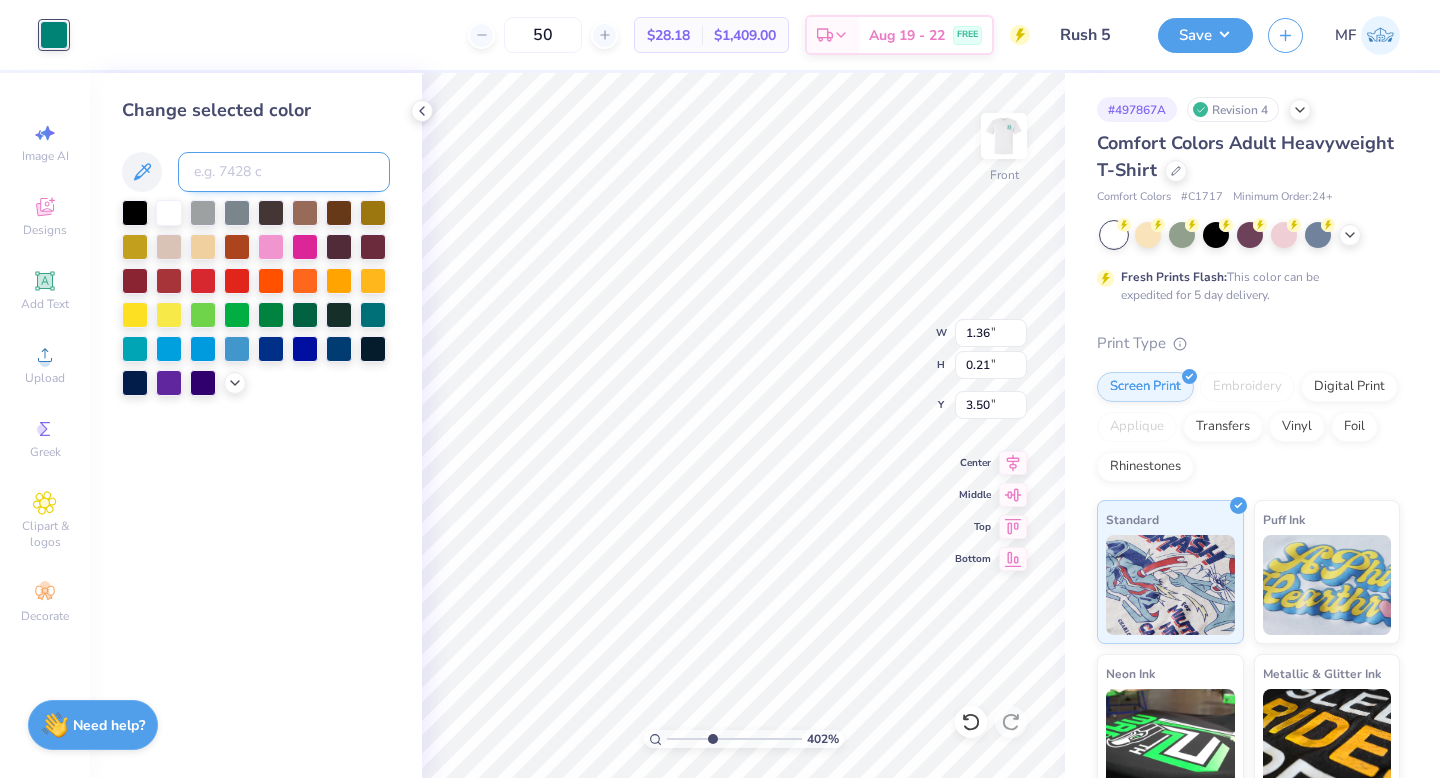 click at bounding box center [284, 172] 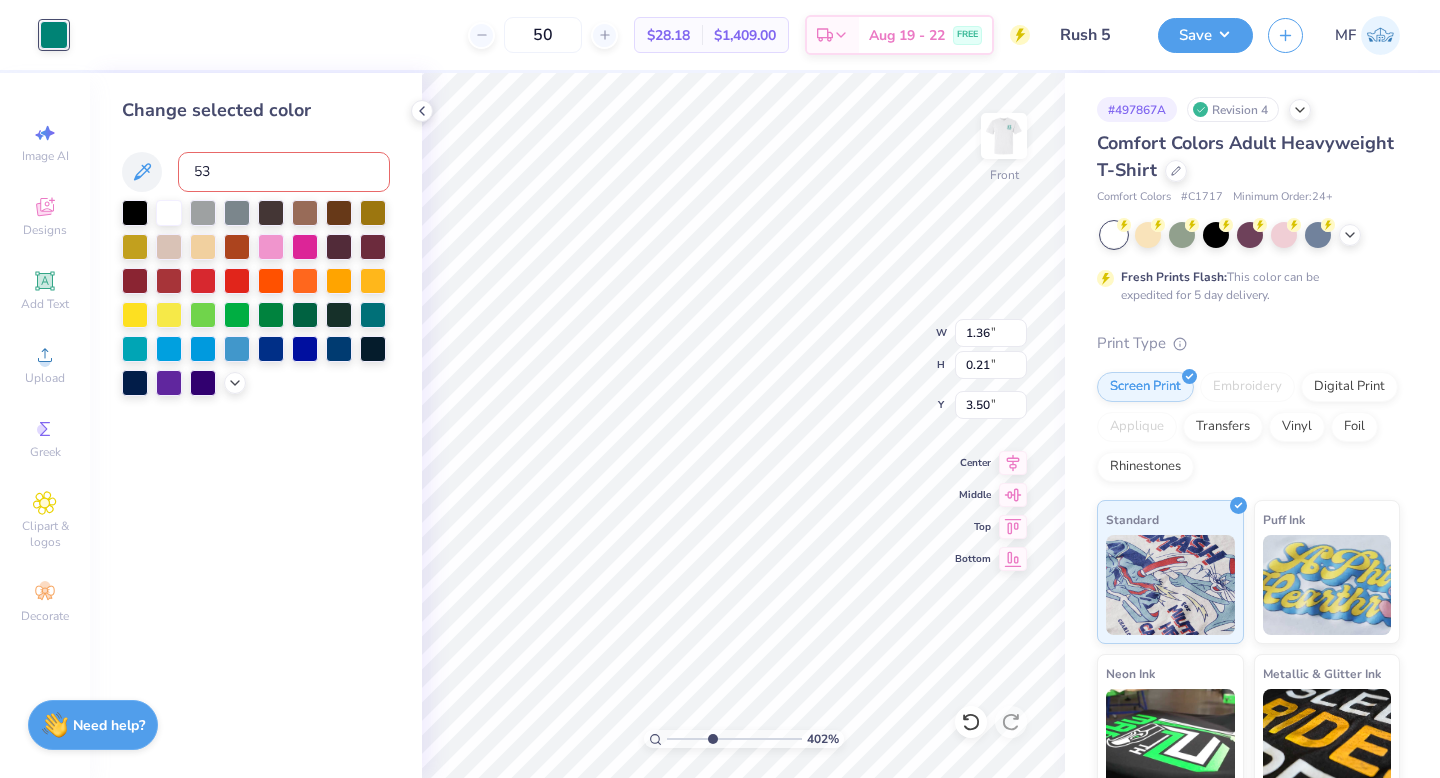 type on "533" 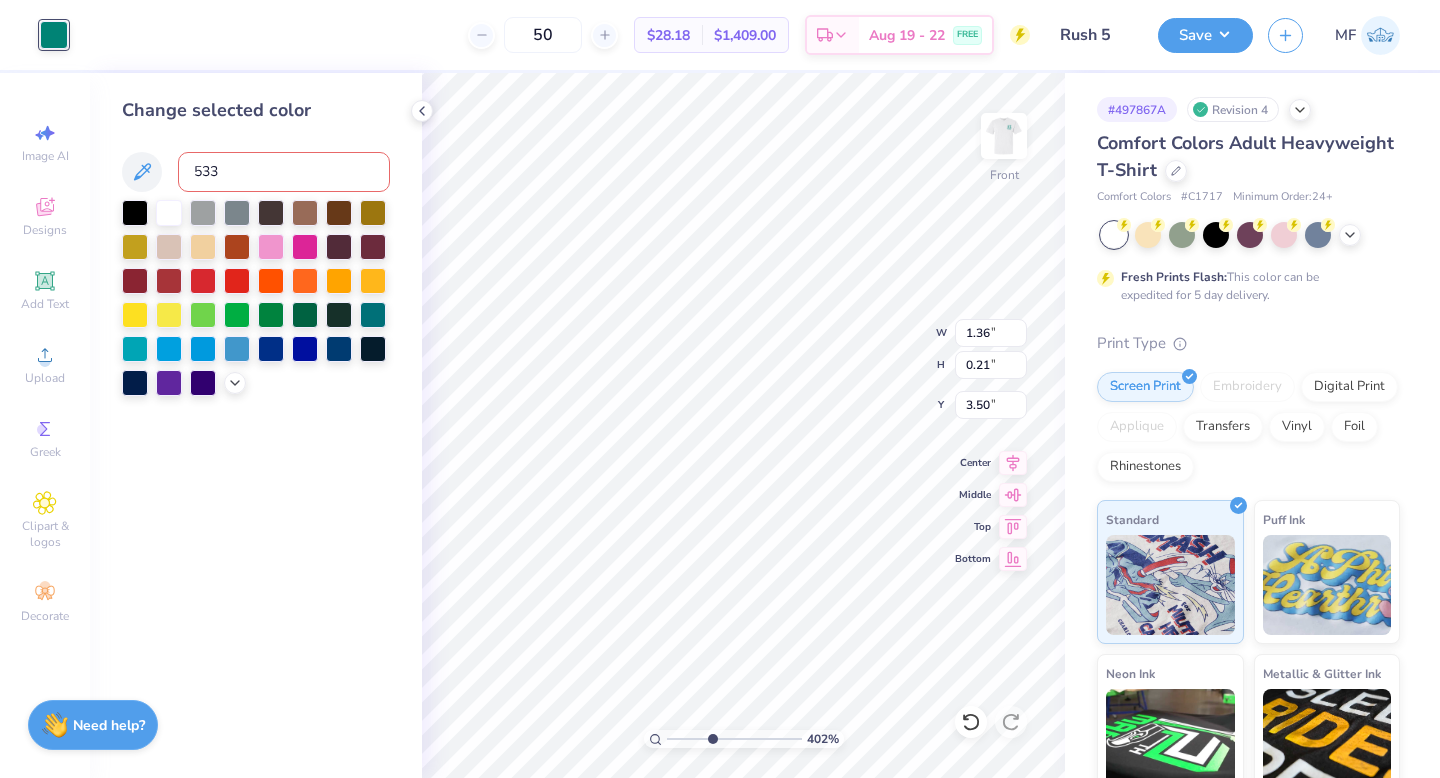 type 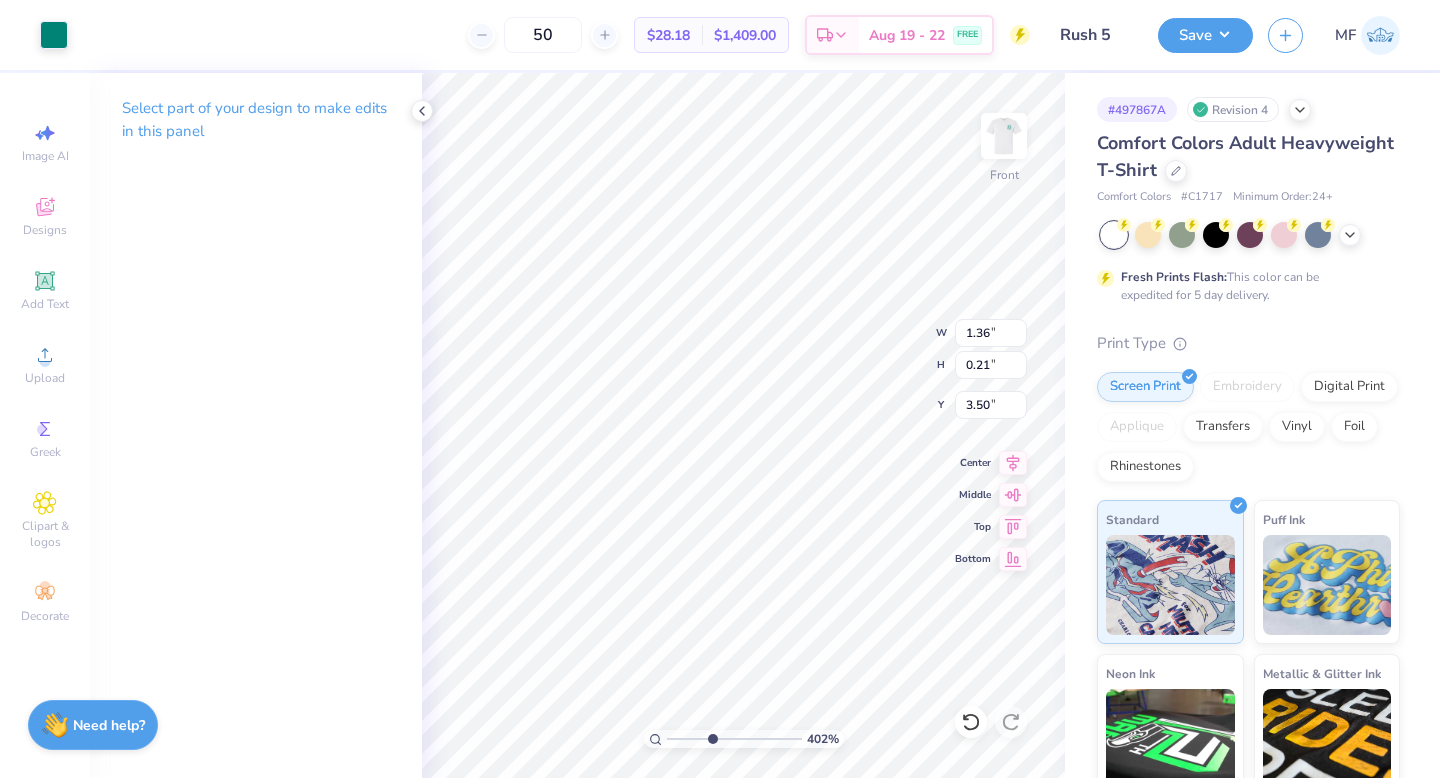 type on "1.21" 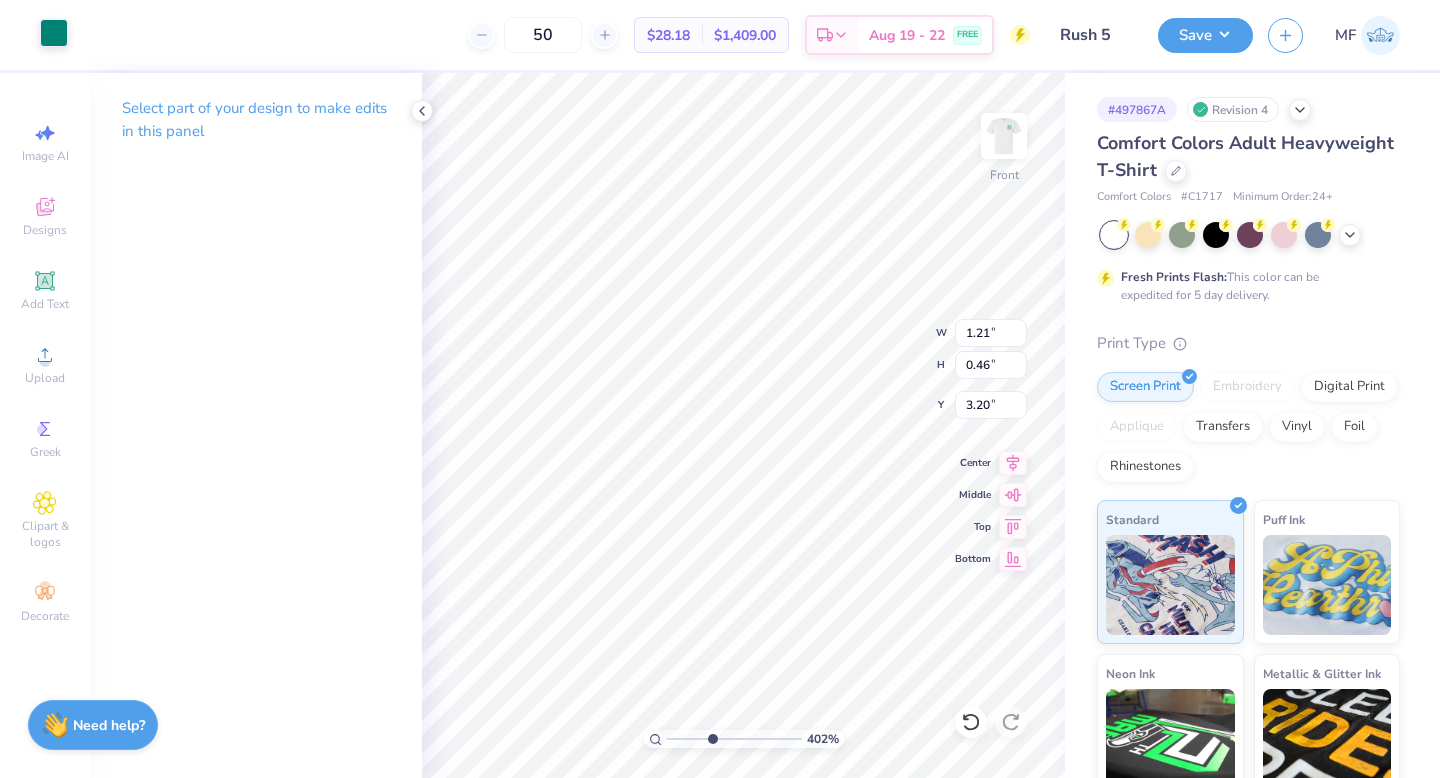 click at bounding box center (54, 33) 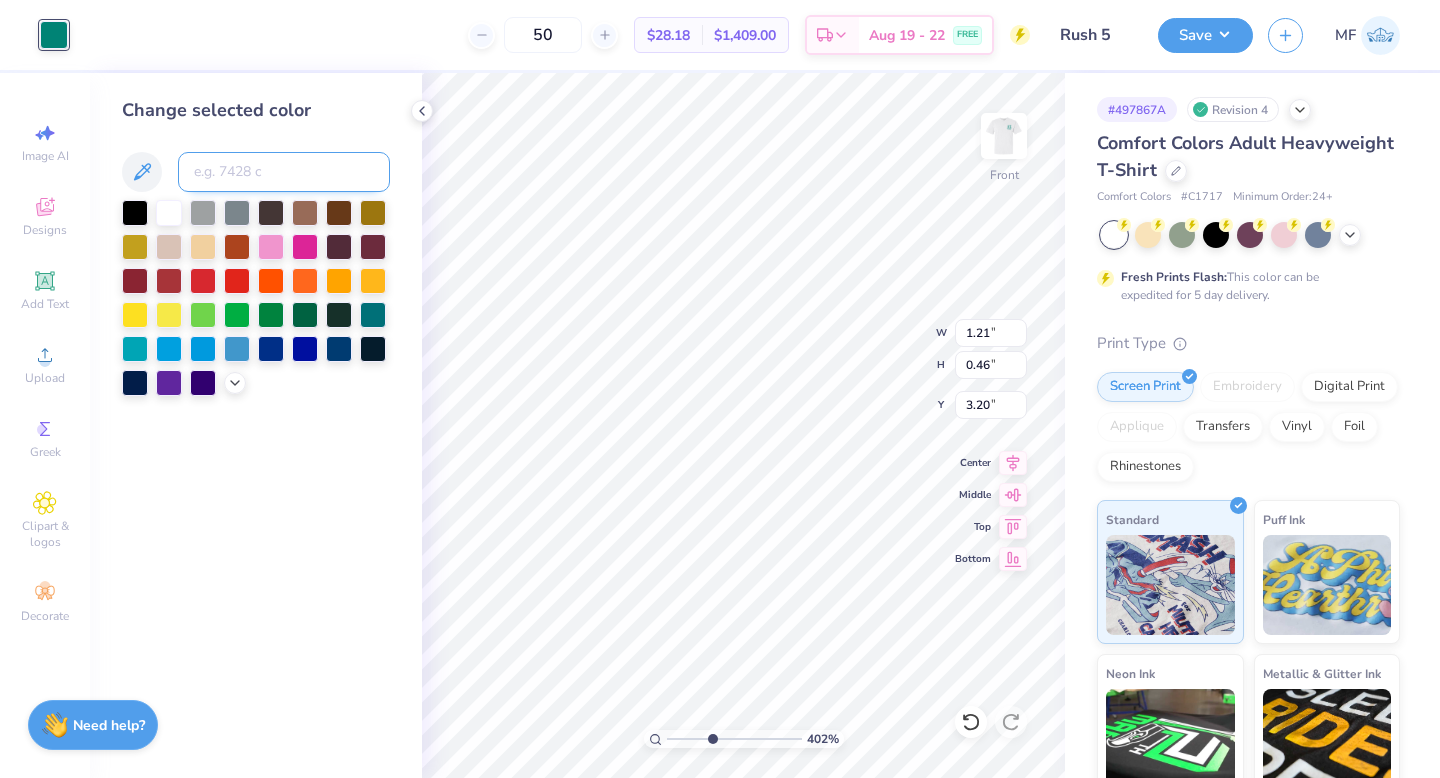 click at bounding box center (284, 172) 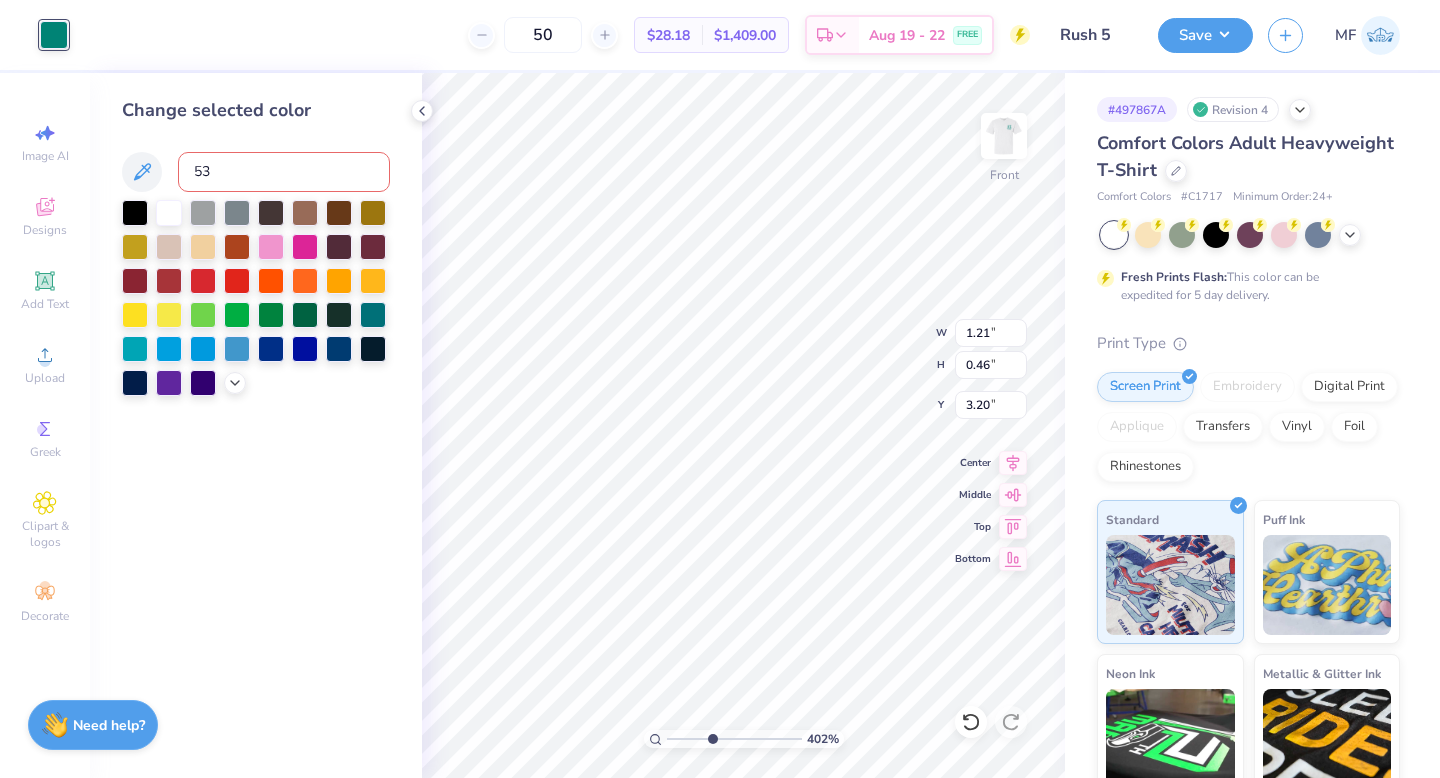 type on "533" 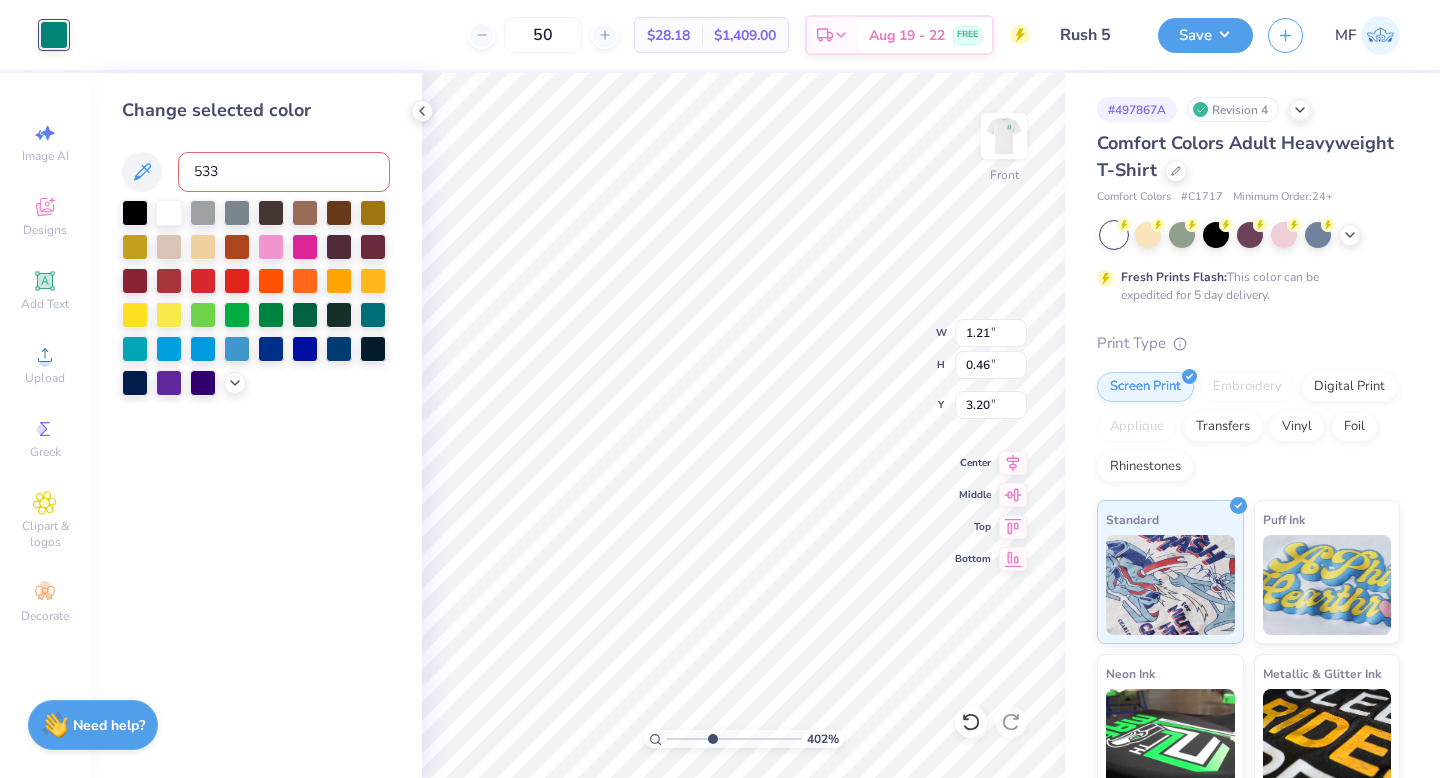 type 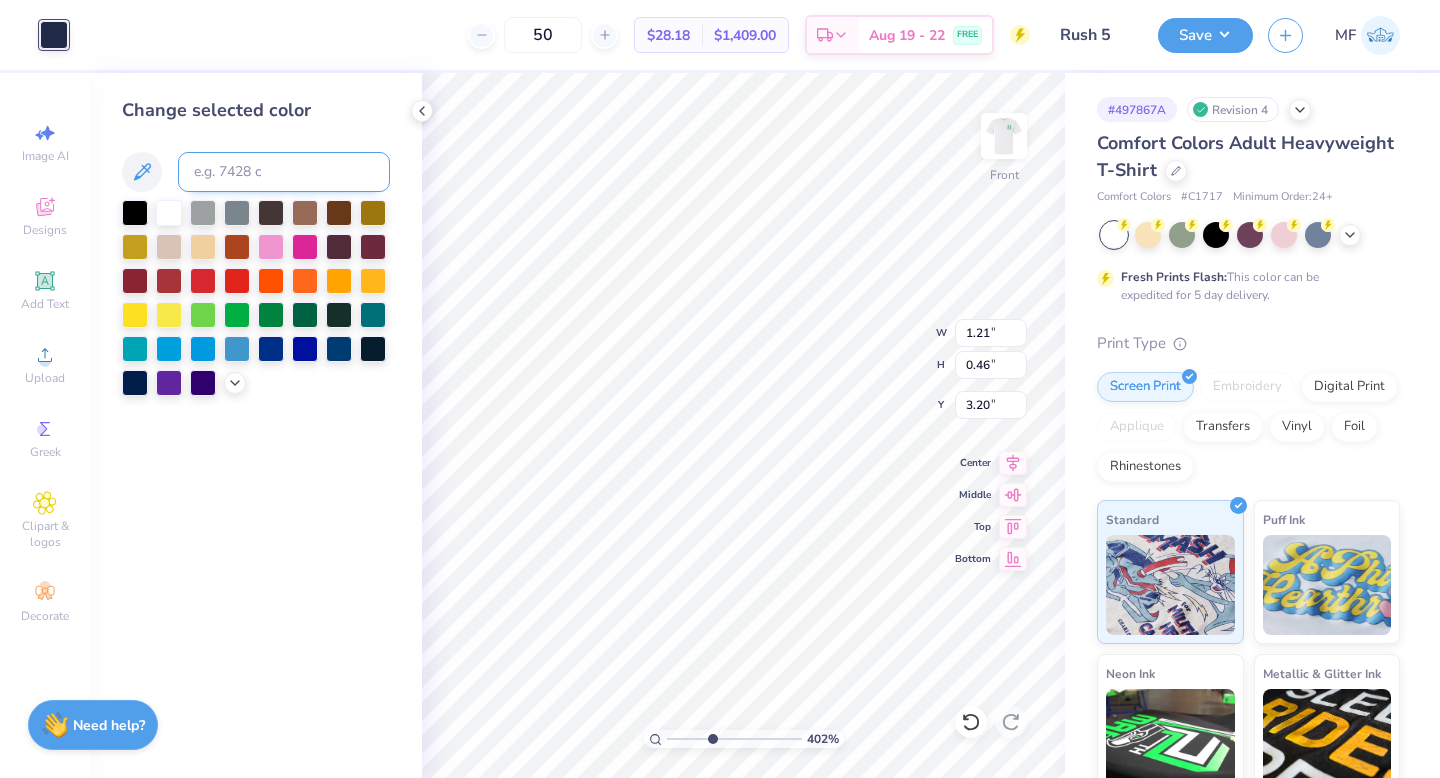 type on "0.74" 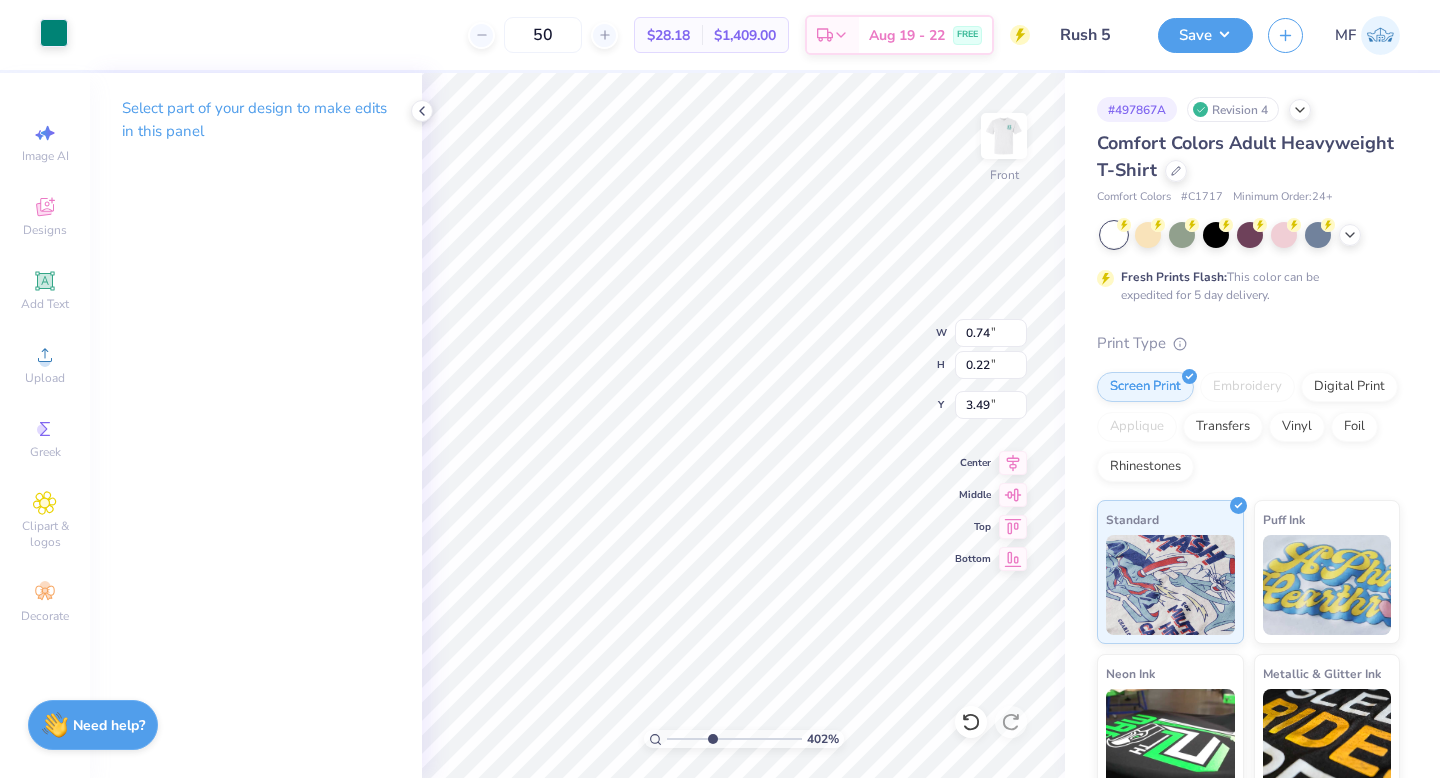 click at bounding box center [54, 33] 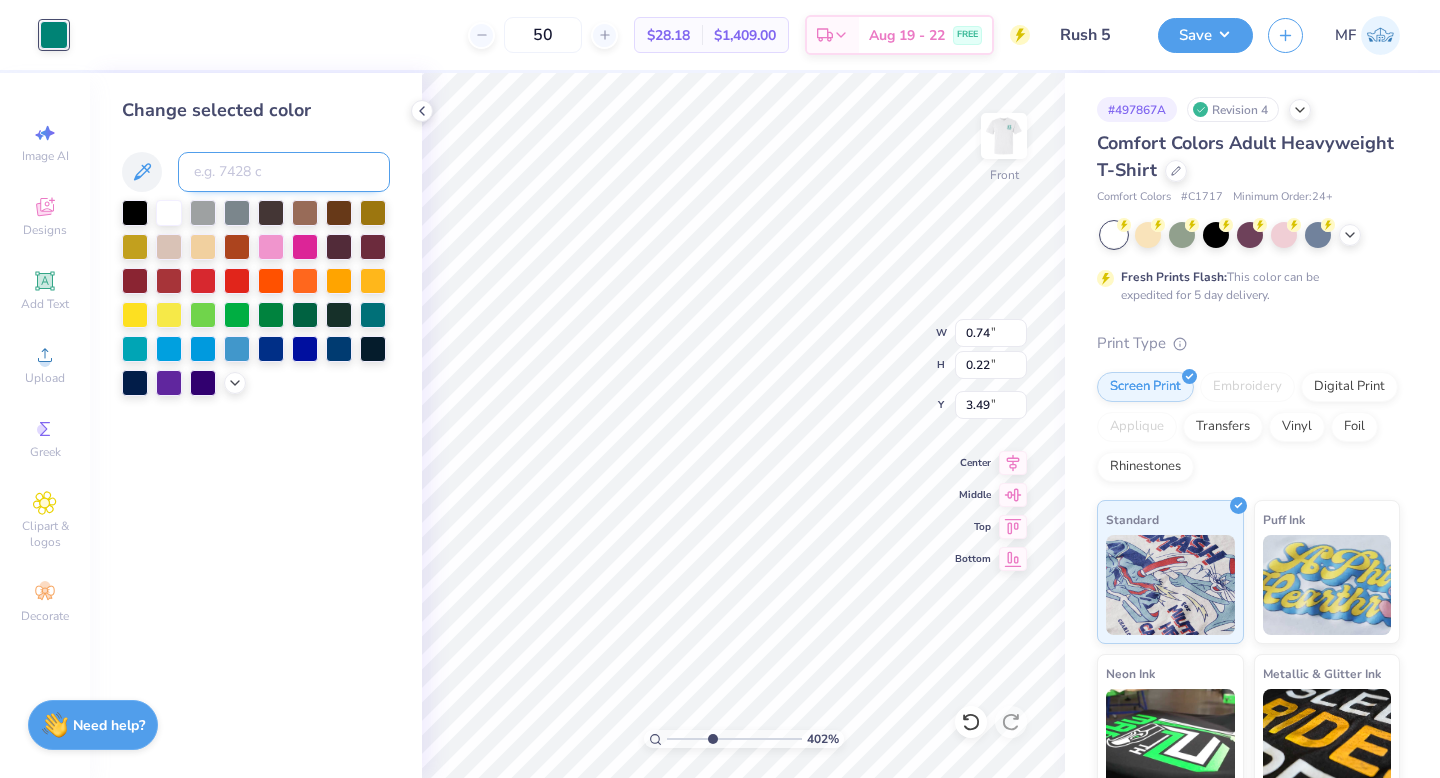 click at bounding box center [284, 172] 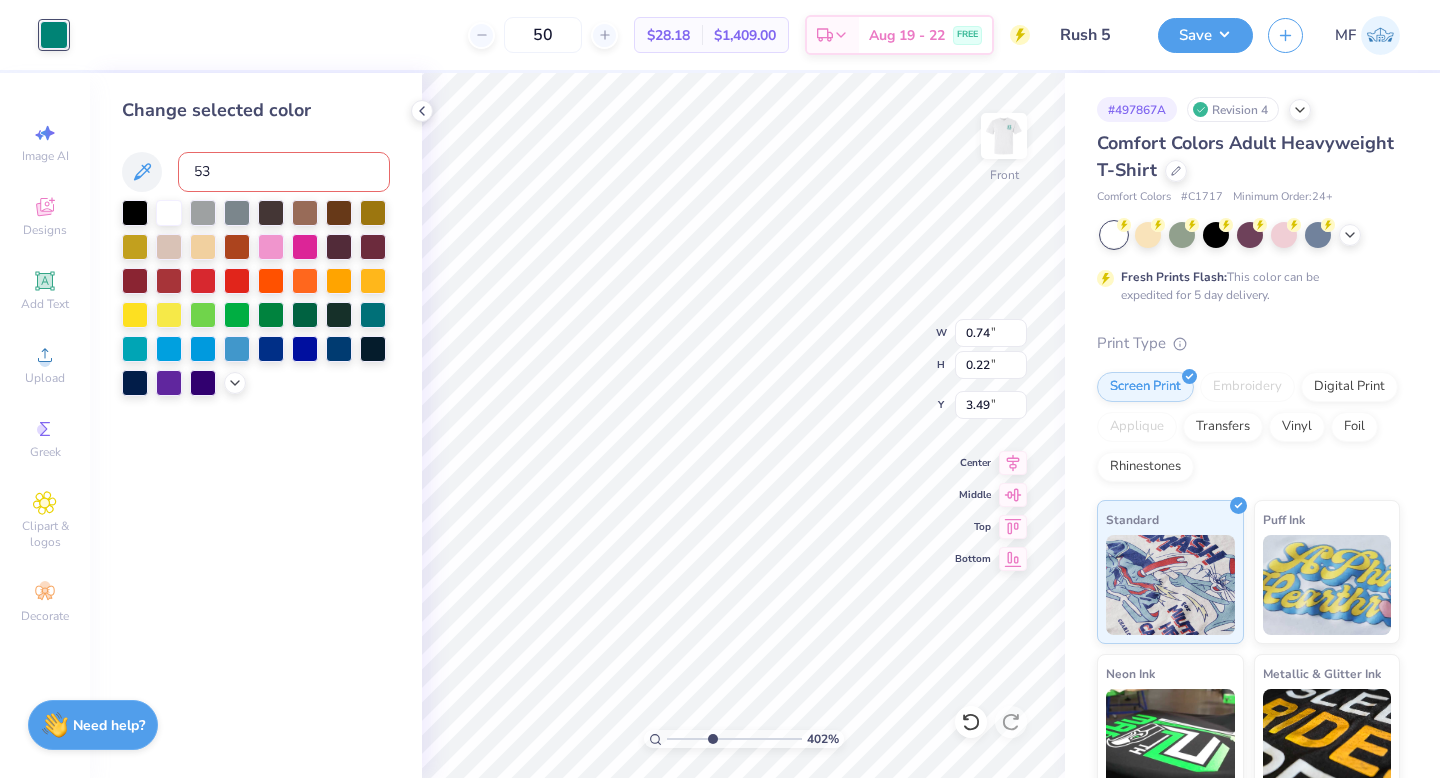 type on "533" 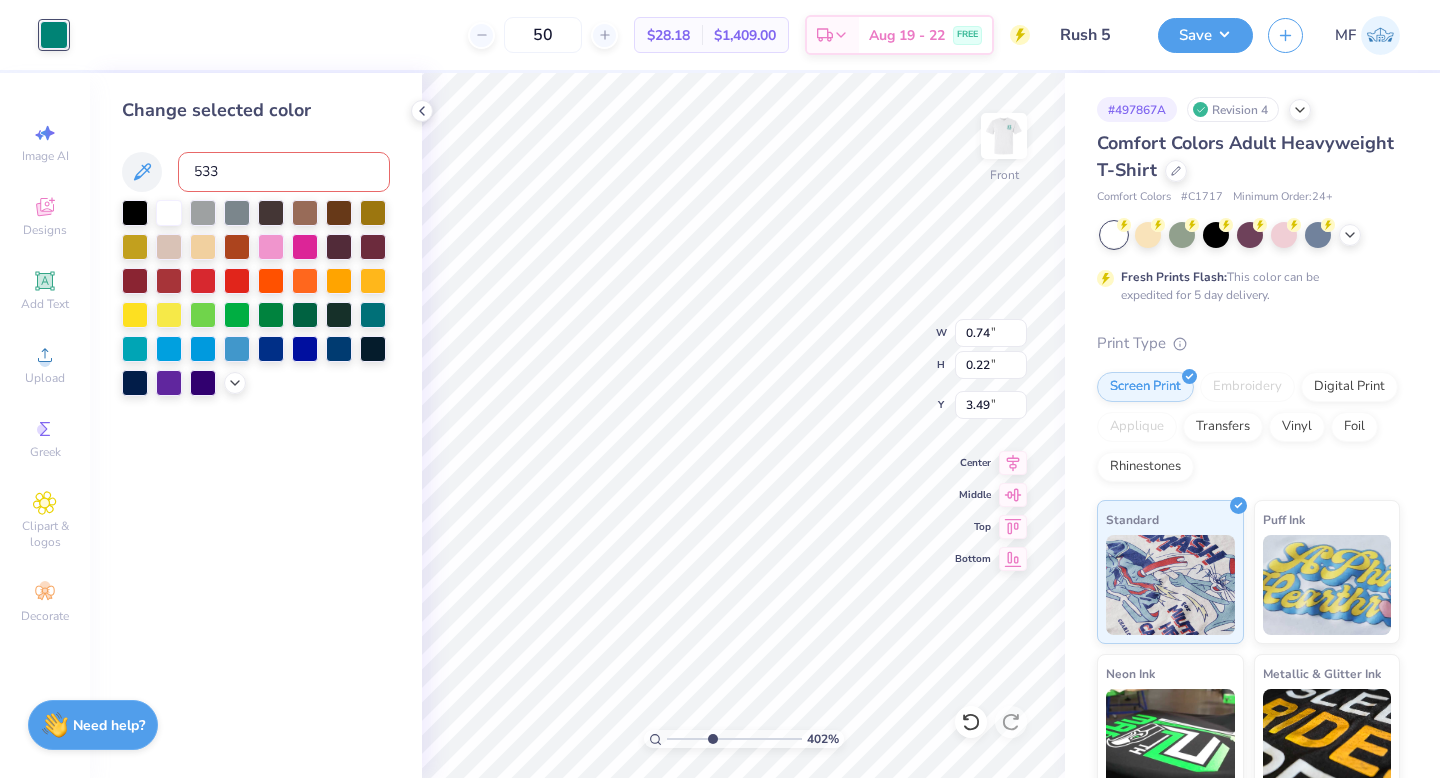 type 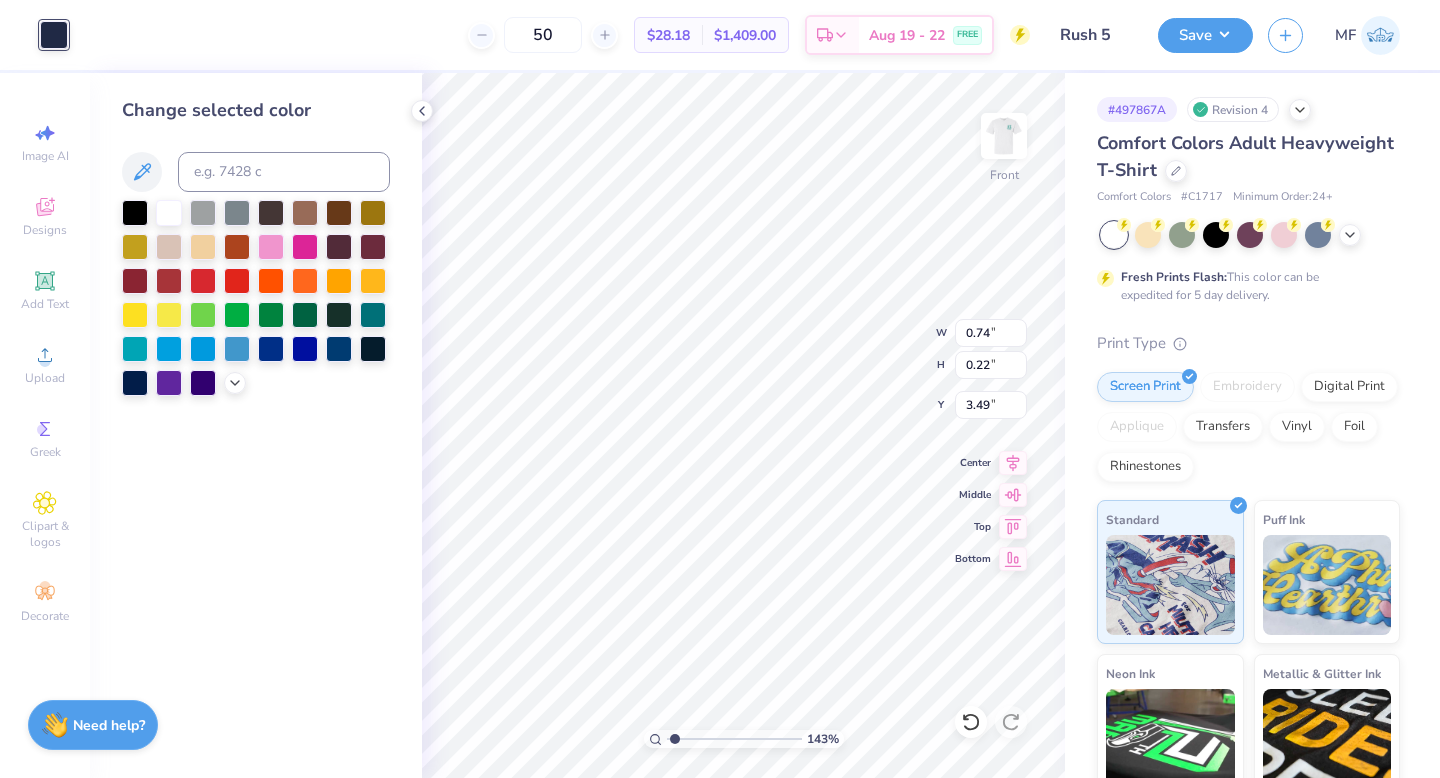 drag, startPoint x: 712, startPoint y: 739, endPoint x: 674, endPoint y: 742, distance: 38.118237 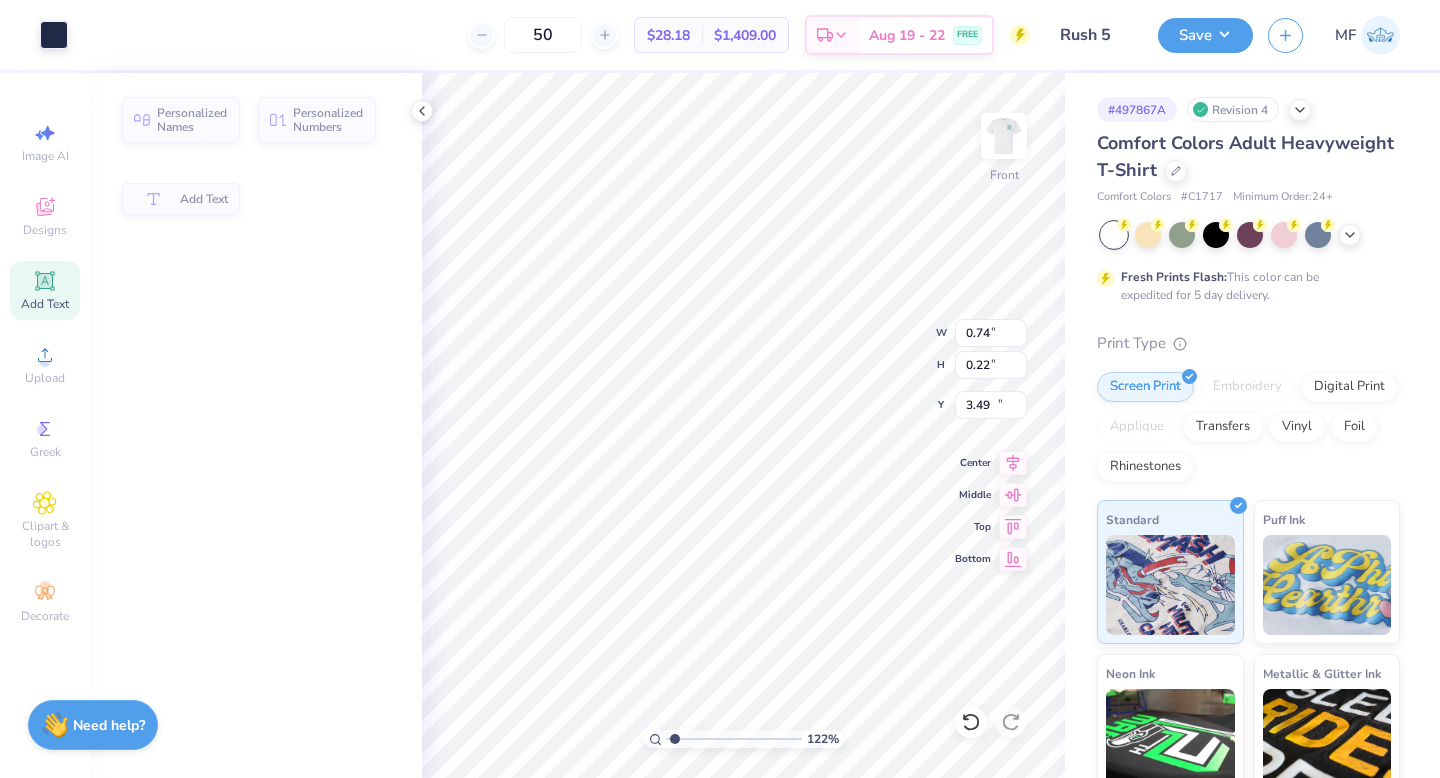 type on "3.72" 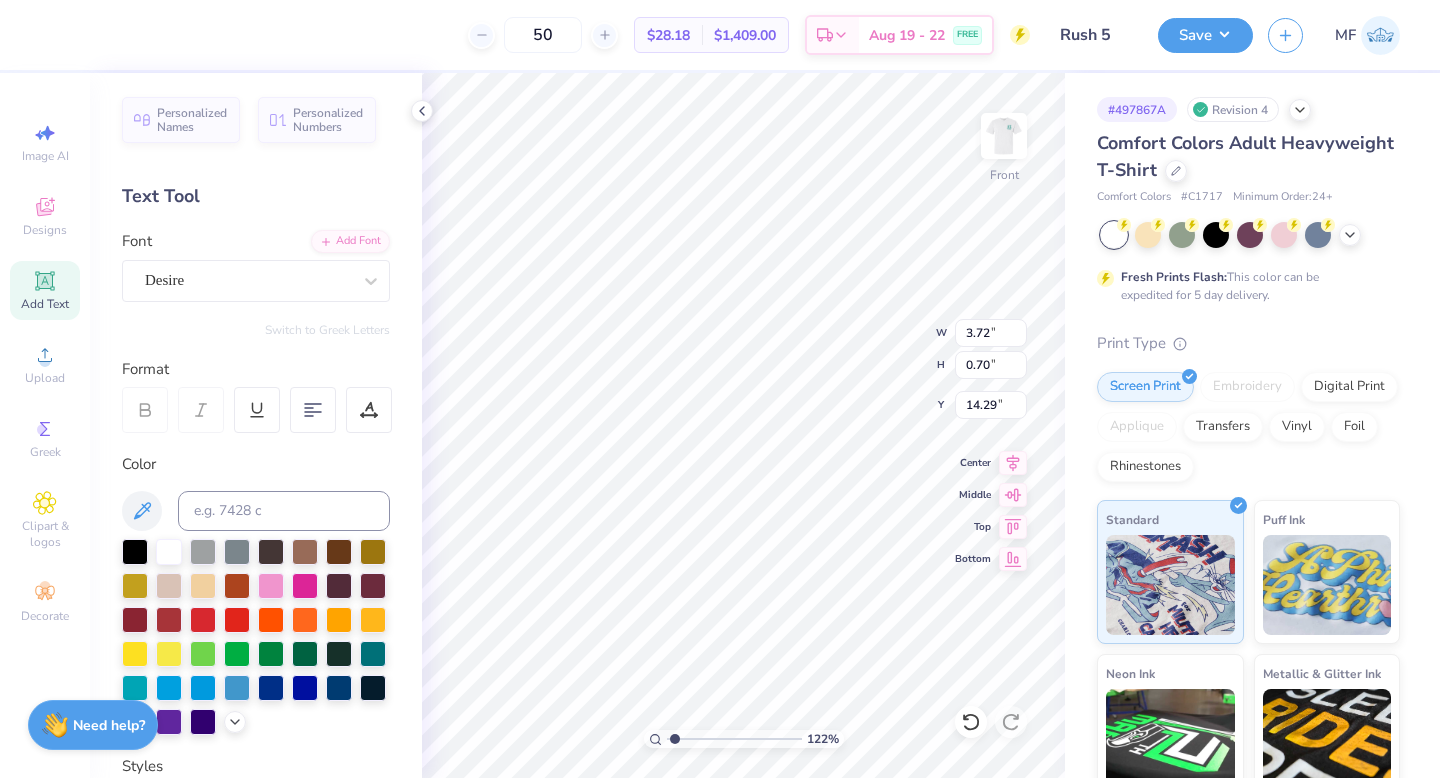 scroll, scrollTop: 0, scrollLeft: 0, axis: both 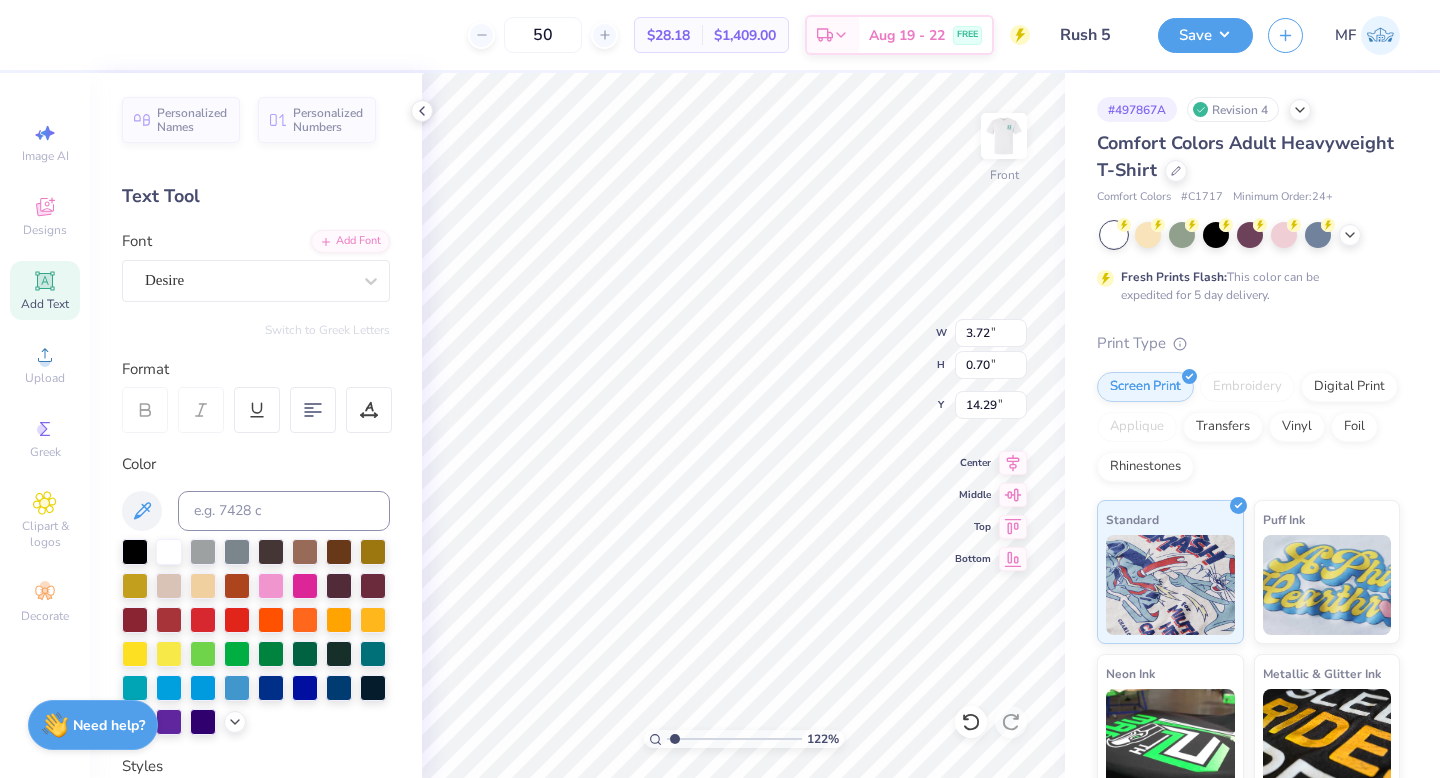 type on "A TRADITION UNLIKE ANY OTHER" 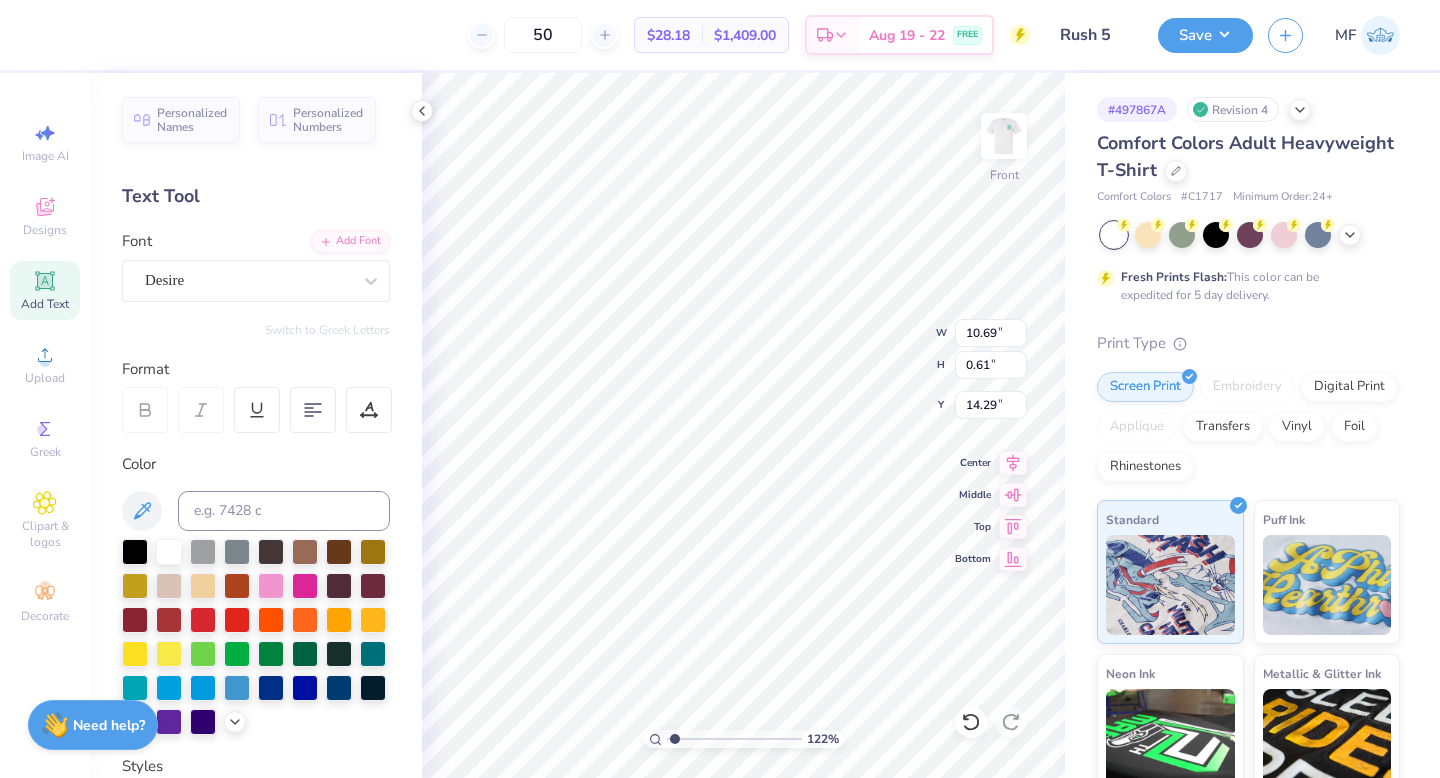 type on "10.69" 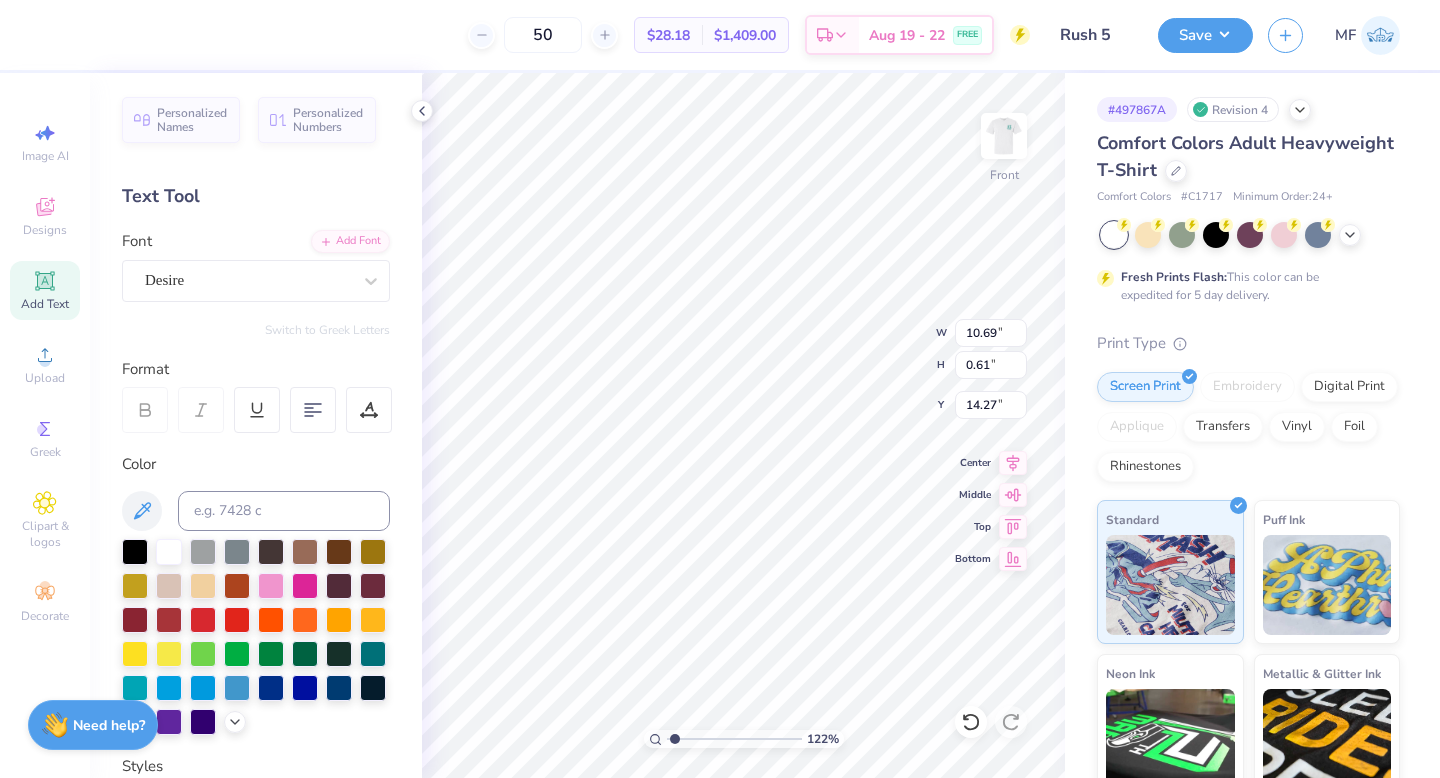 type on "14.27" 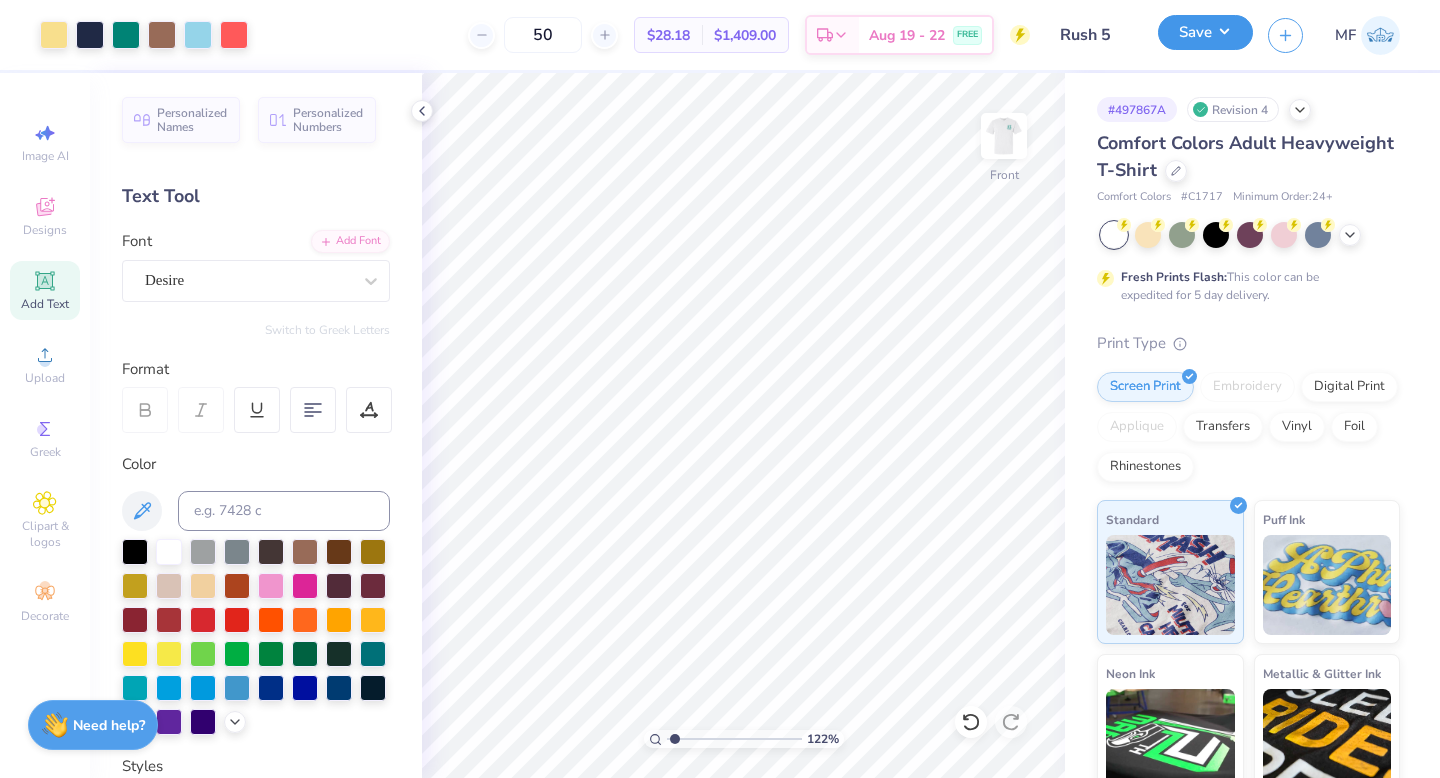 click on "Save" at bounding box center (1205, 32) 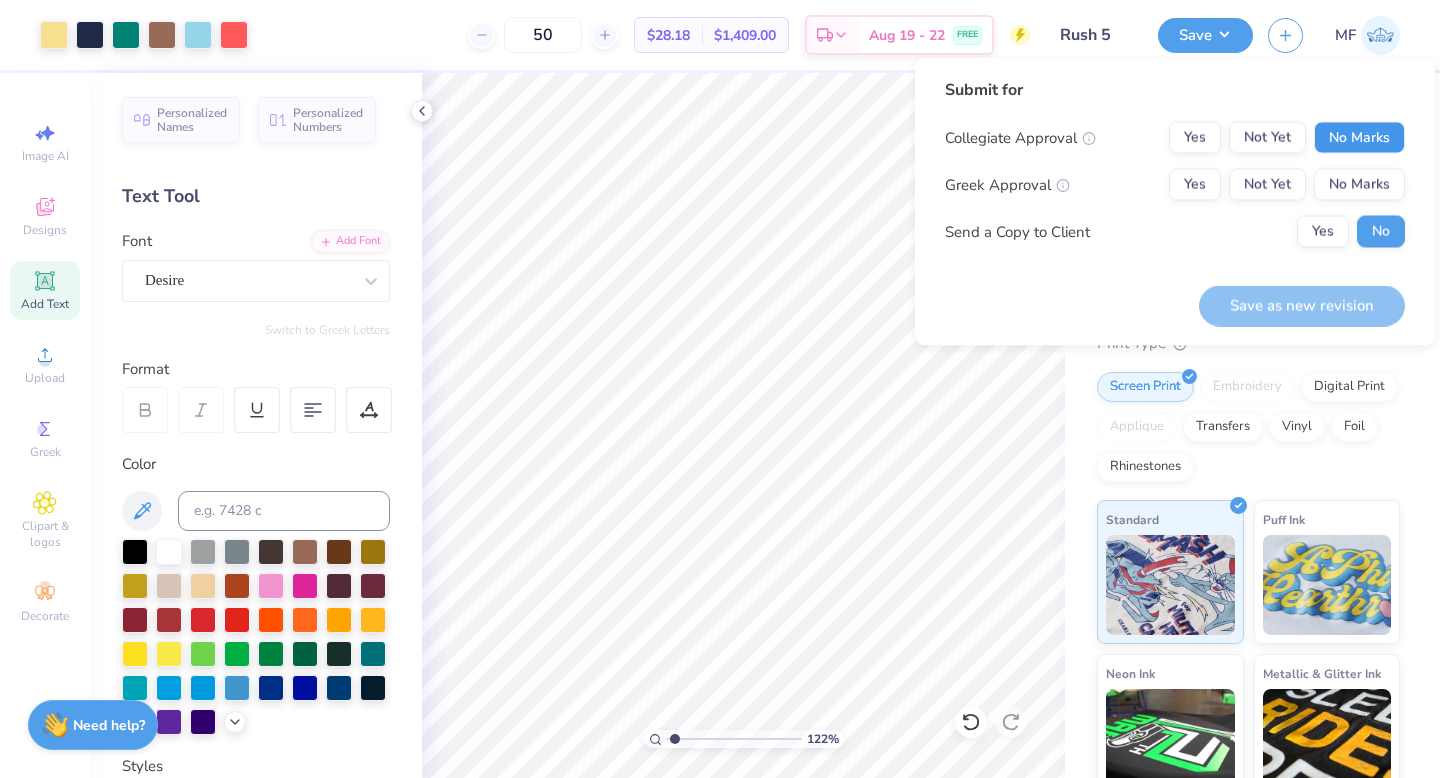 click on "No Marks" at bounding box center (1359, 138) 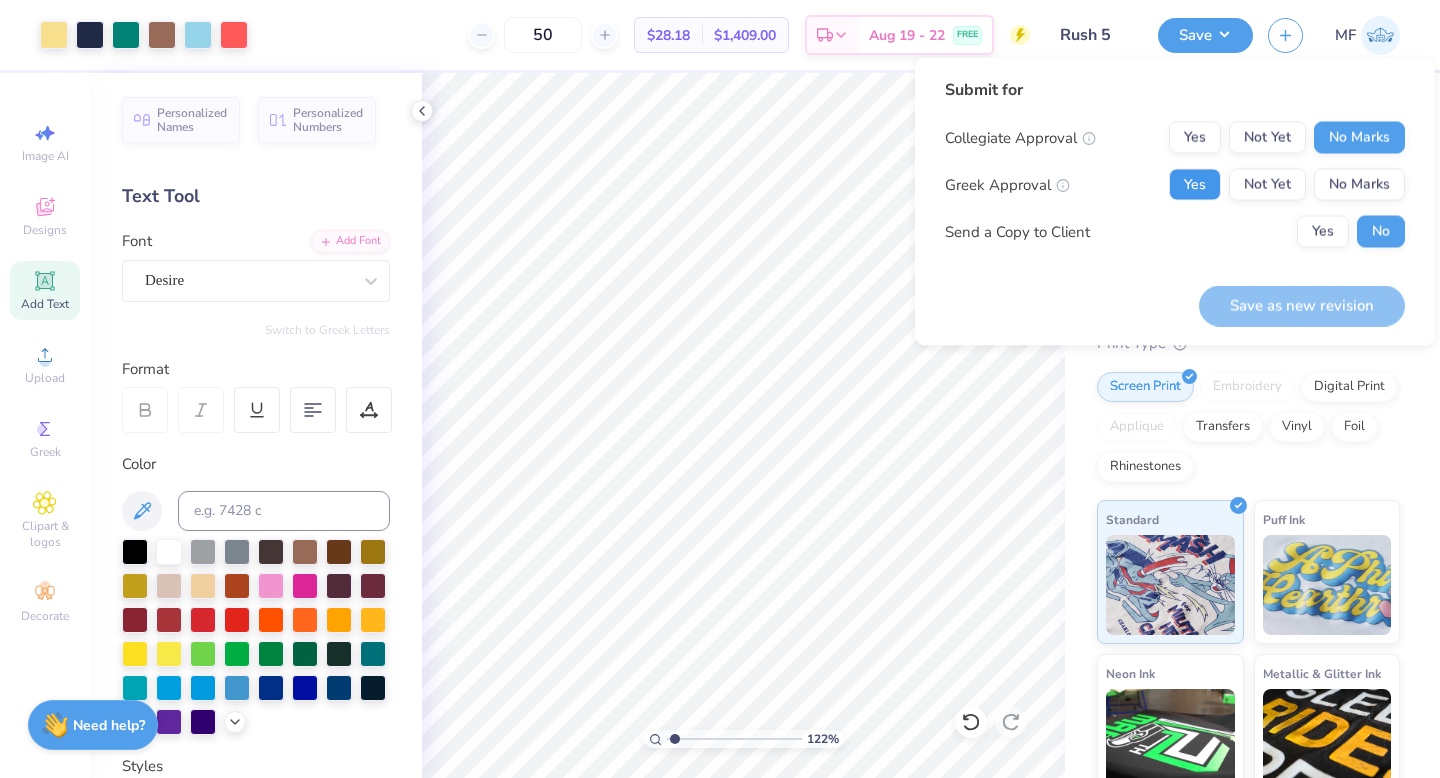 click on "Yes" at bounding box center [1195, 185] 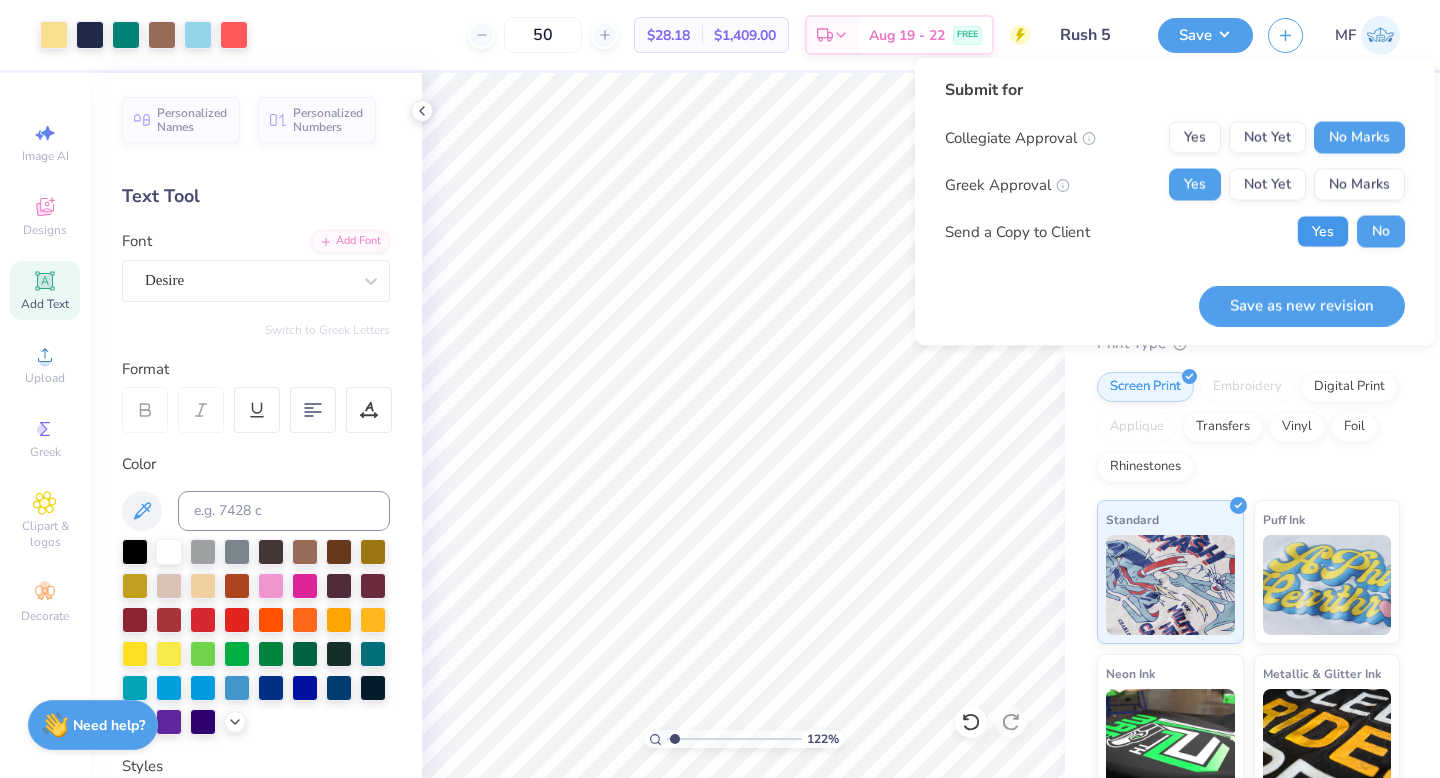 click on "Yes" at bounding box center (1323, 232) 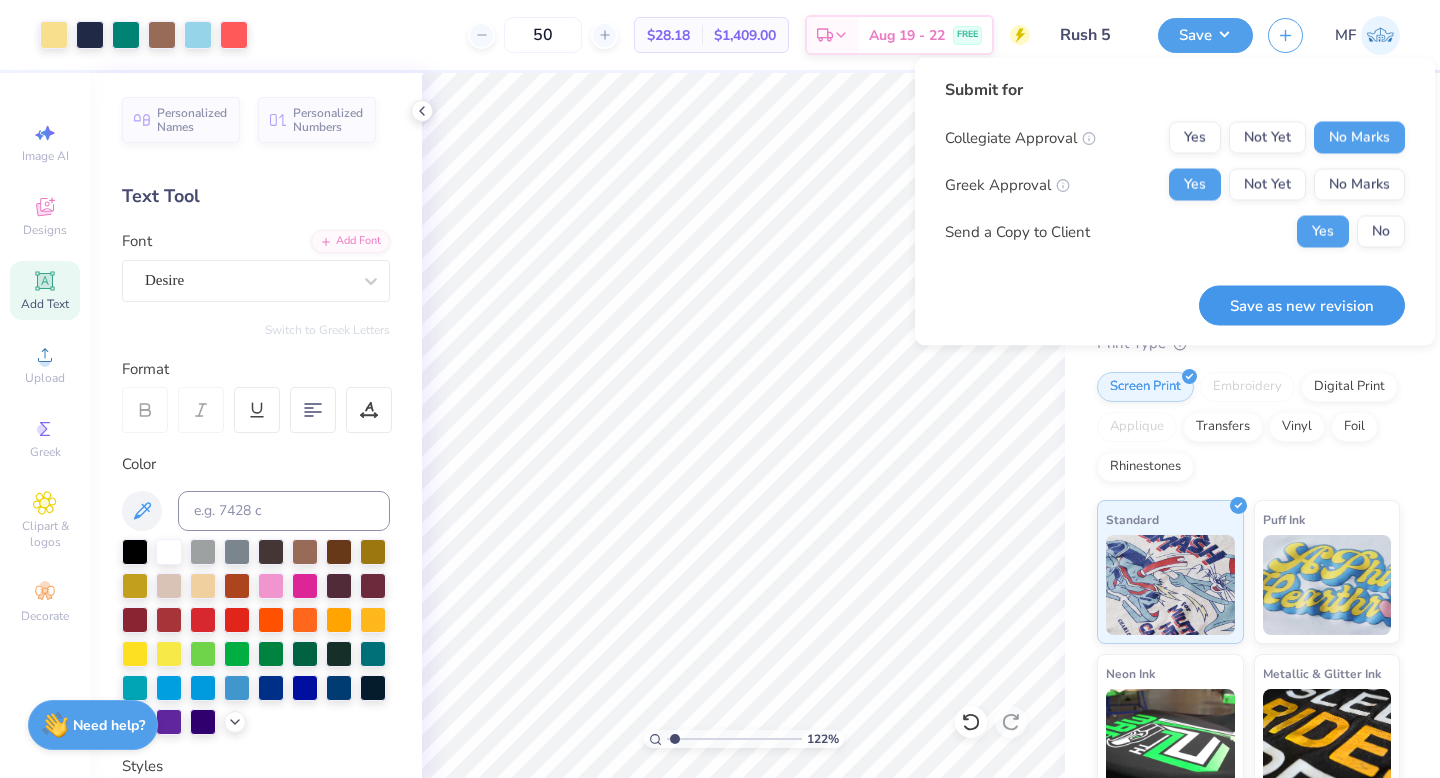 click on "Save as new revision" at bounding box center [1302, 305] 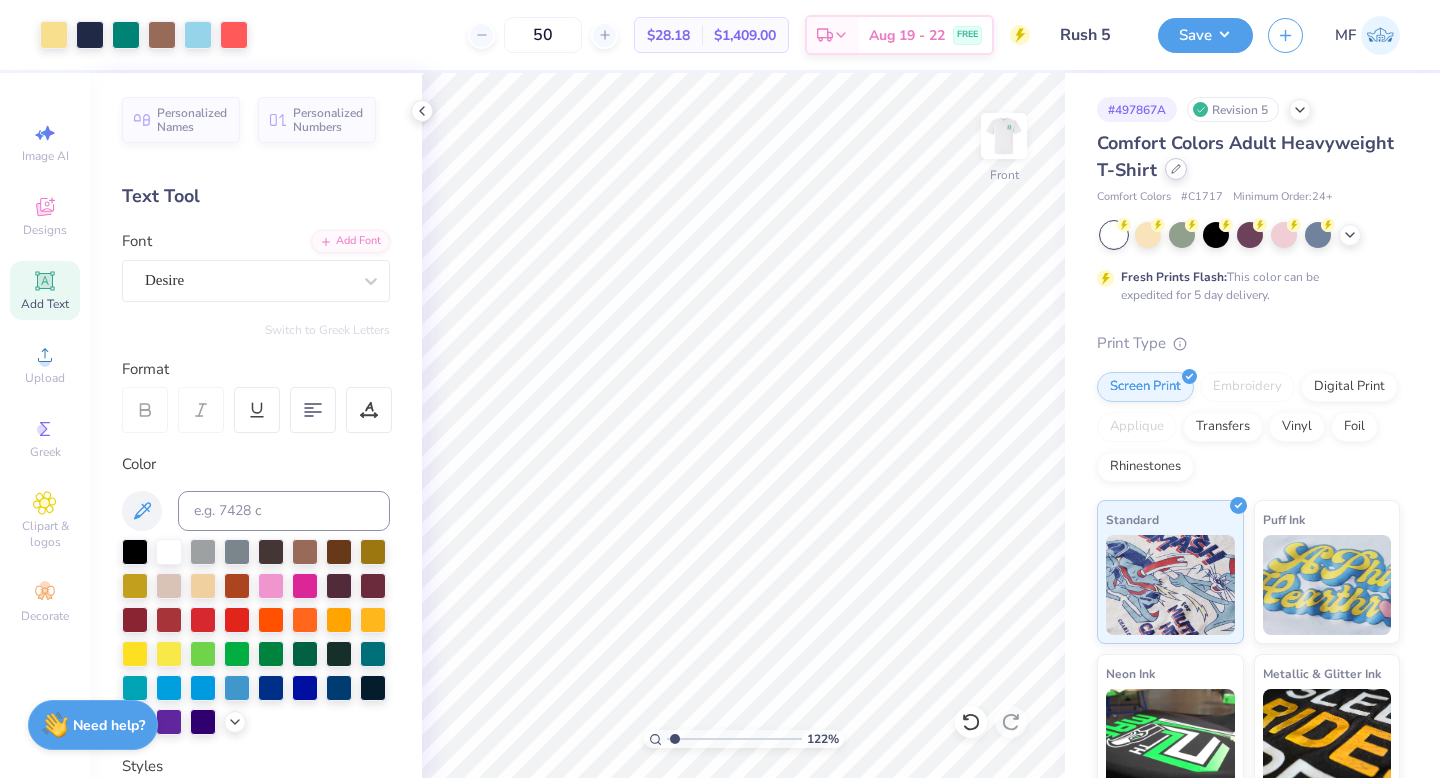 click 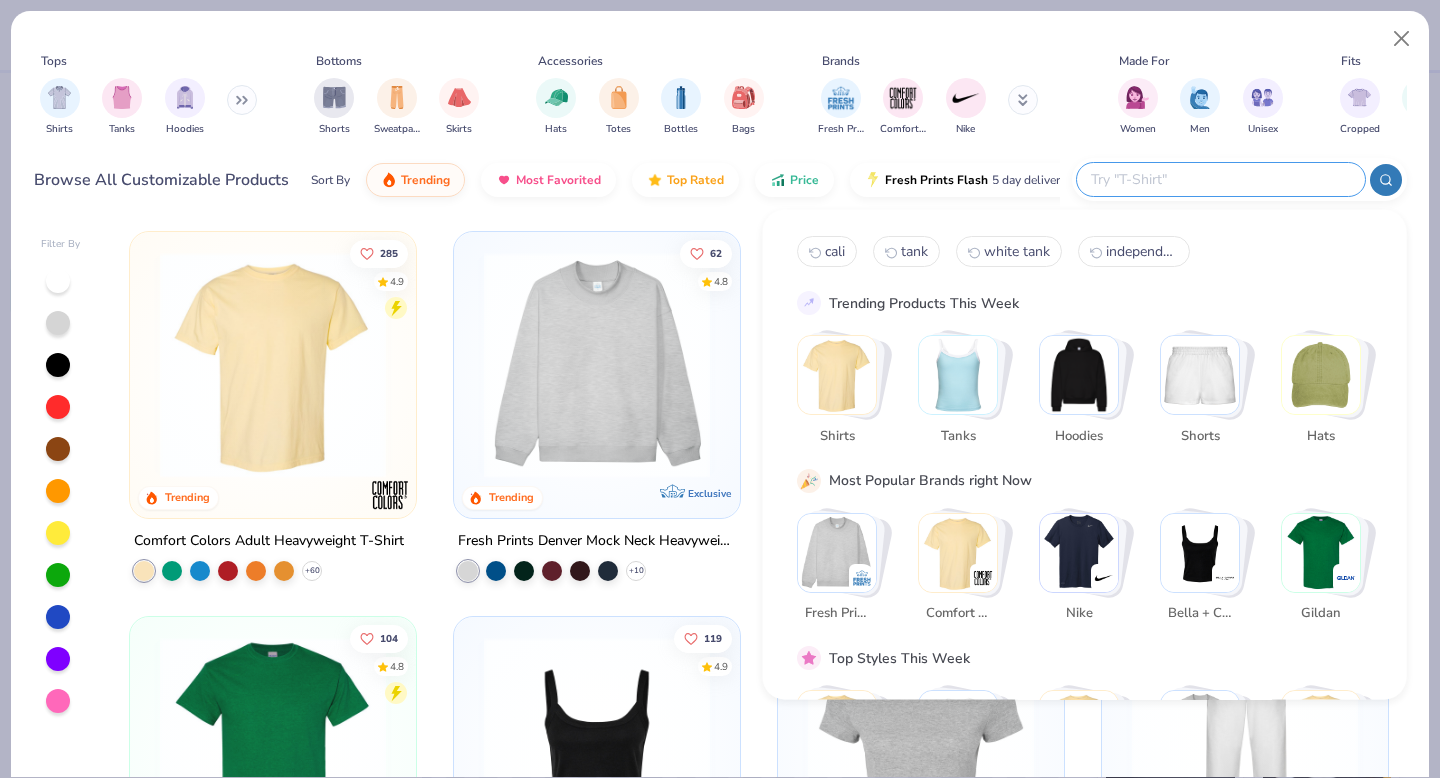 click at bounding box center [1220, 179] 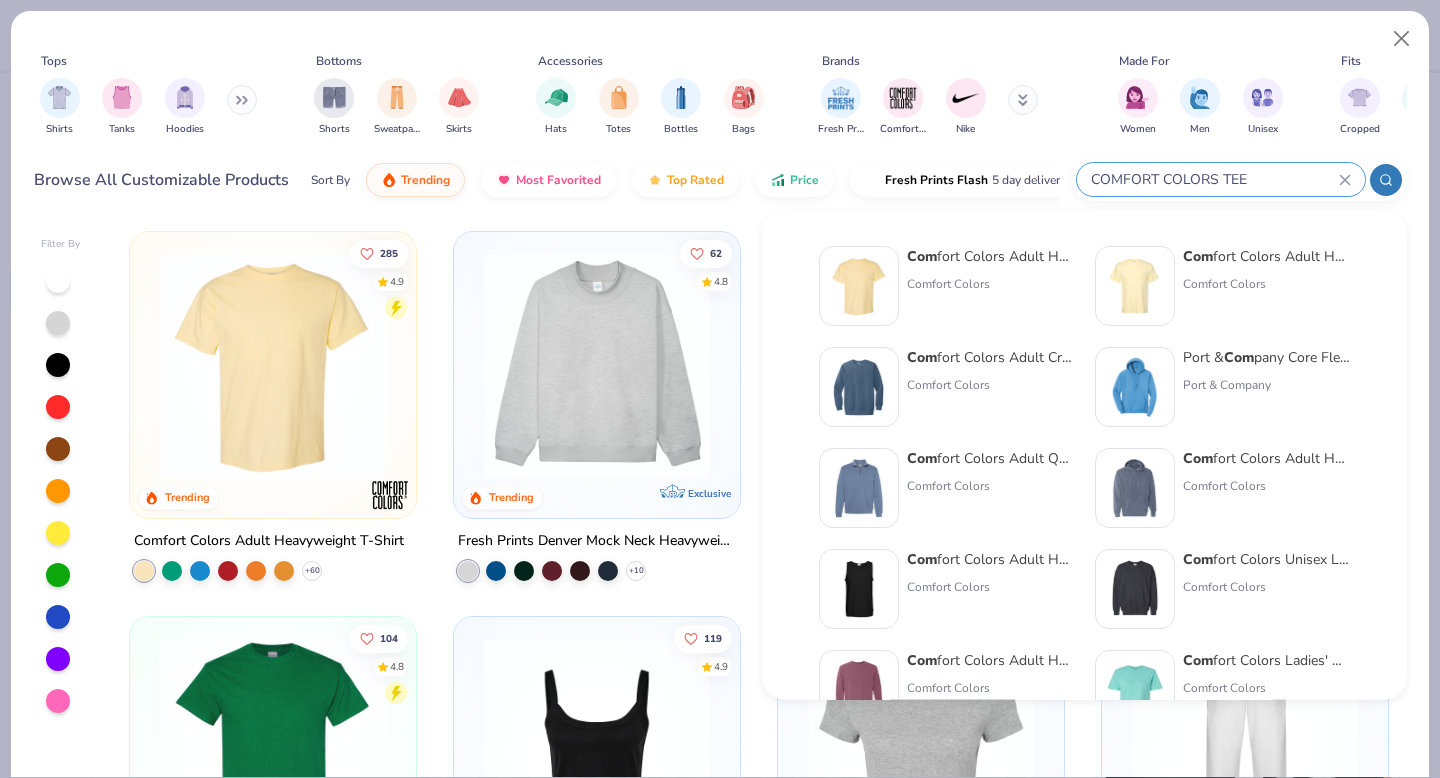 type on "COMFORT COLORS TEE" 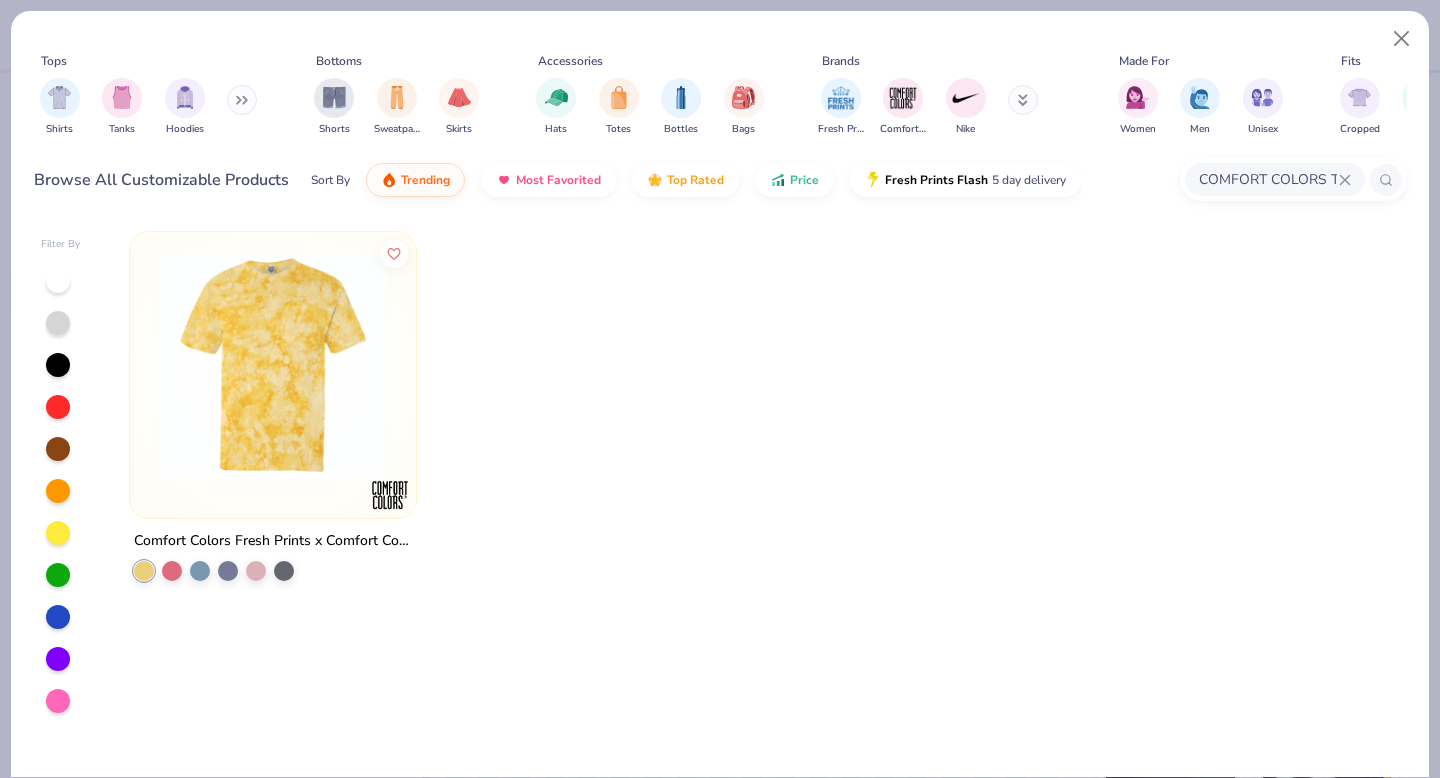 click on "COMFORT COLORS TEE" at bounding box center (1268, 179) 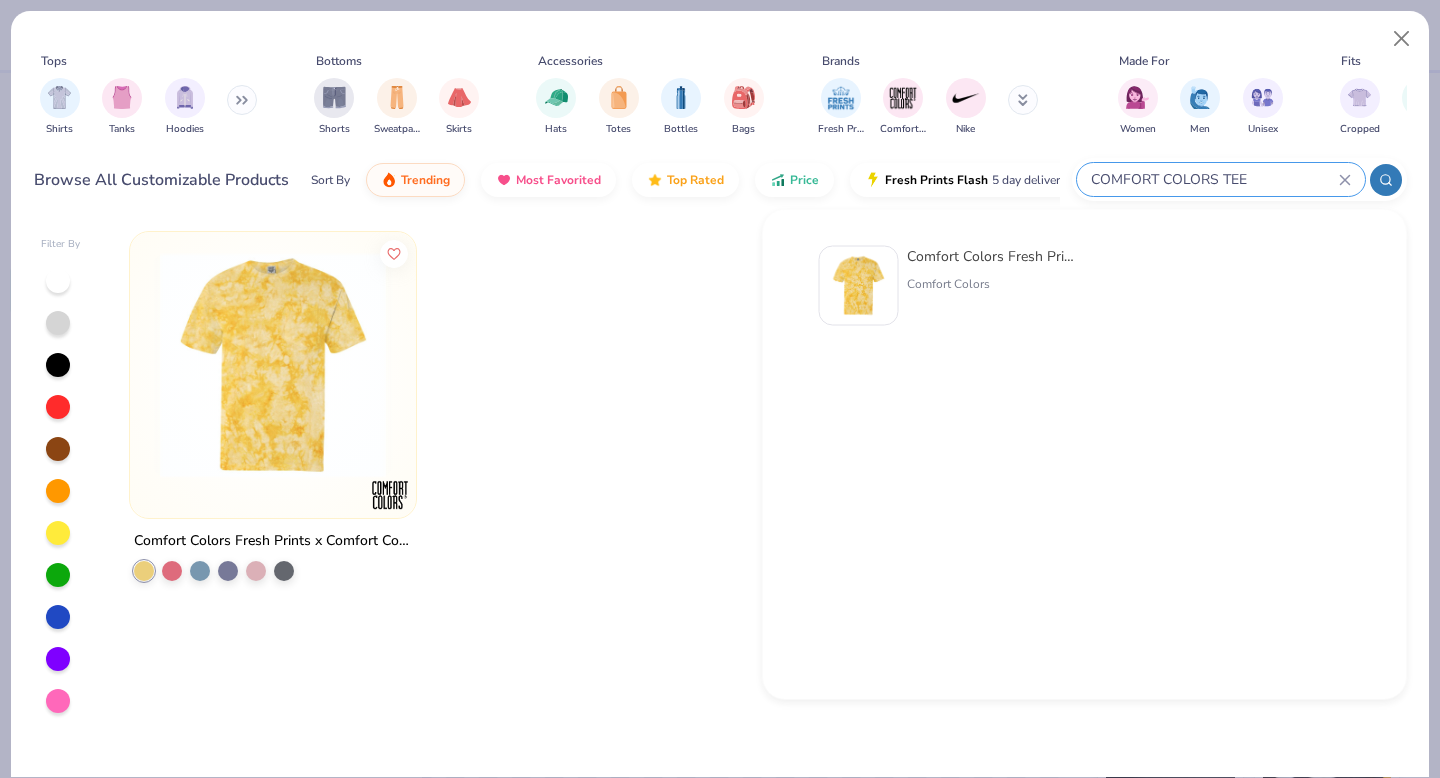 click on "COMFORT COLORS TEE" at bounding box center (1214, 179) 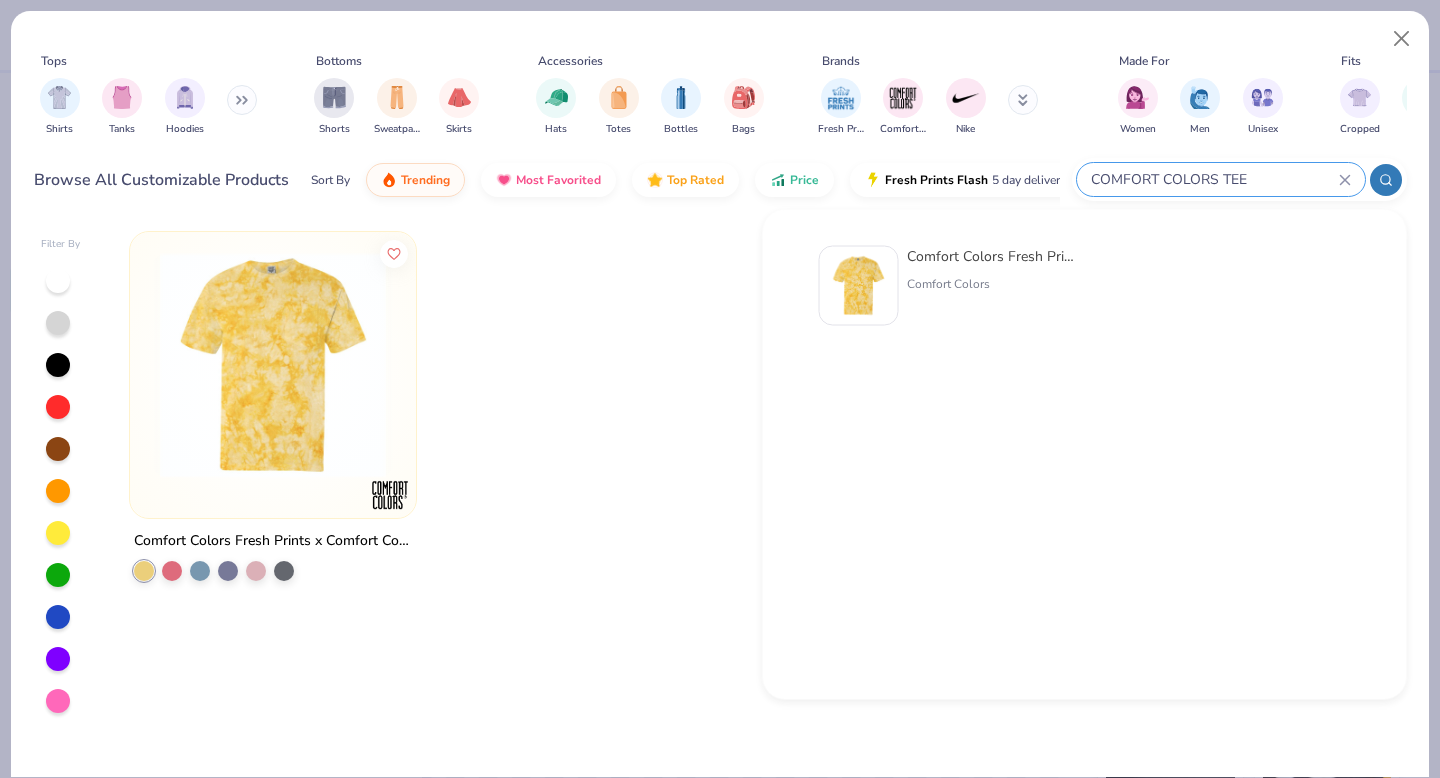 click on "COMFORT COLORS TEE" at bounding box center (1214, 179) 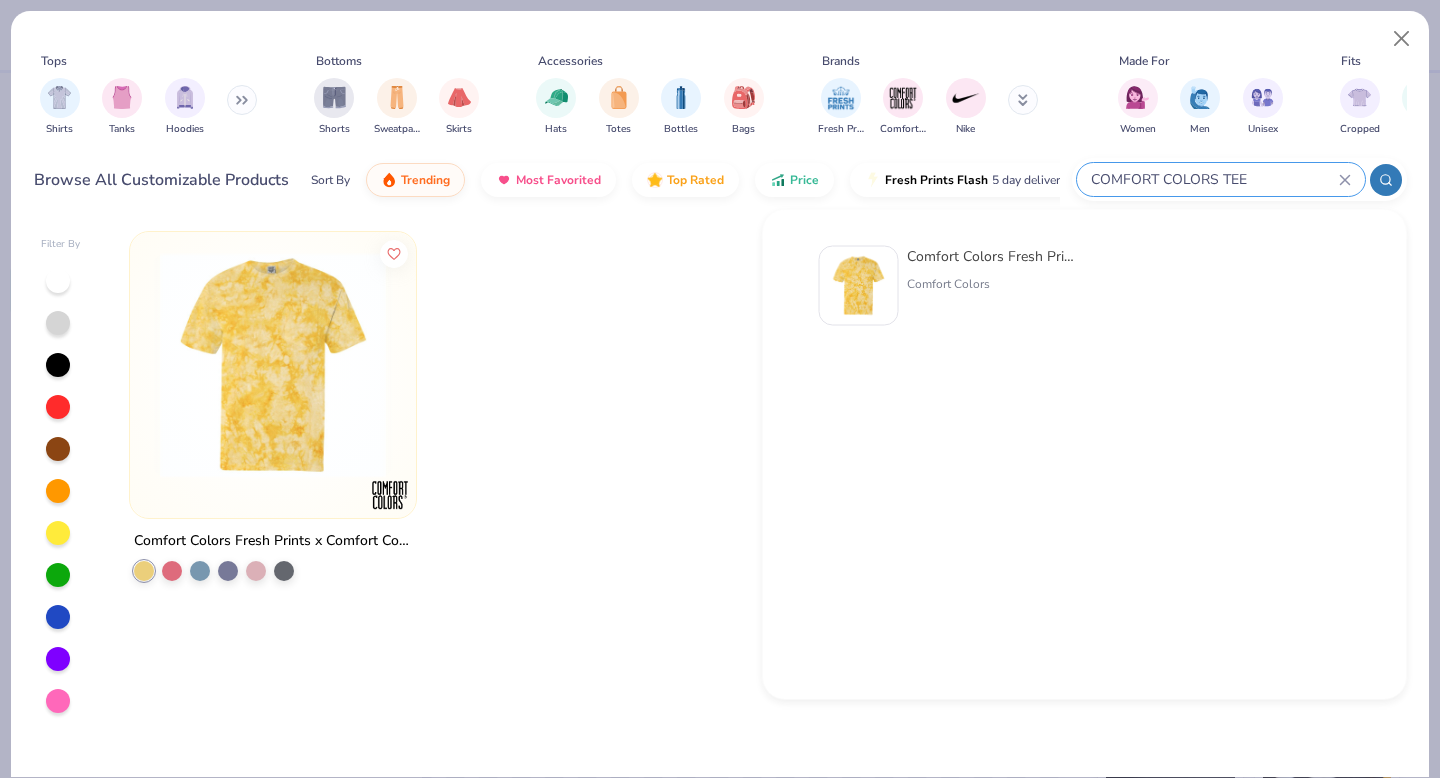 click on "COMFORT COLORS TEE" at bounding box center (1214, 179) 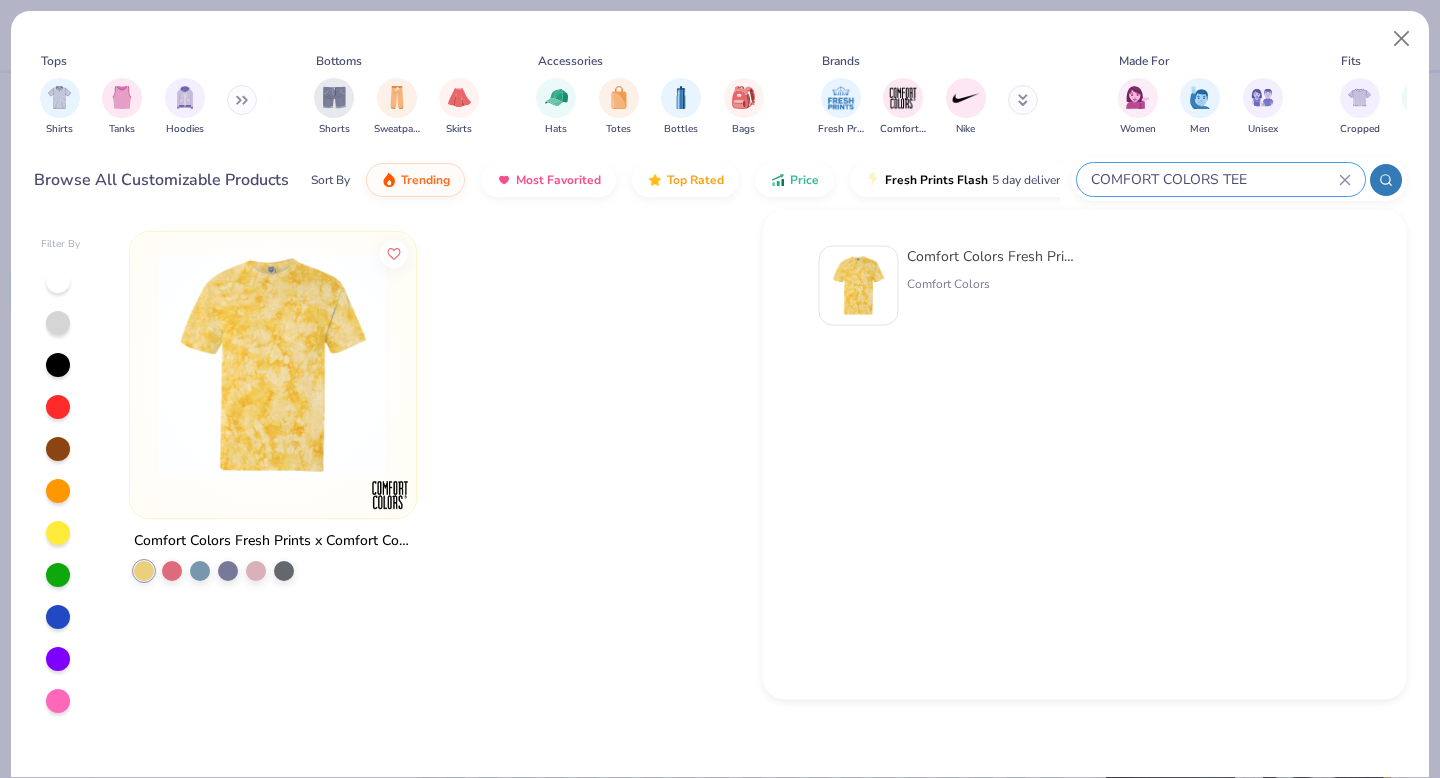 click on "COMFORT COLORS TEE" at bounding box center (1214, 179) 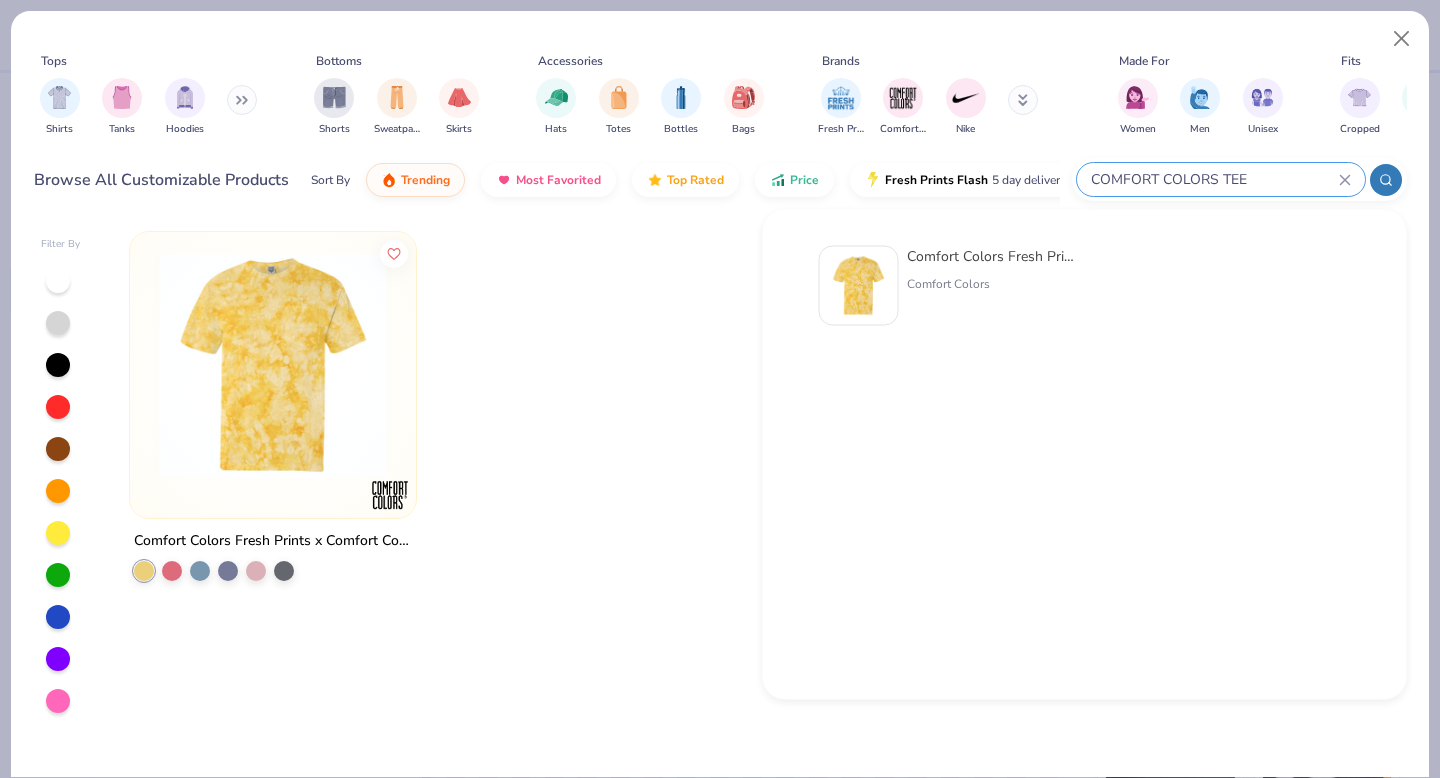 click on "COMFORT COLORS TEE" at bounding box center (1221, 179) 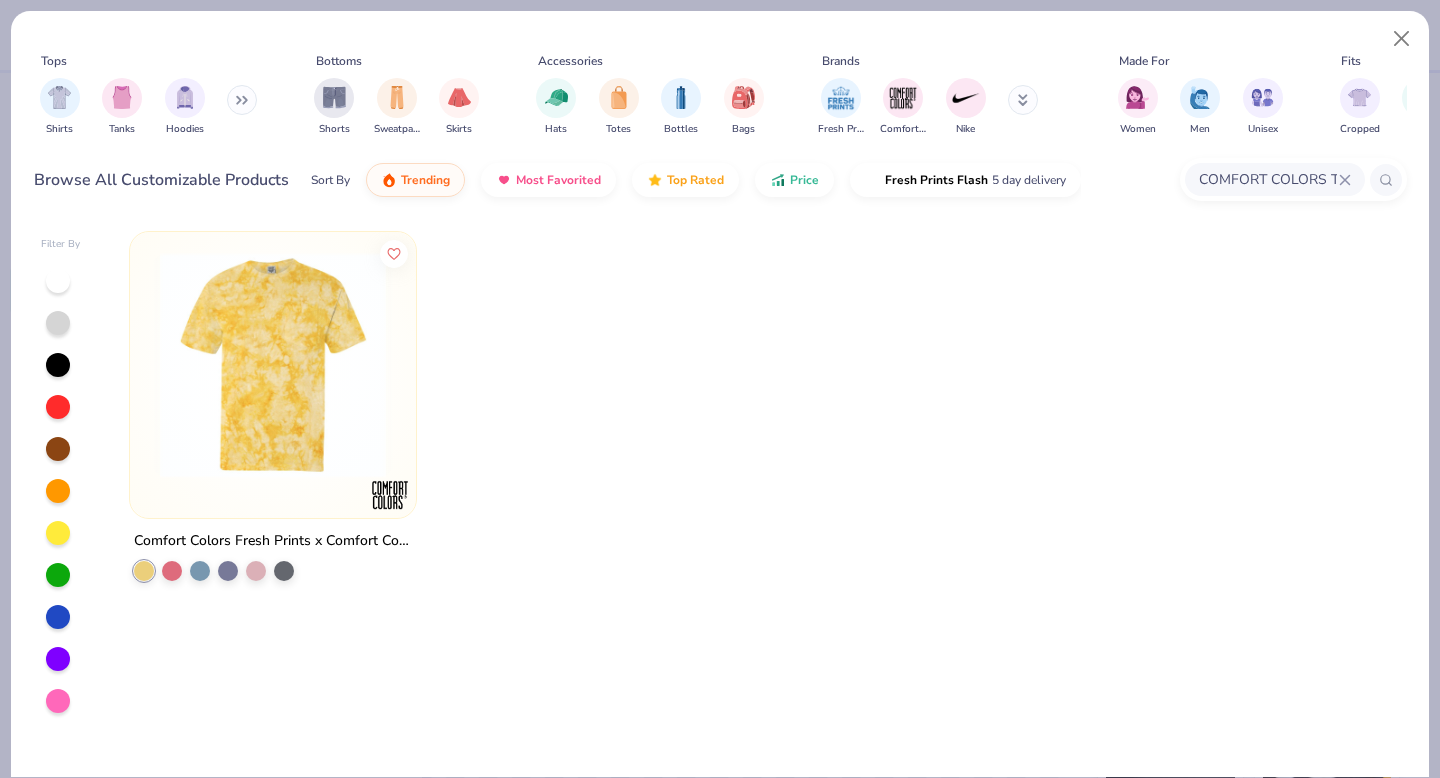 click on "COMFORT COLORS TEE" at bounding box center (1275, 179) 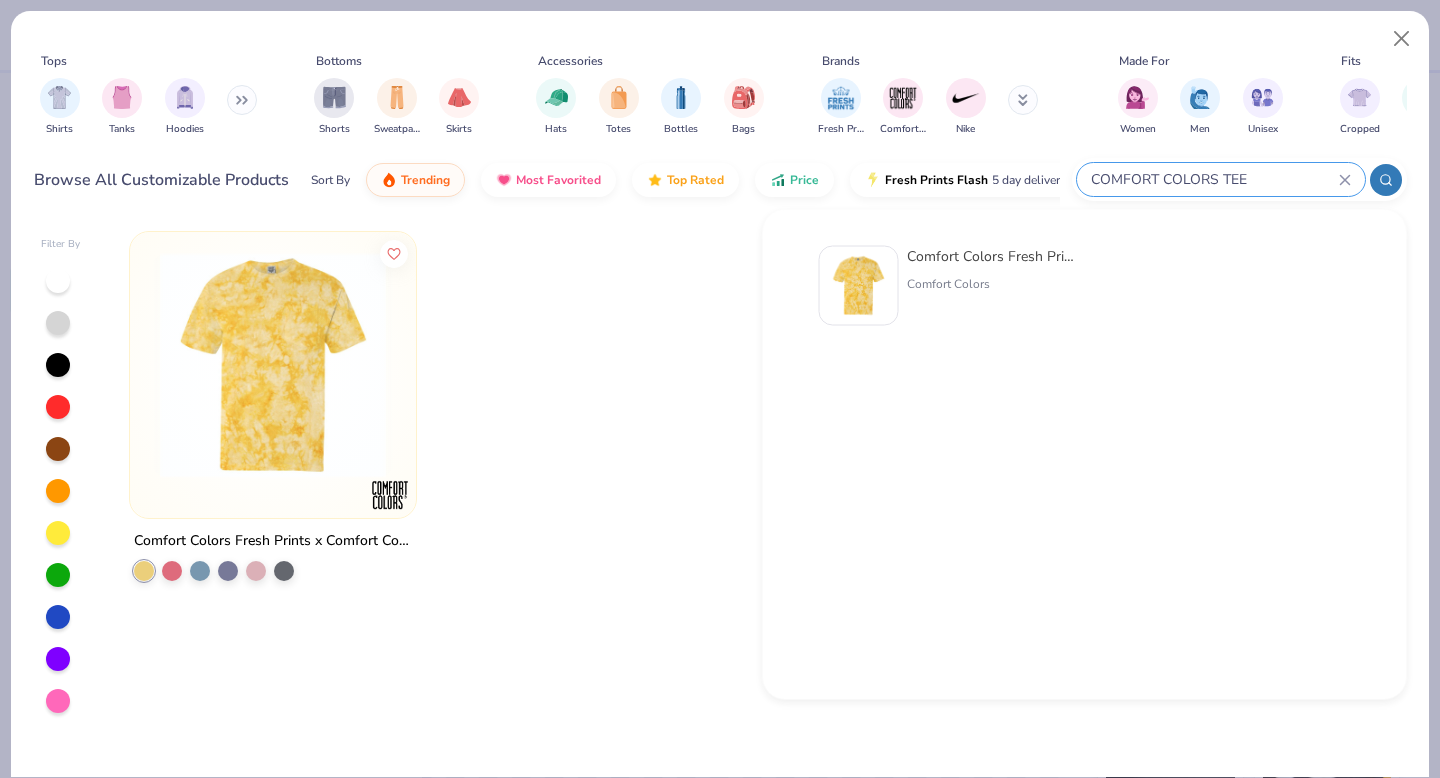 click 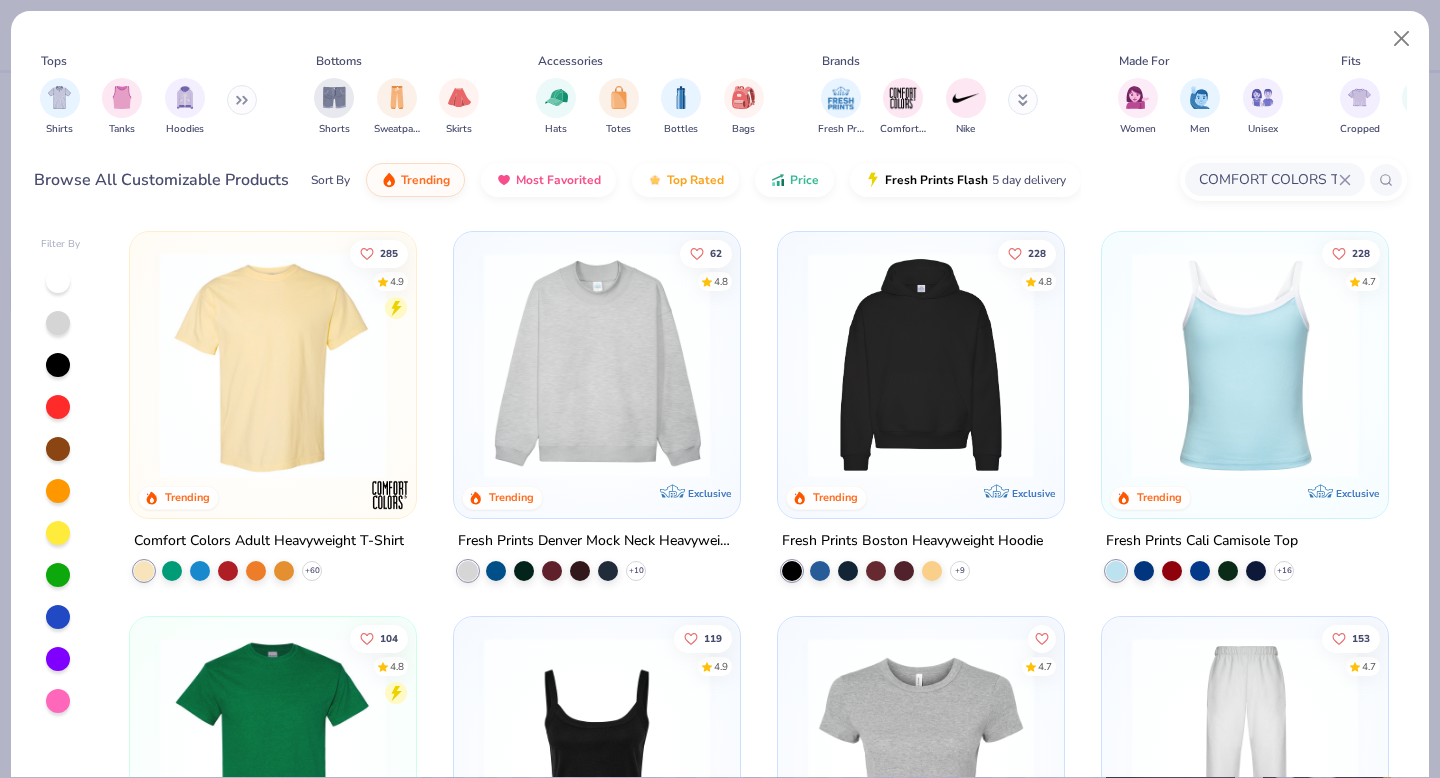 click 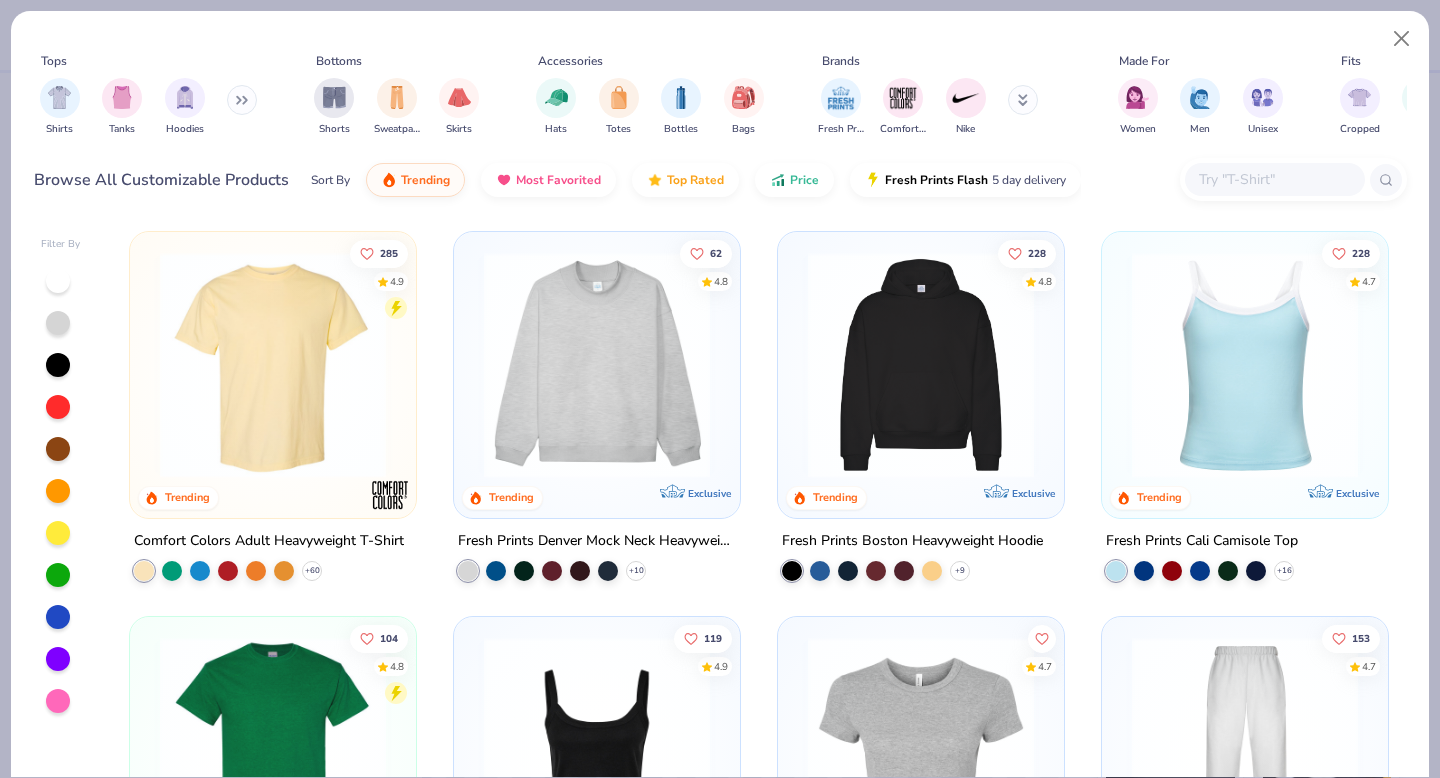 click at bounding box center (1274, 179) 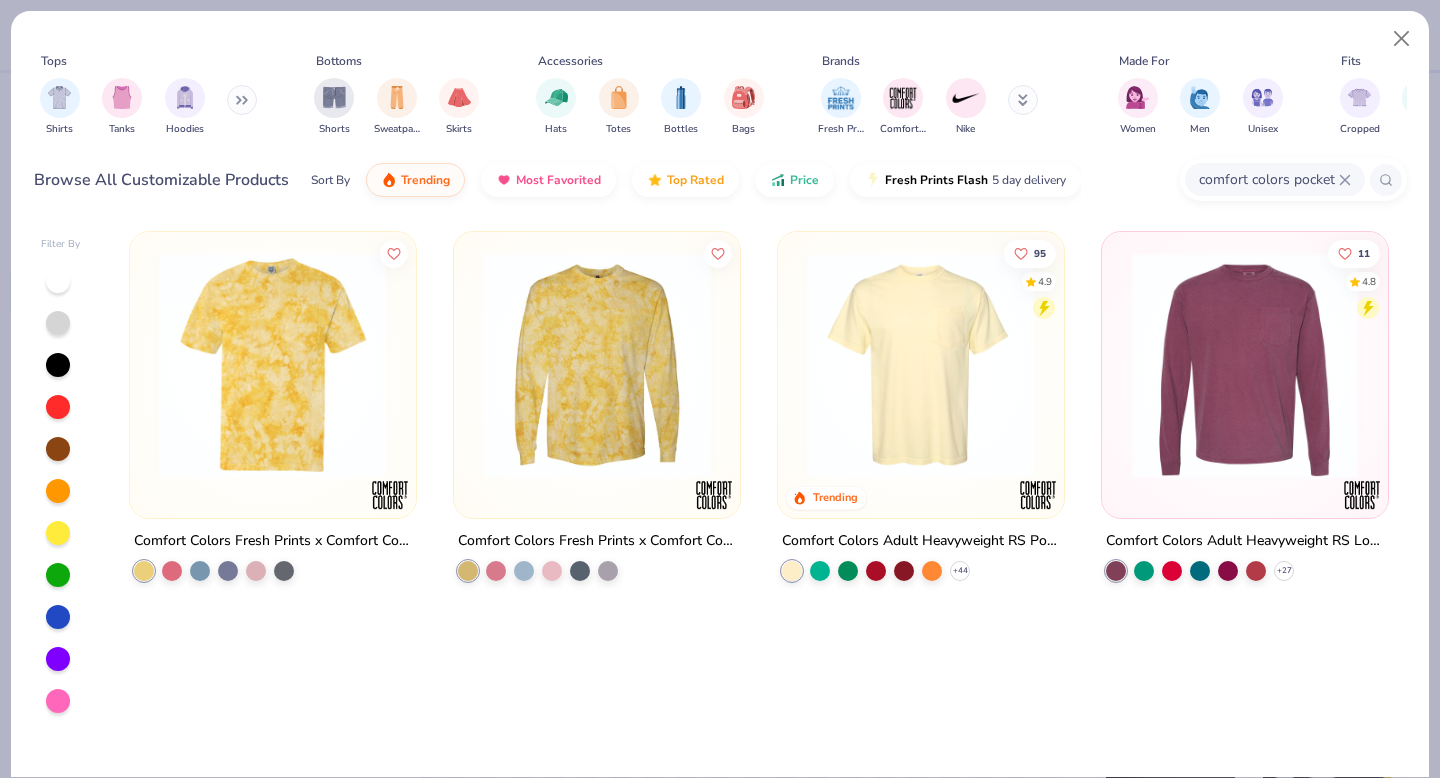 click on "comfort colors pocket" at bounding box center (1268, 179) 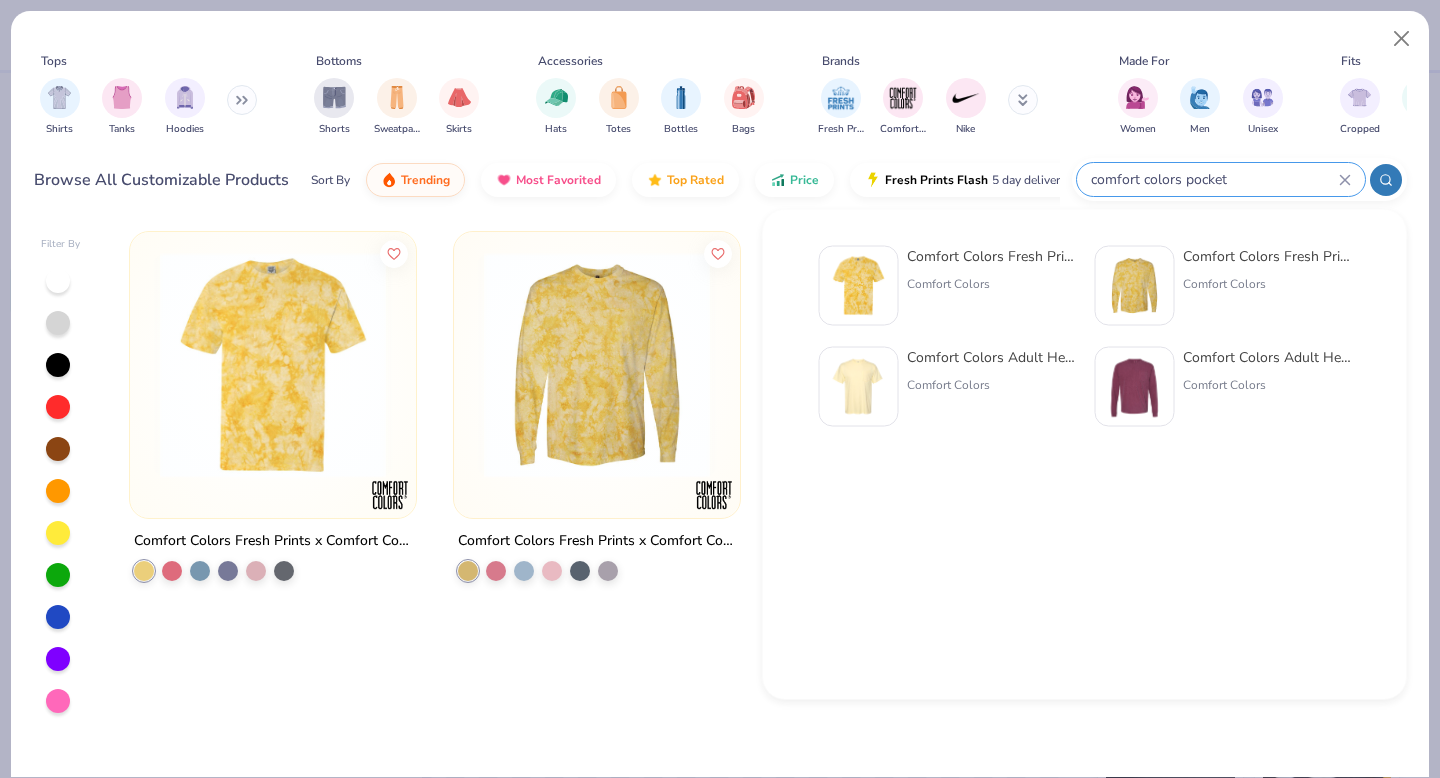 click on "comfort colors pocket" at bounding box center (1214, 179) 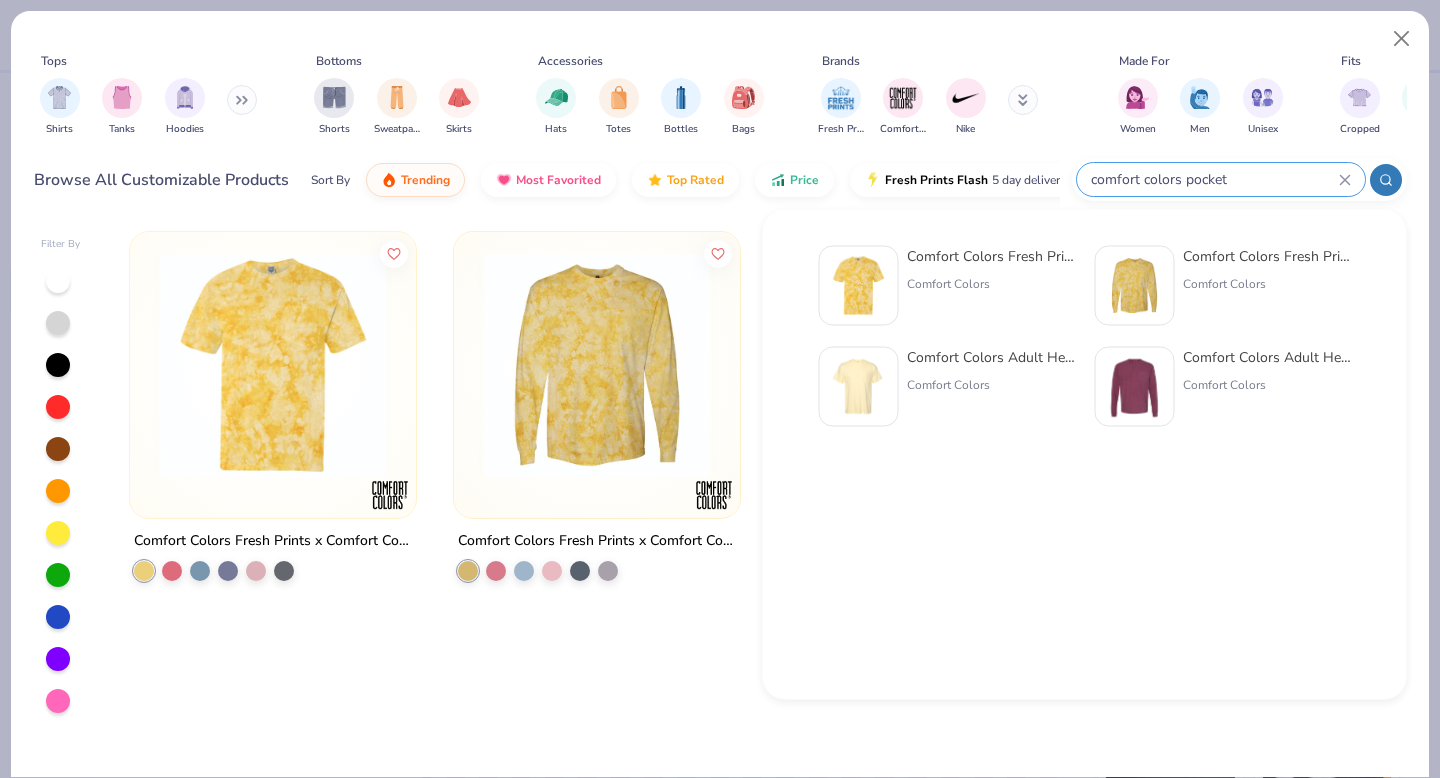 click on "comfort colors pocket" at bounding box center [1214, 179] 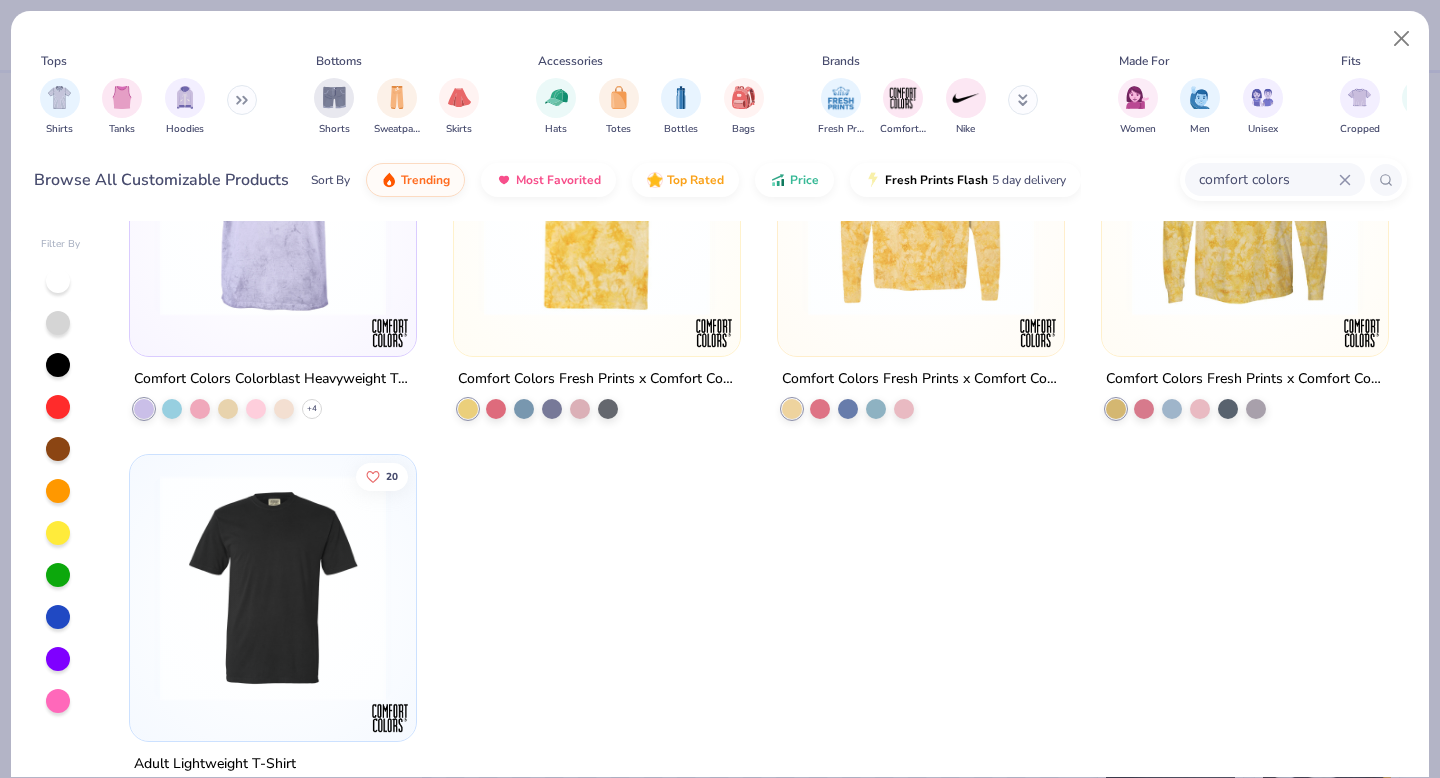 scroll, scrollTop: 1761, scrollLeft: 0, axis: vertical 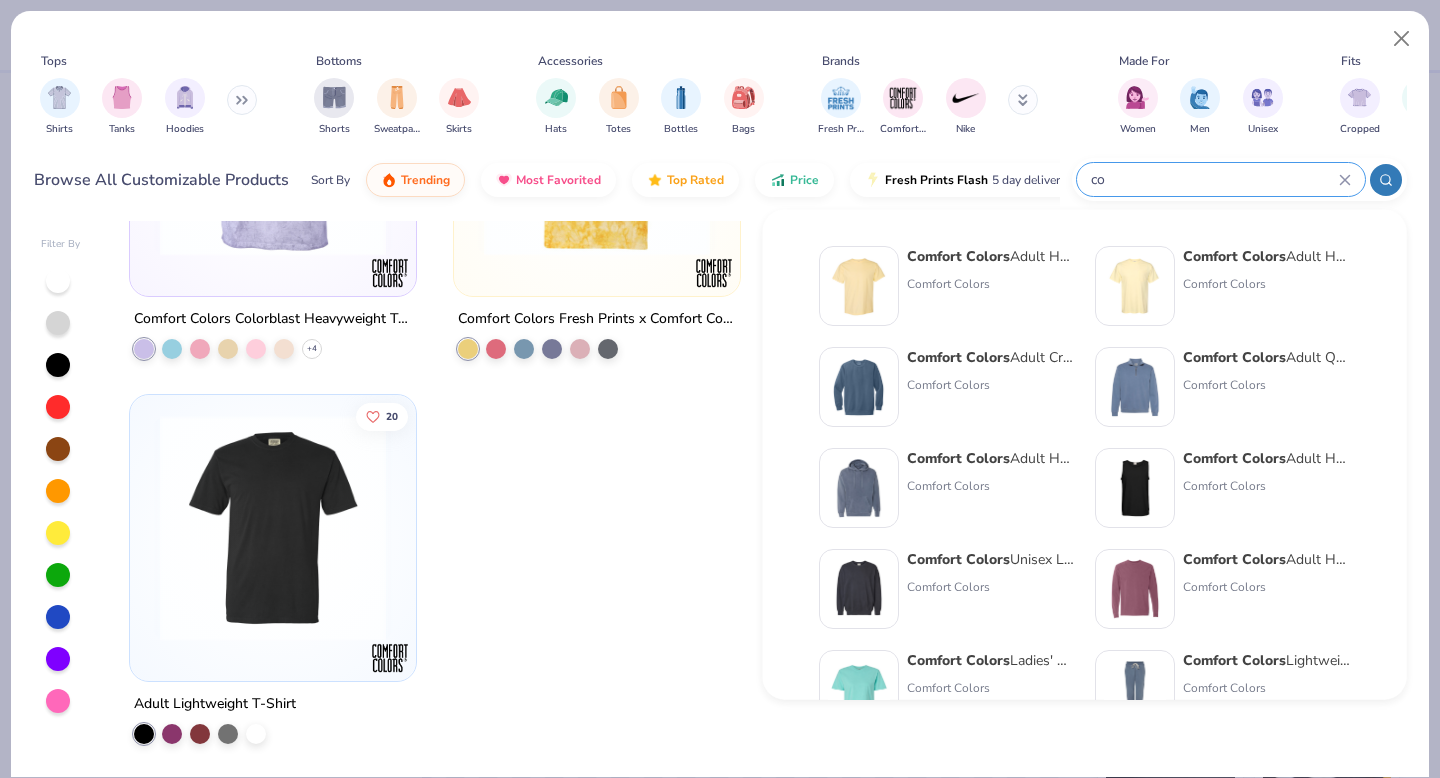 type on "c" 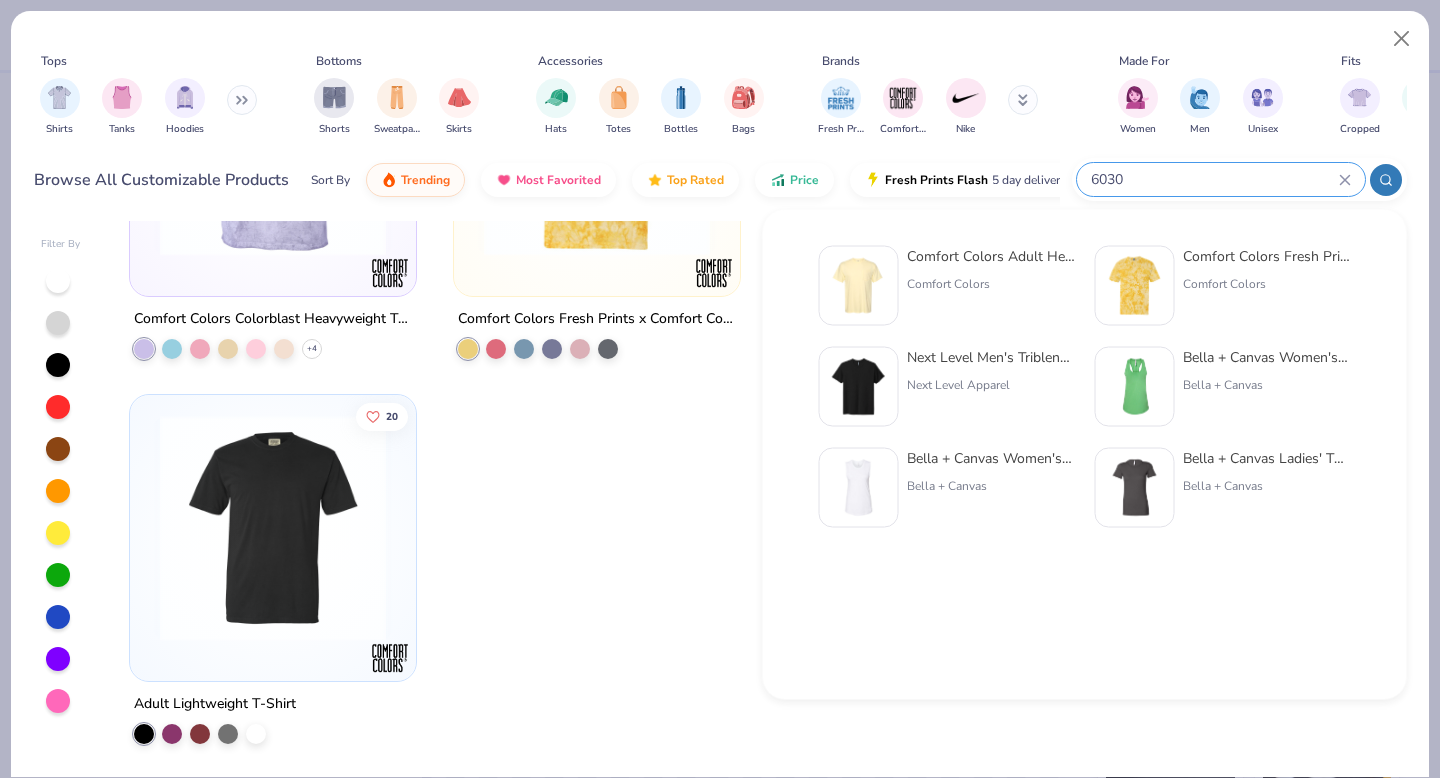 type on "6030" 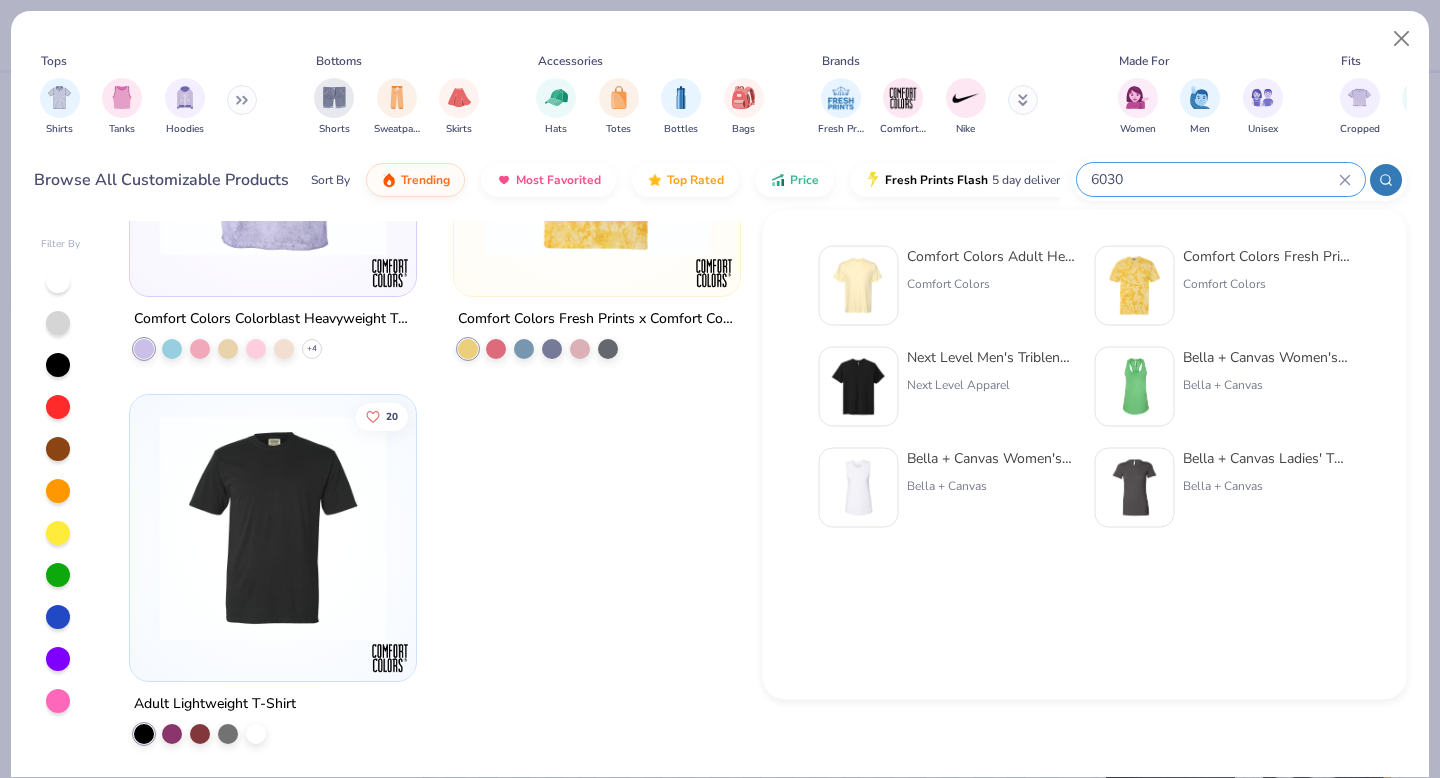 click on "Comfort Colors Adult Heavyweight RS Pocket T-Shirt" at bounding box center [991, 256] 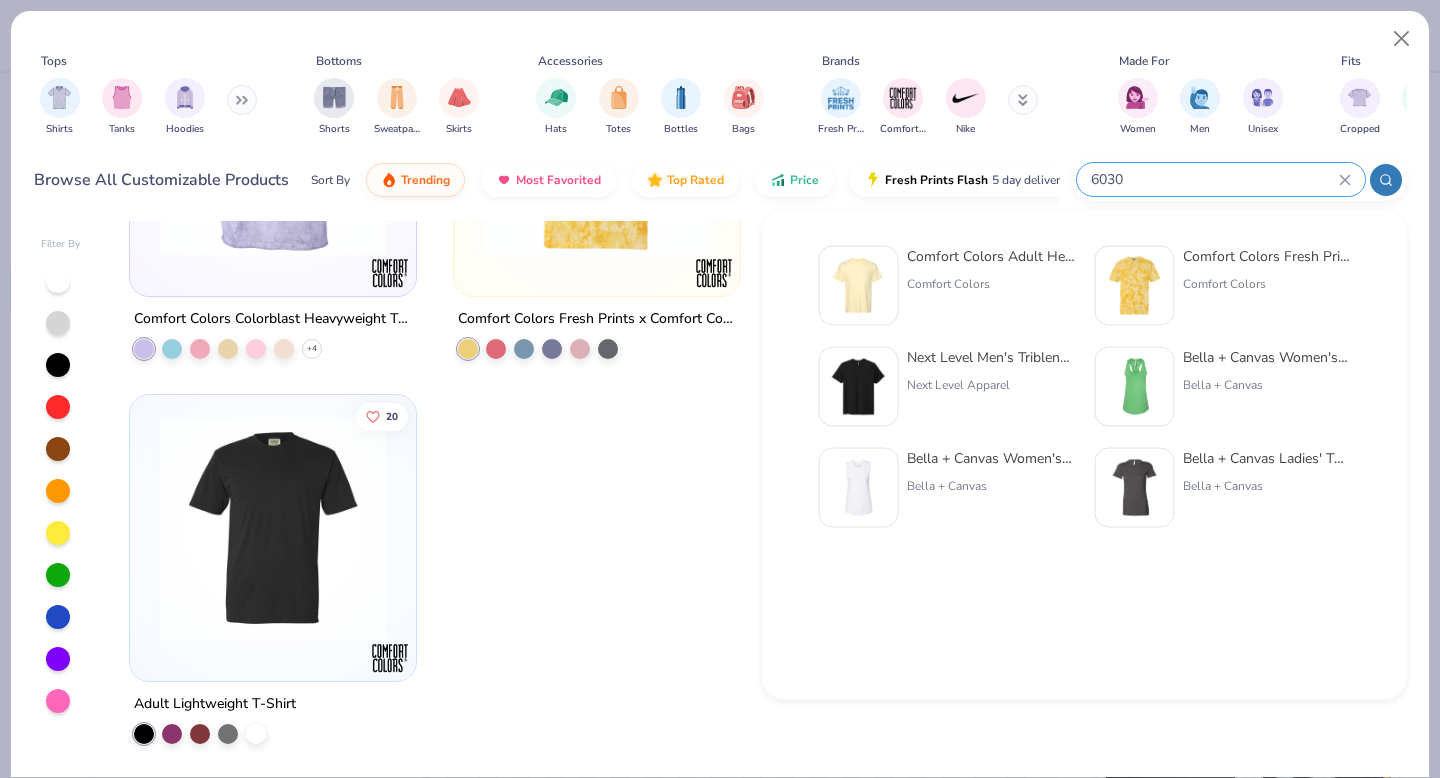 type 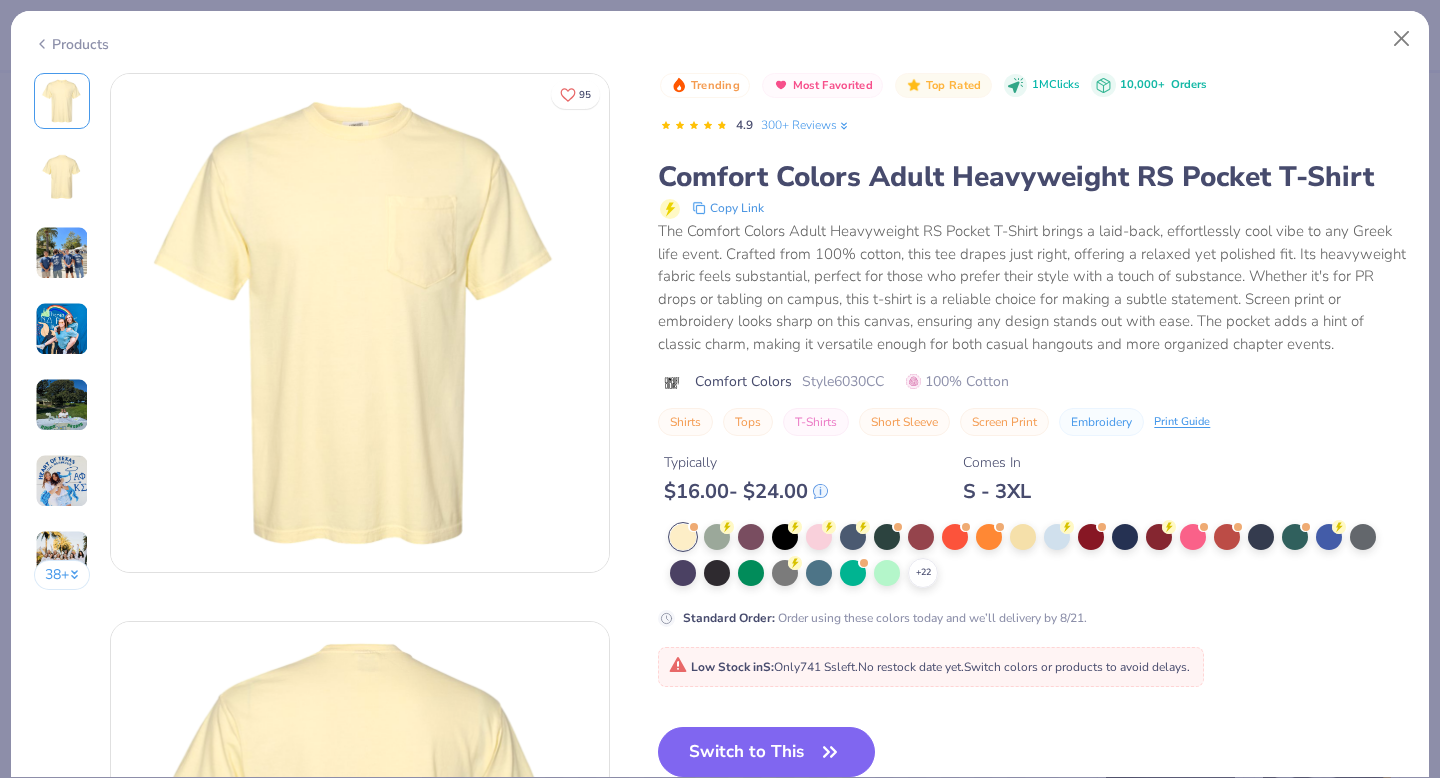 scroll, scrollTop: 0, scrollLeft: 0, axis: both 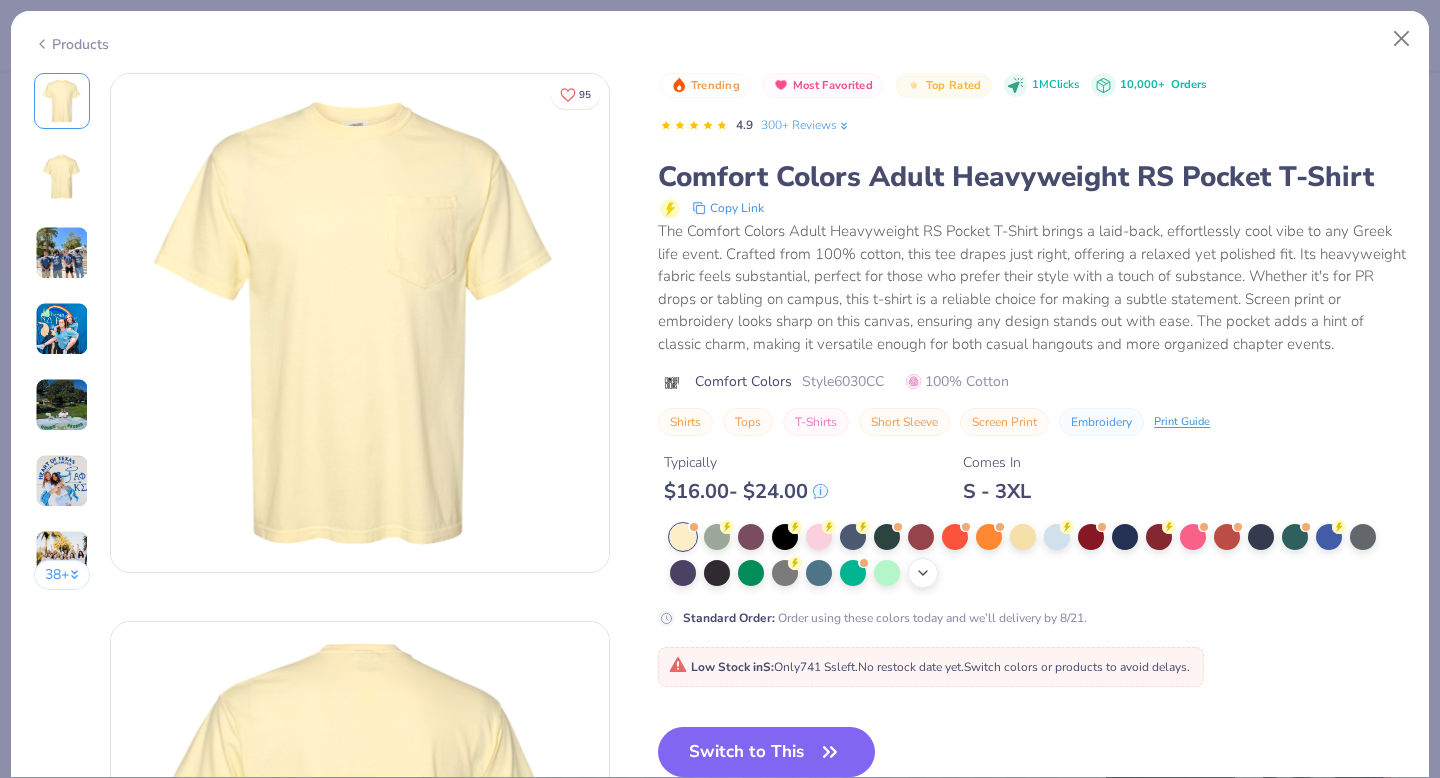 click 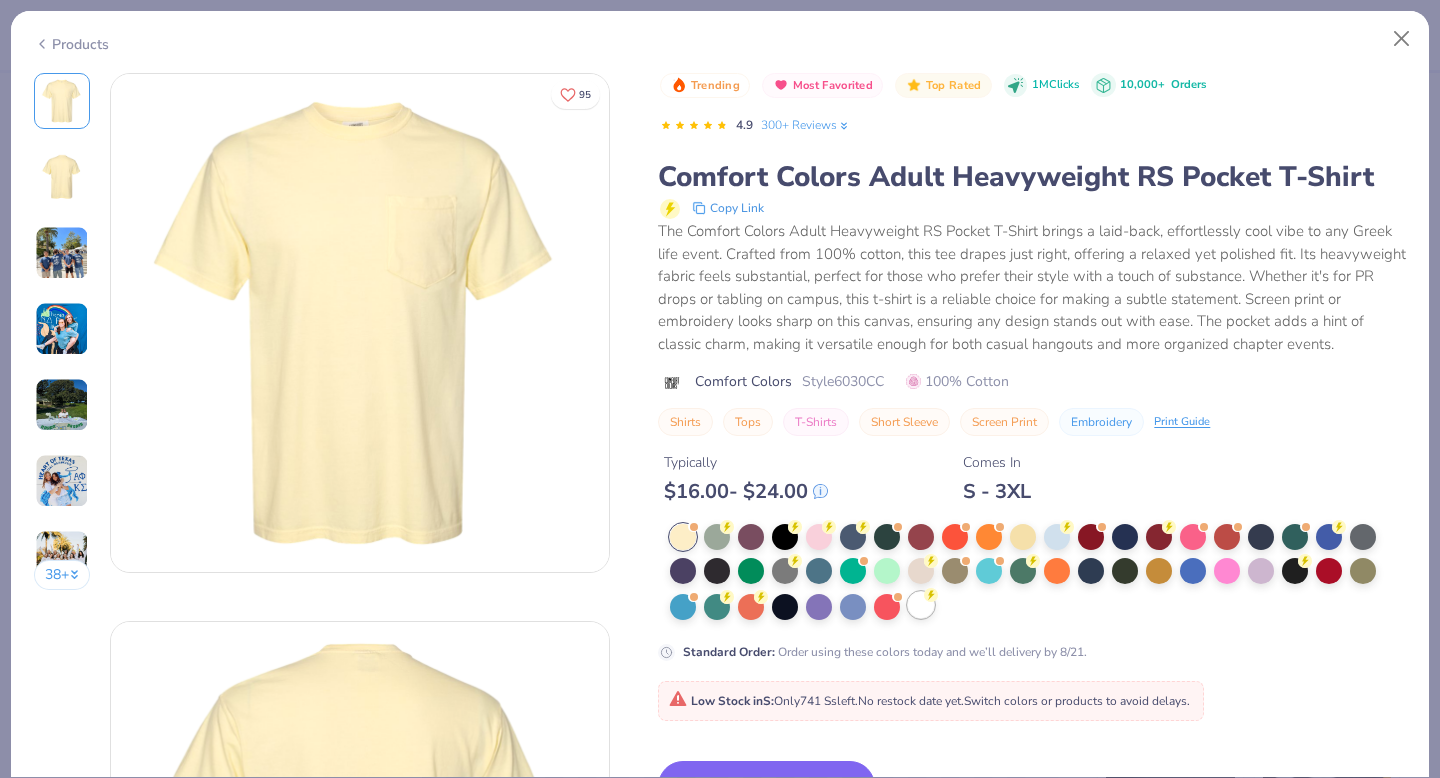 click at bounding box center [921, 605] 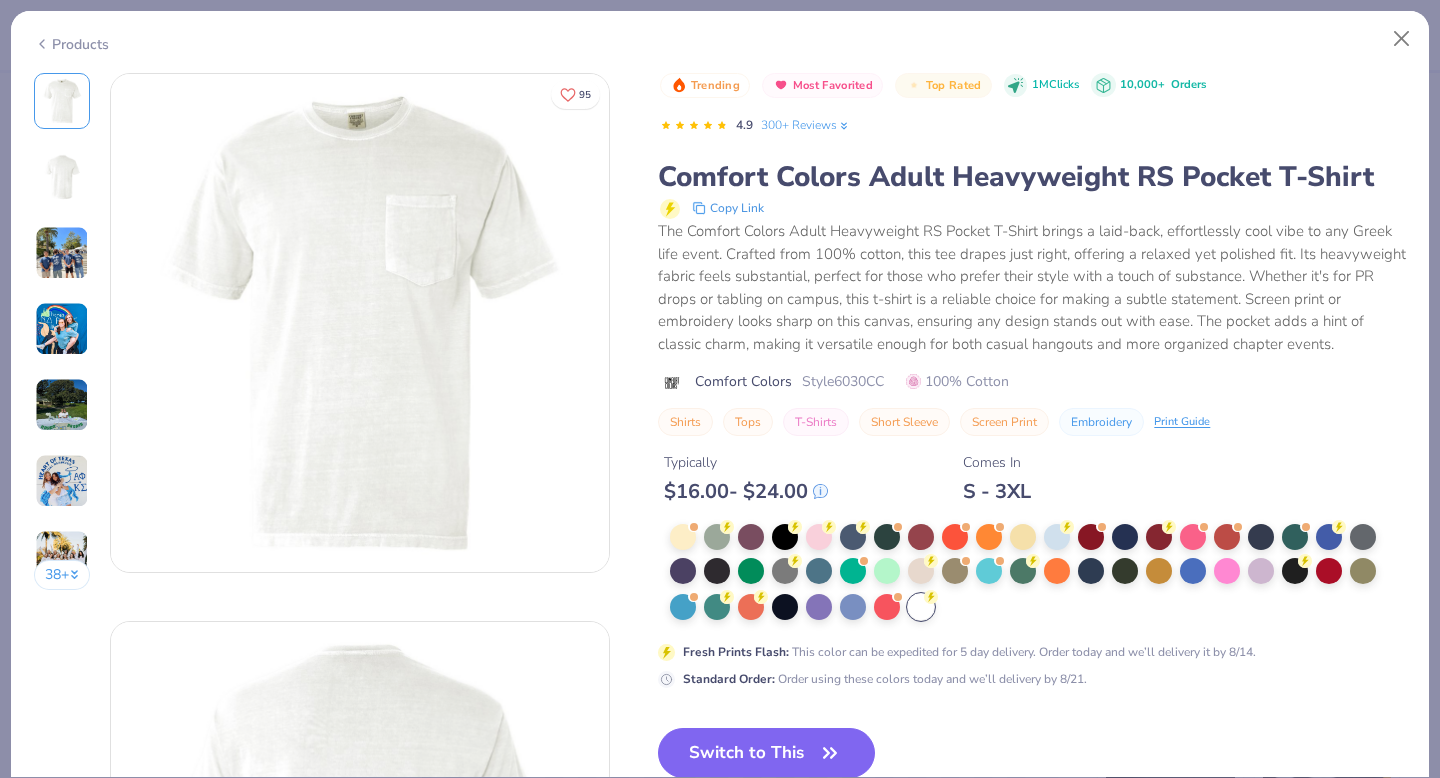 click on "Switch to This" at bounding box center (766, 753) 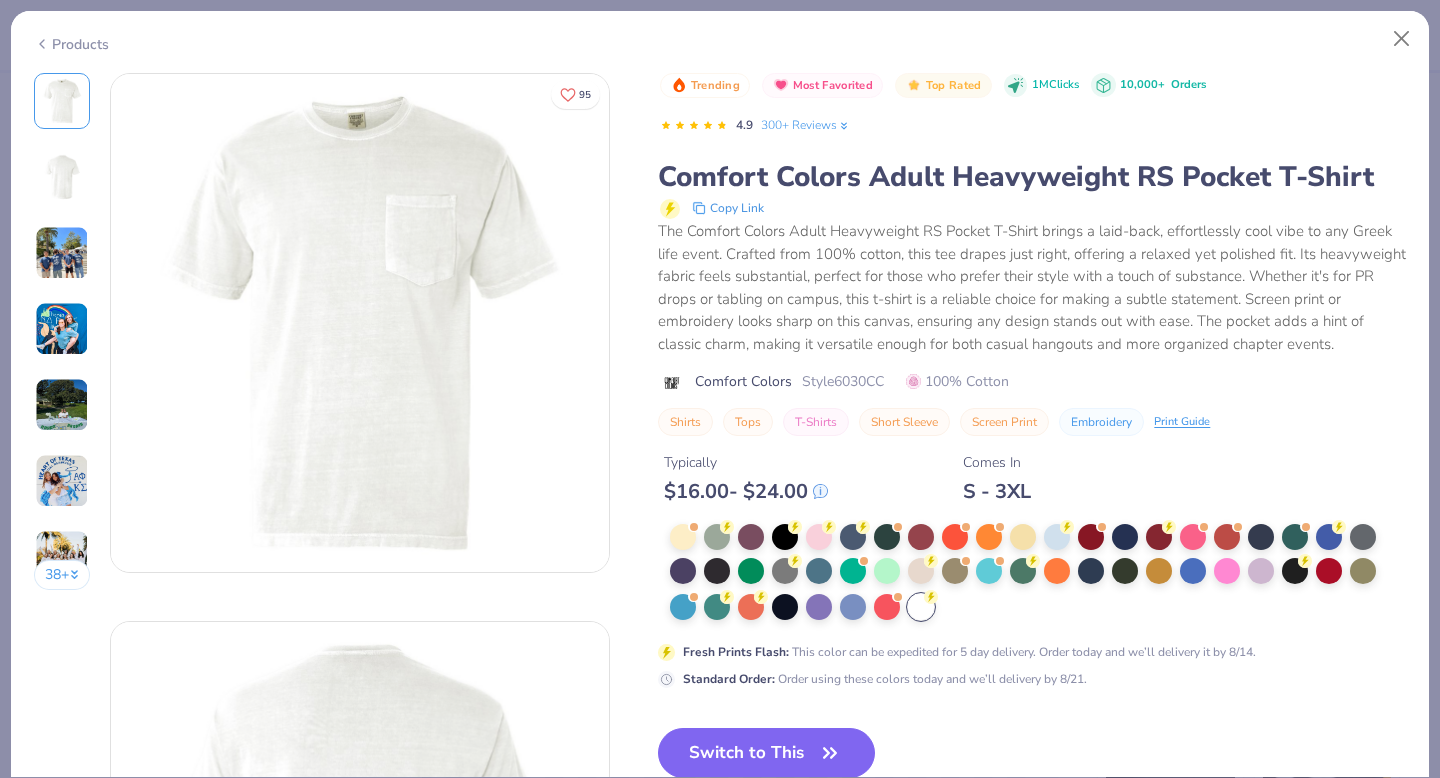 click 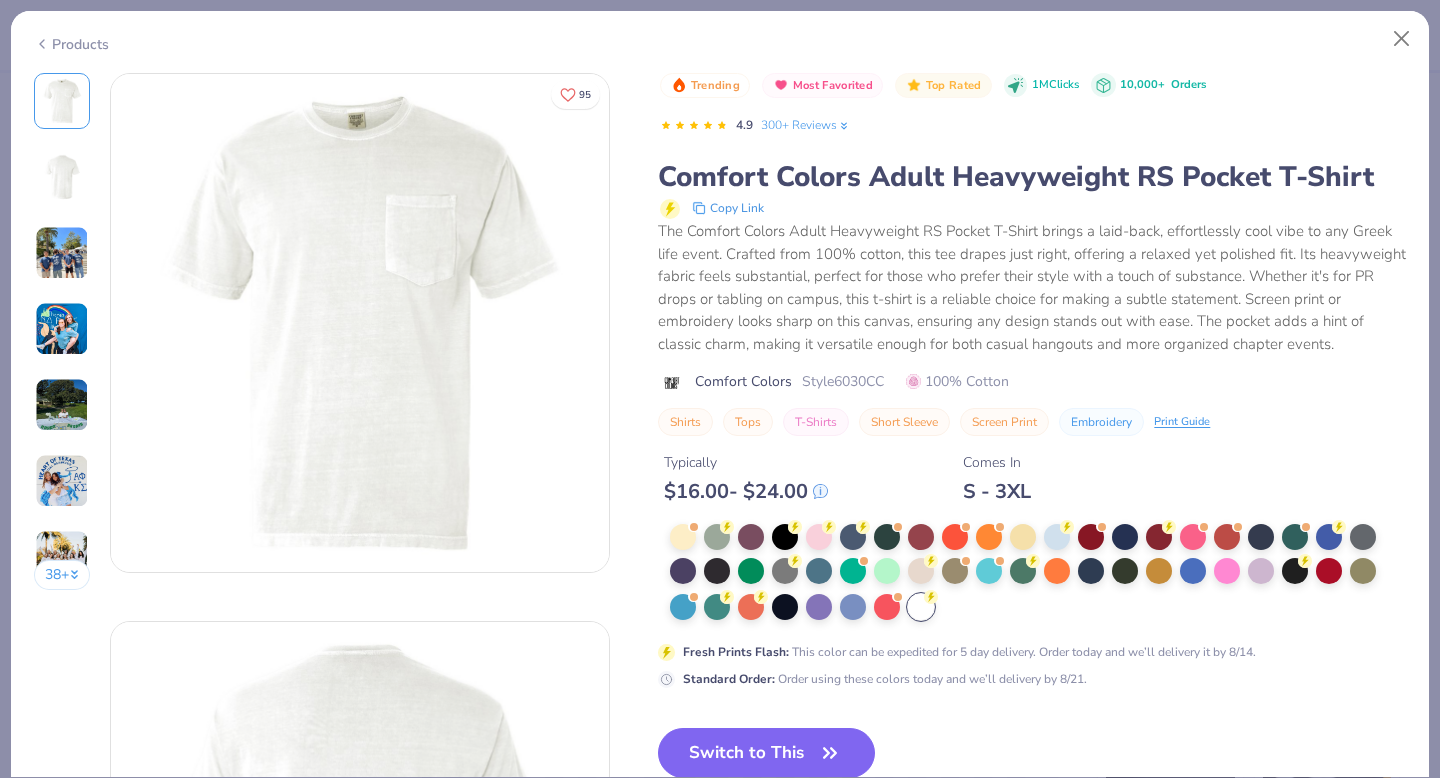 scroll, scrollTop: 132, scrollLeft: 0, axis: vertical 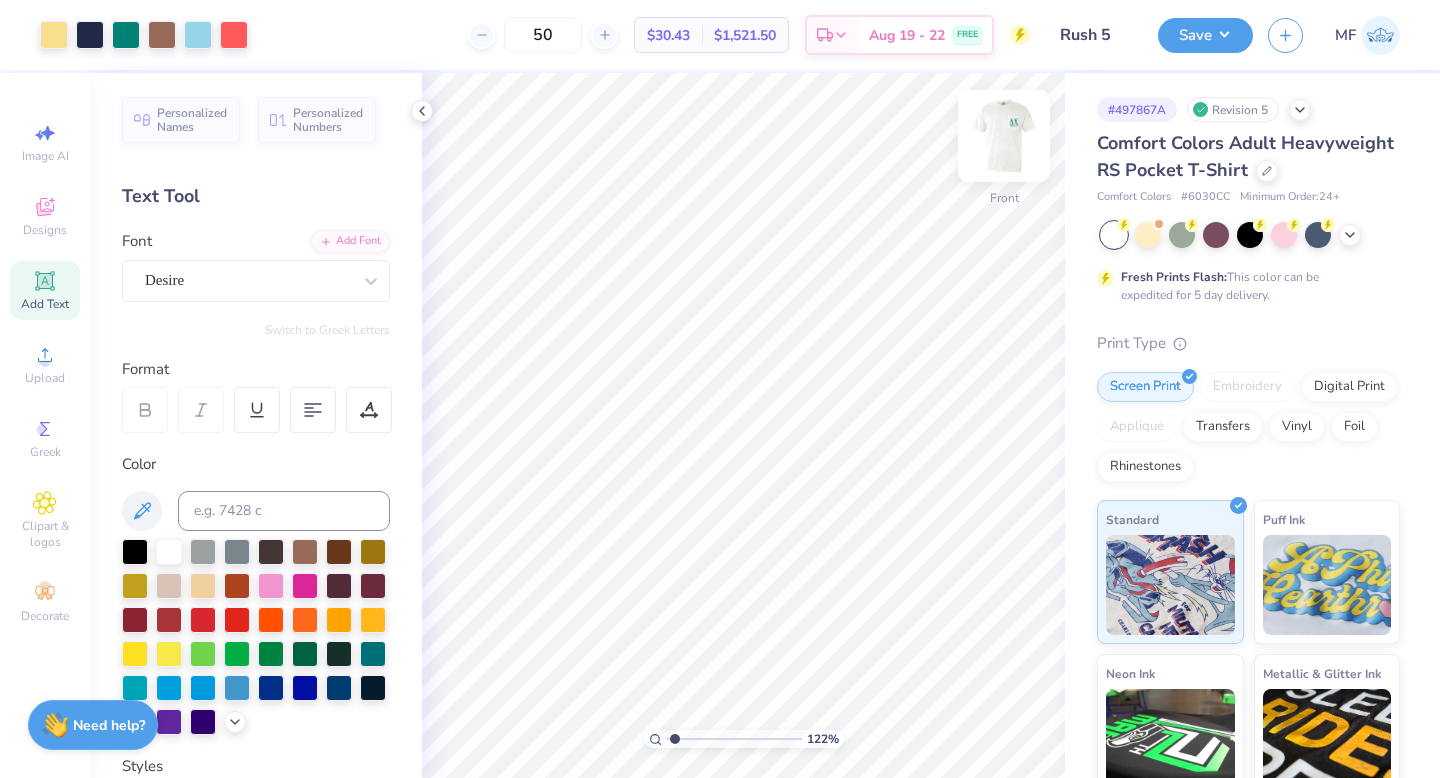 click at bounding box center [1004, 136] 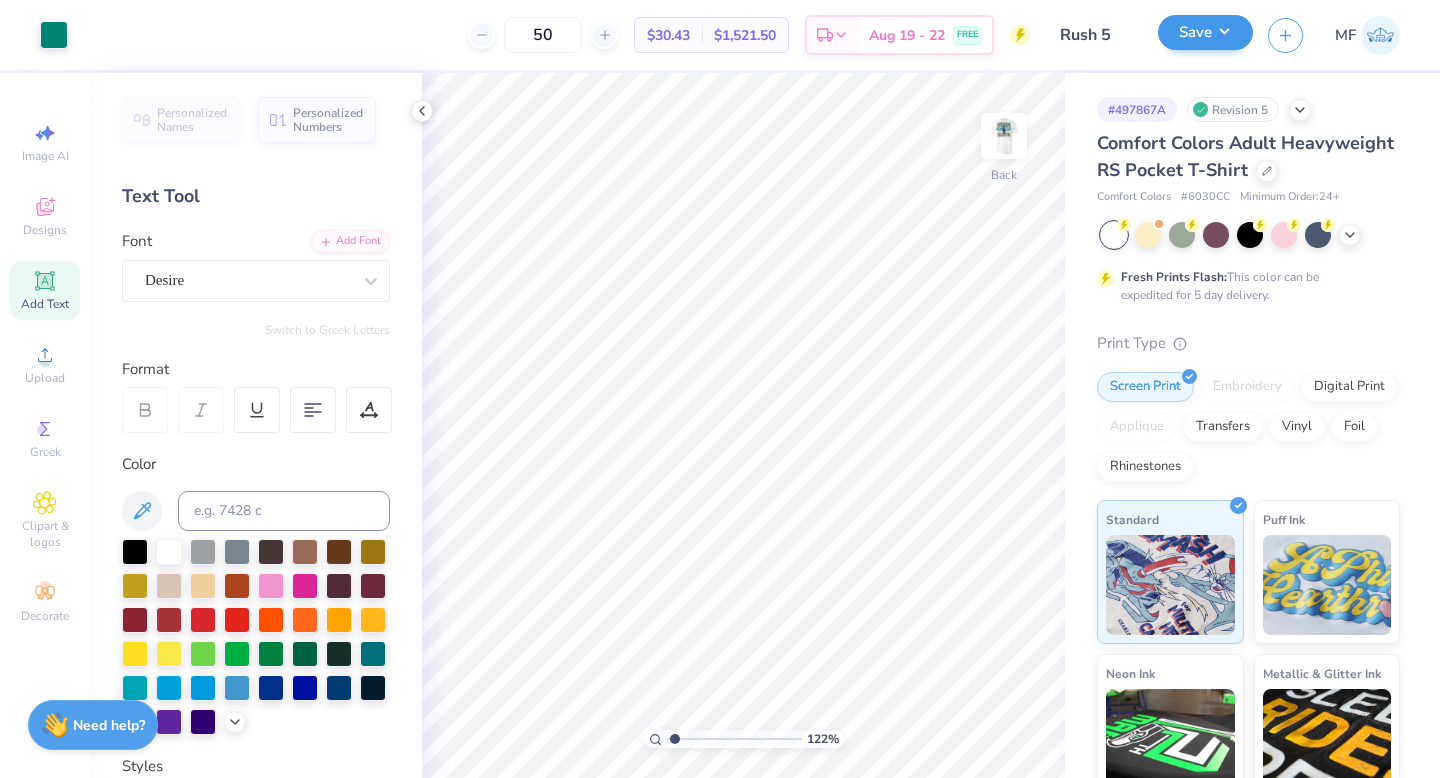 click at bounding box center (1004, 136) 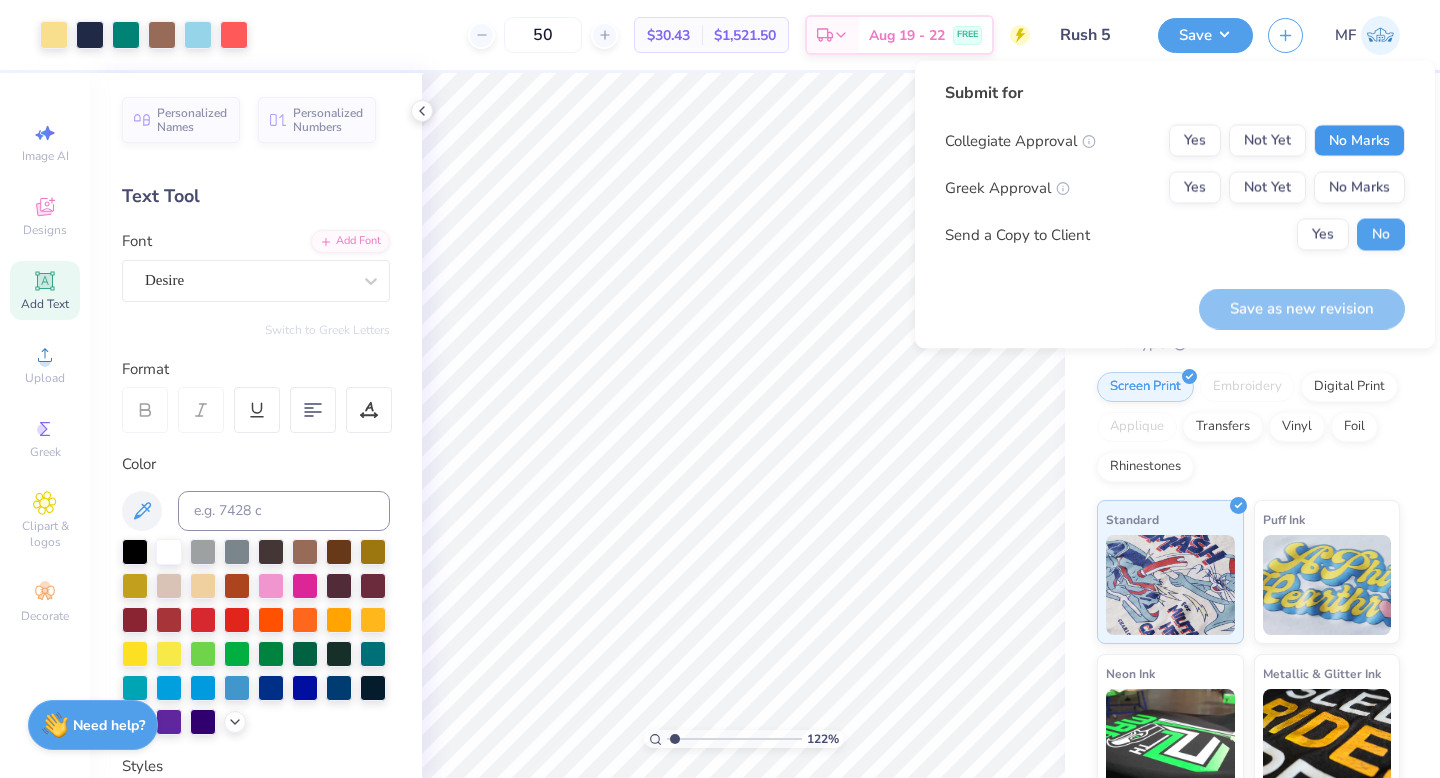 click on "No Marks" at bounding box center (1359, 141) 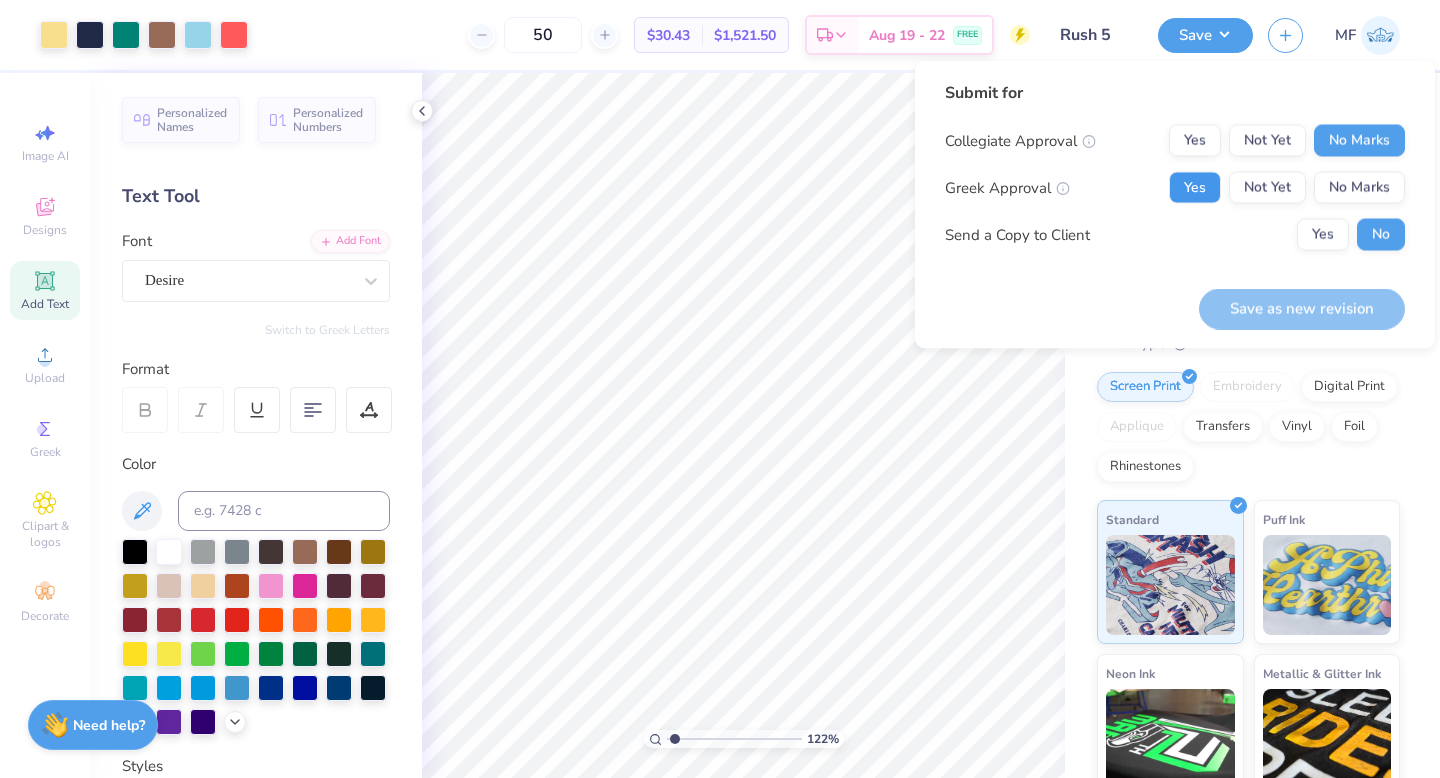 click on "Yes" at bounding box center [1195, 188] 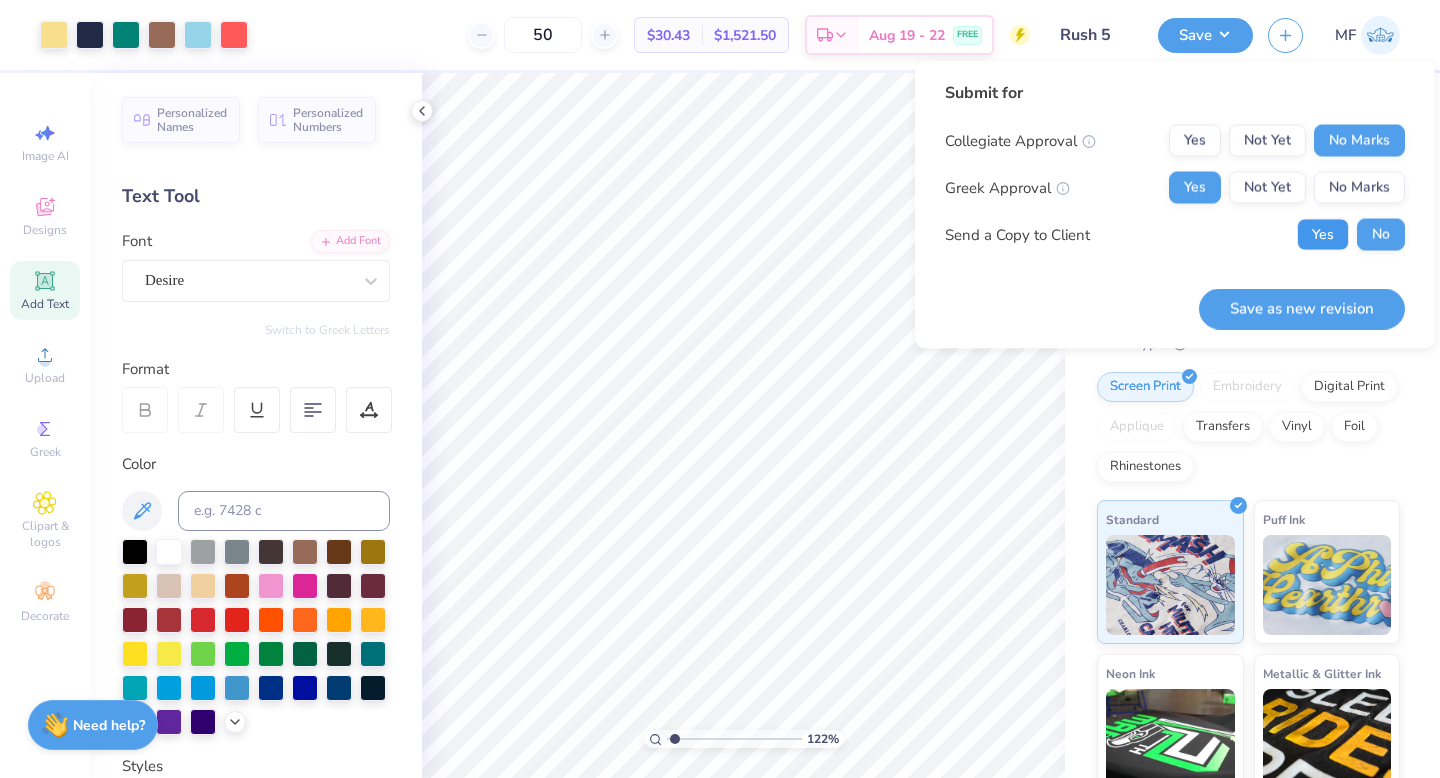 click on "Yes" at bounding box center (1323, 235) 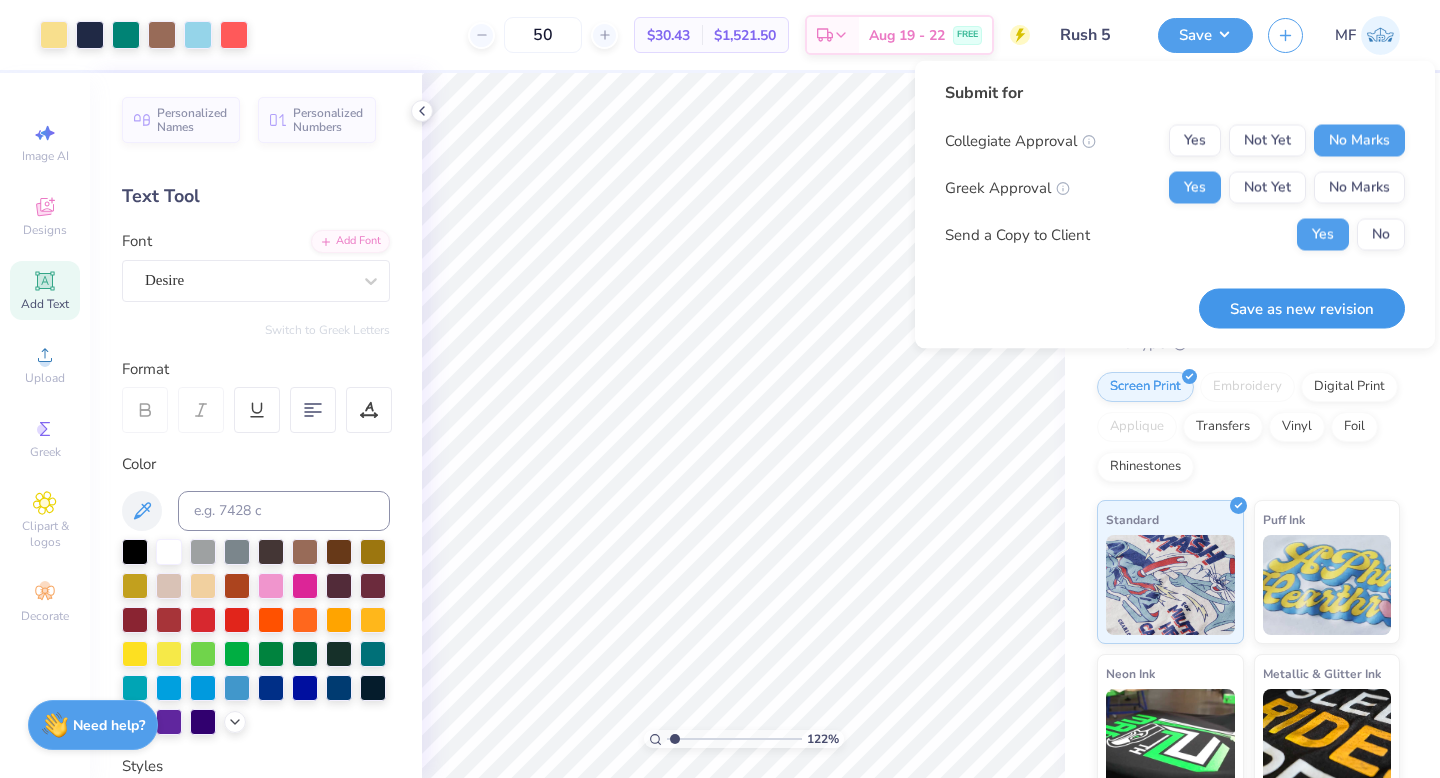 click on "Save as new revision" at bounding box center [1302, 308] 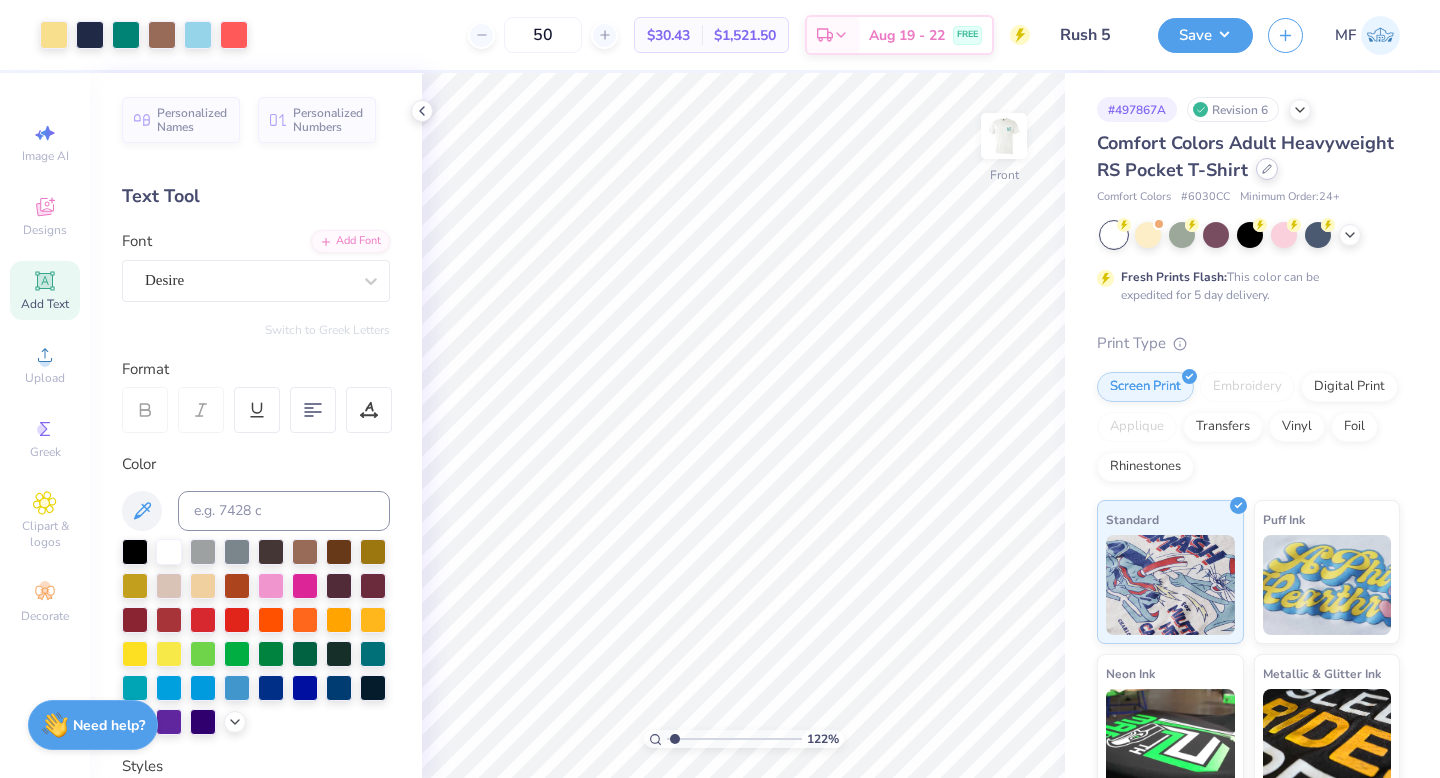 click 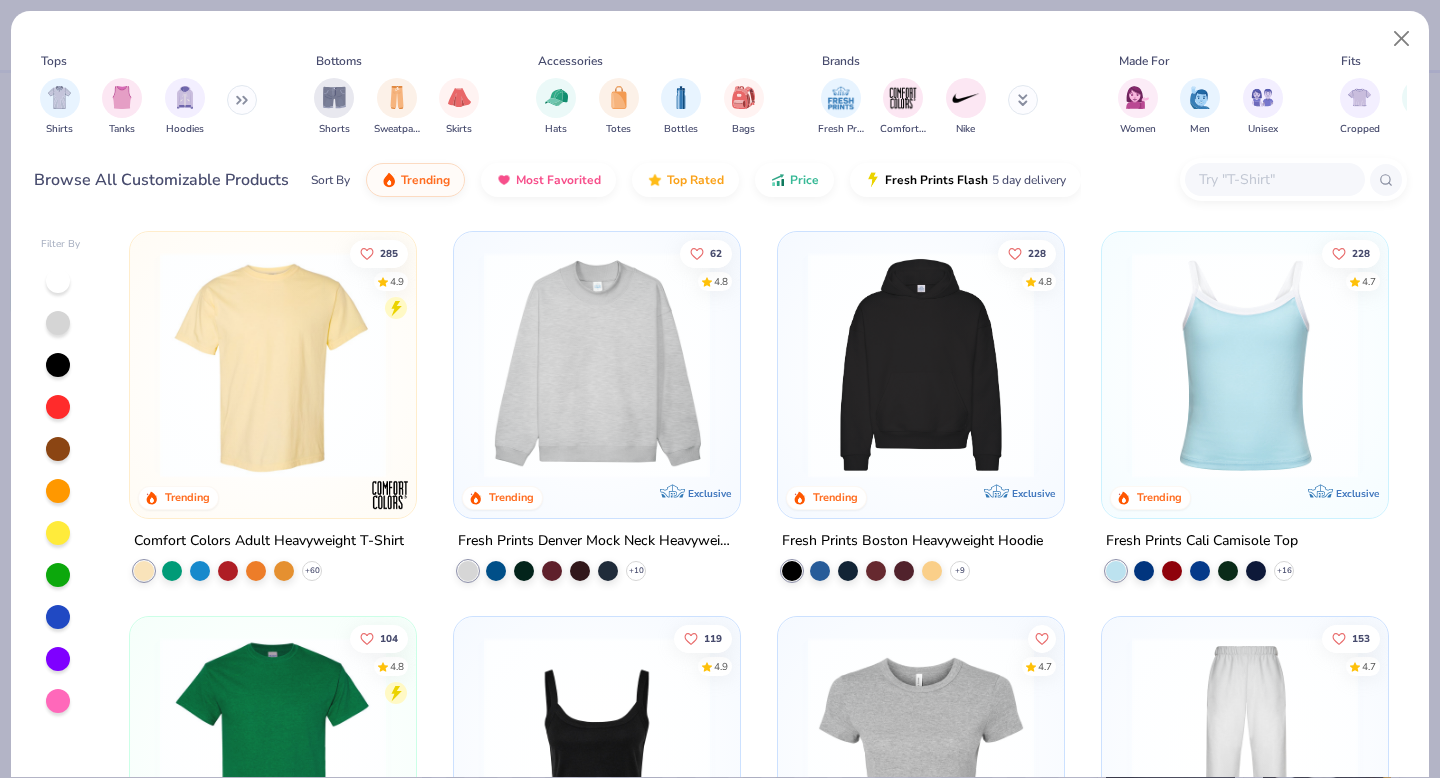 click at bounding box center (1274, 179) 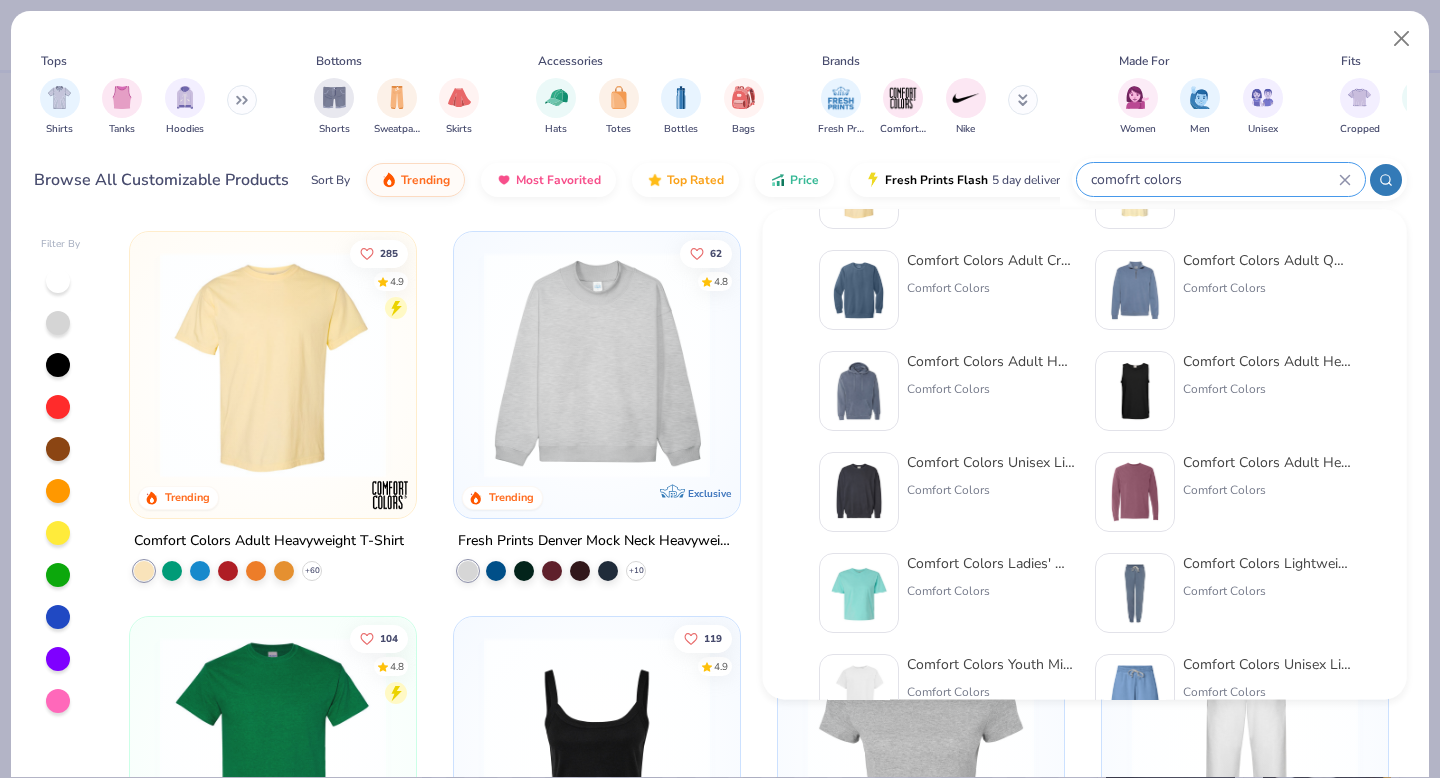 scroll, scrollTop: 0, scrollLeft: 0, axis: both 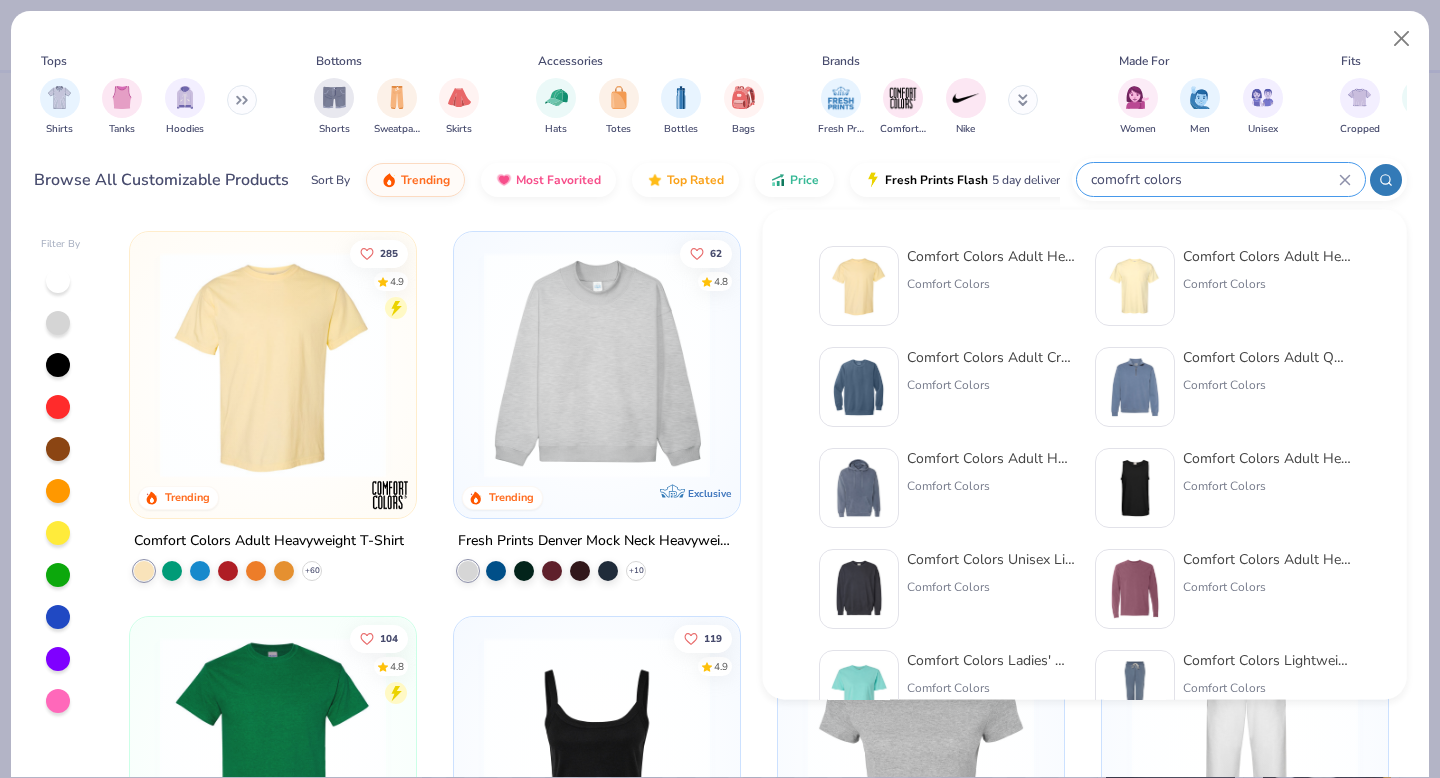 type on "comofrt colors" 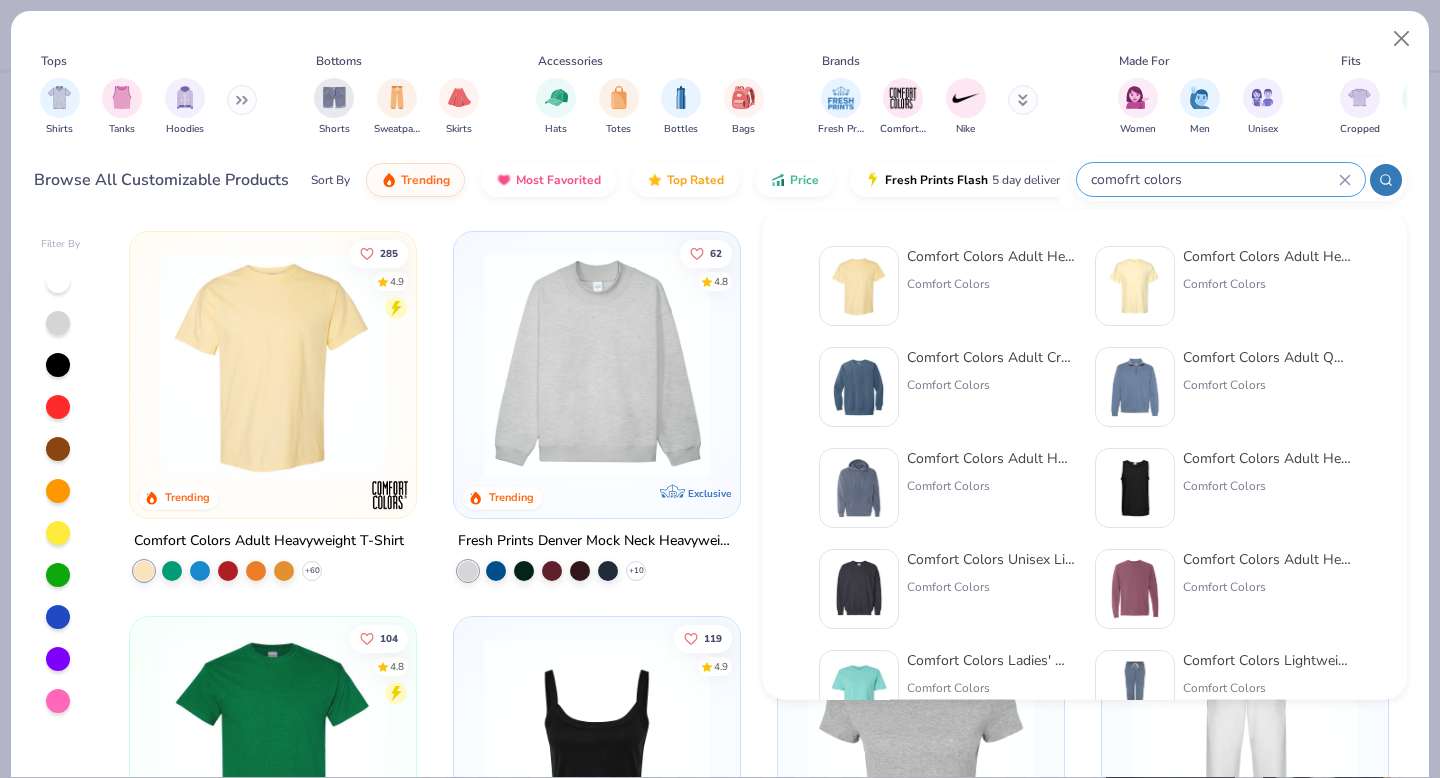 click on "Comfort Colors Adult Crewneck Sweatshirt" at bounding box center [991, 357] 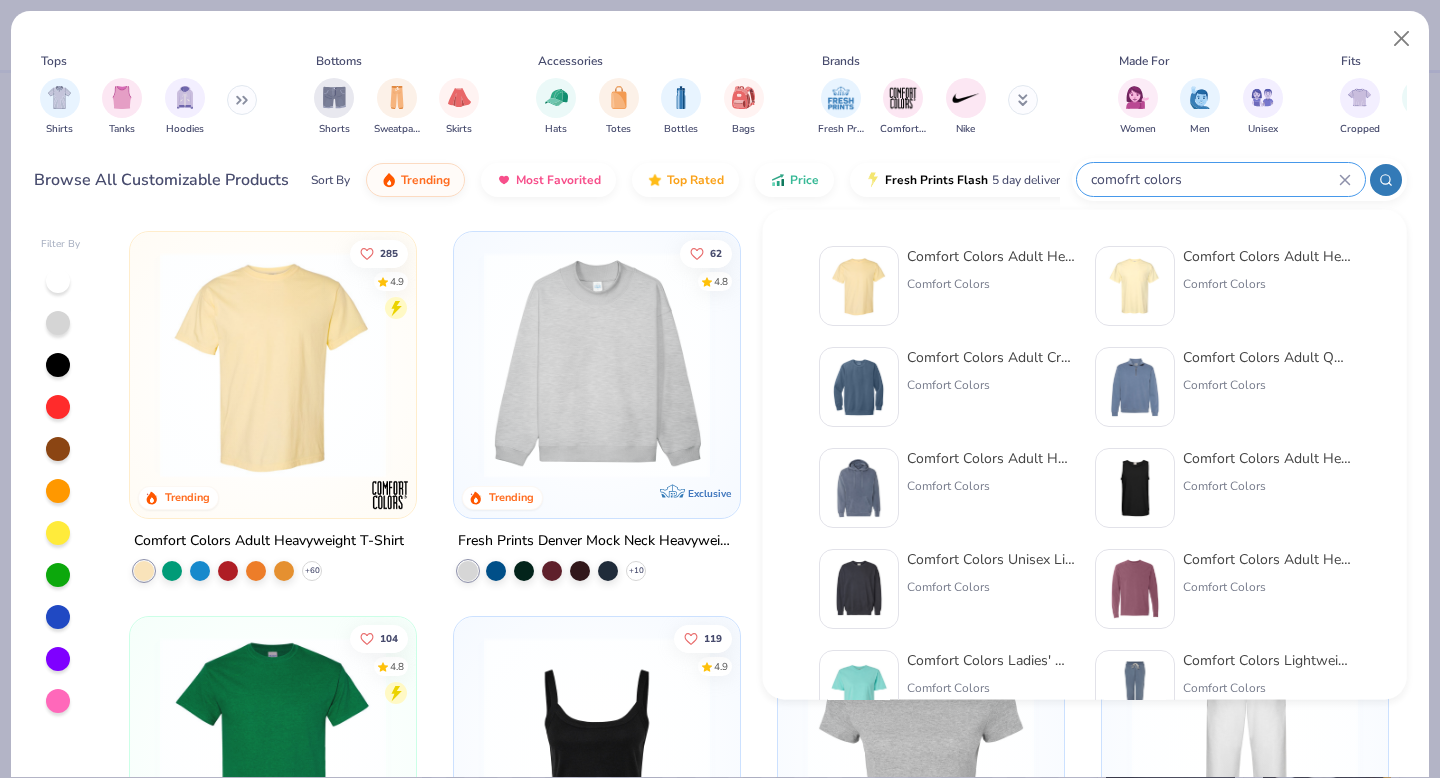 type 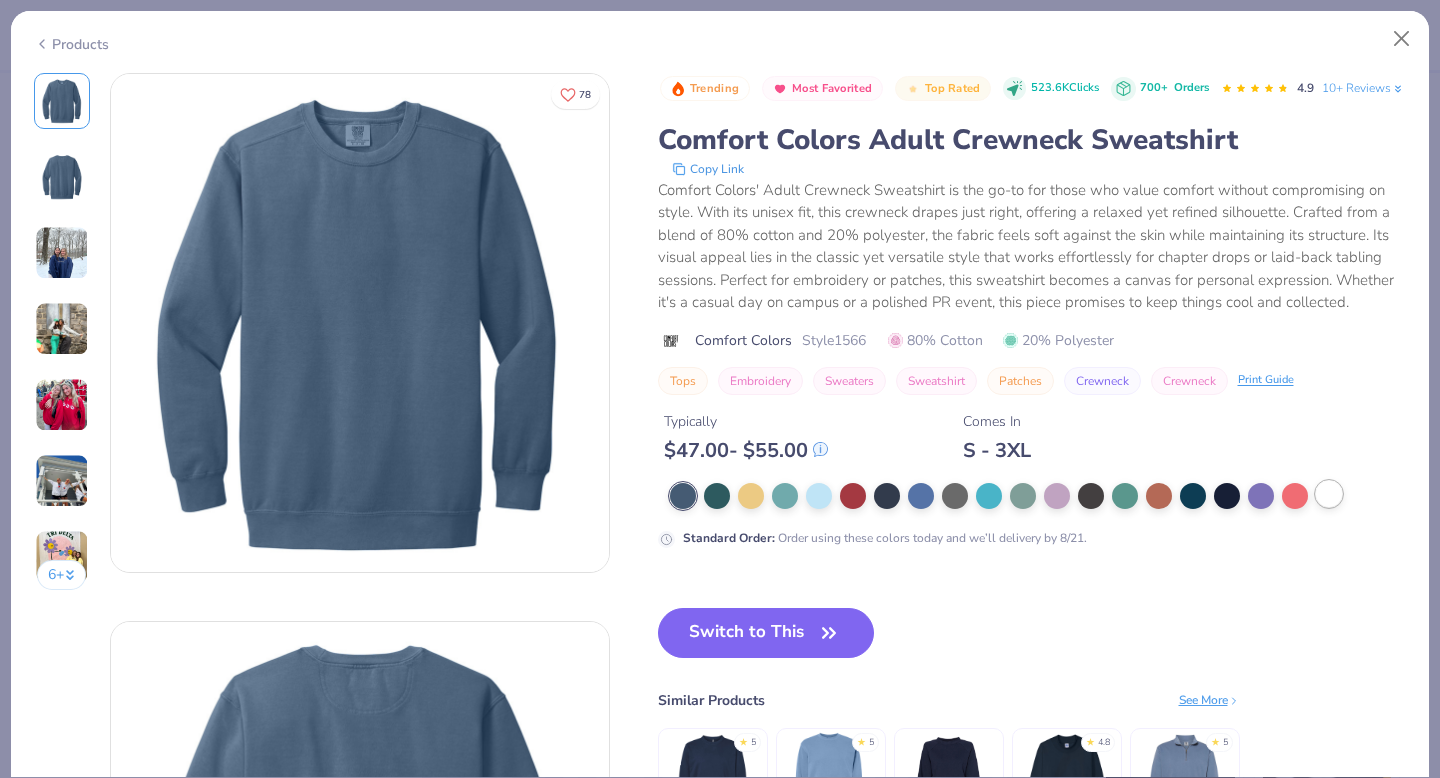 click at bounding box center [1329, 494] 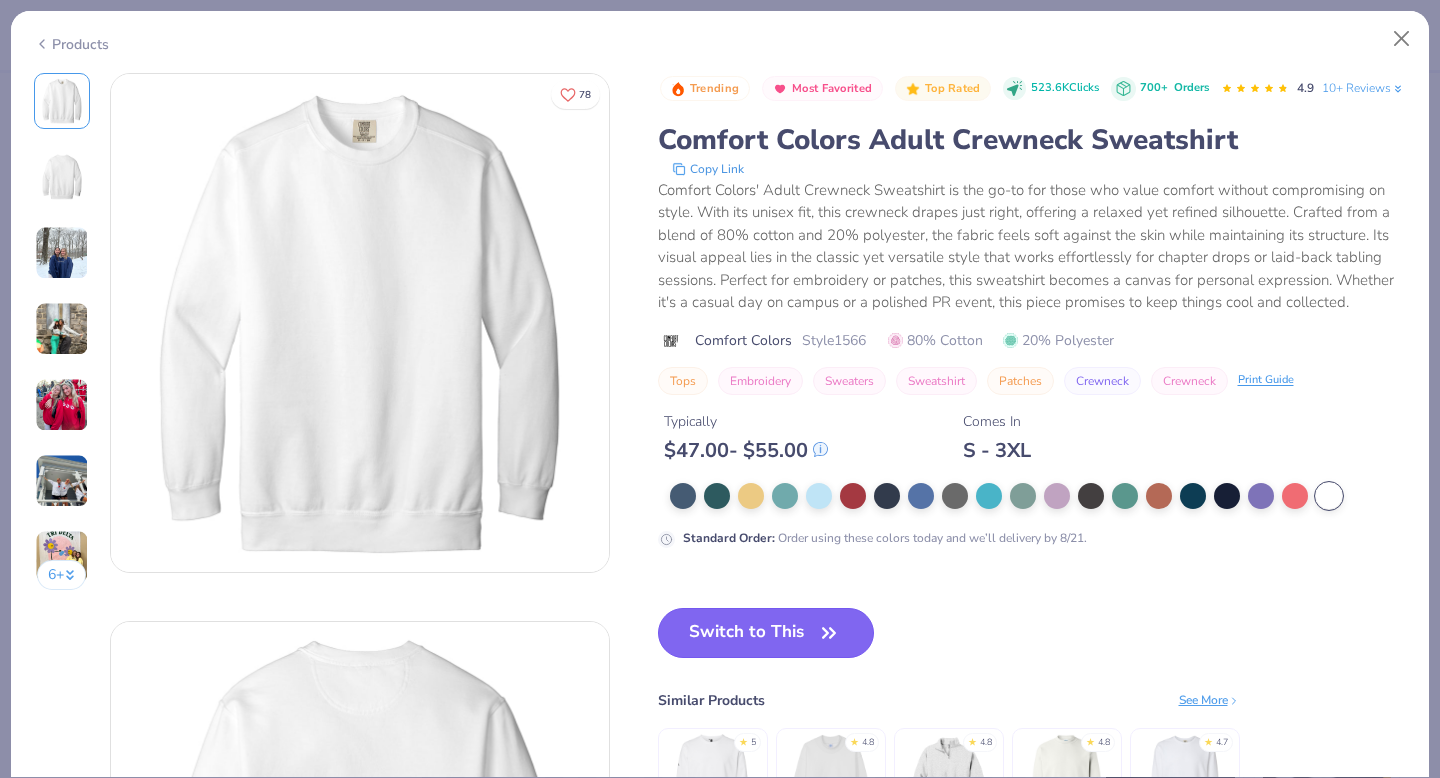 click on "Switch to This" at bounding box center (766, 633) 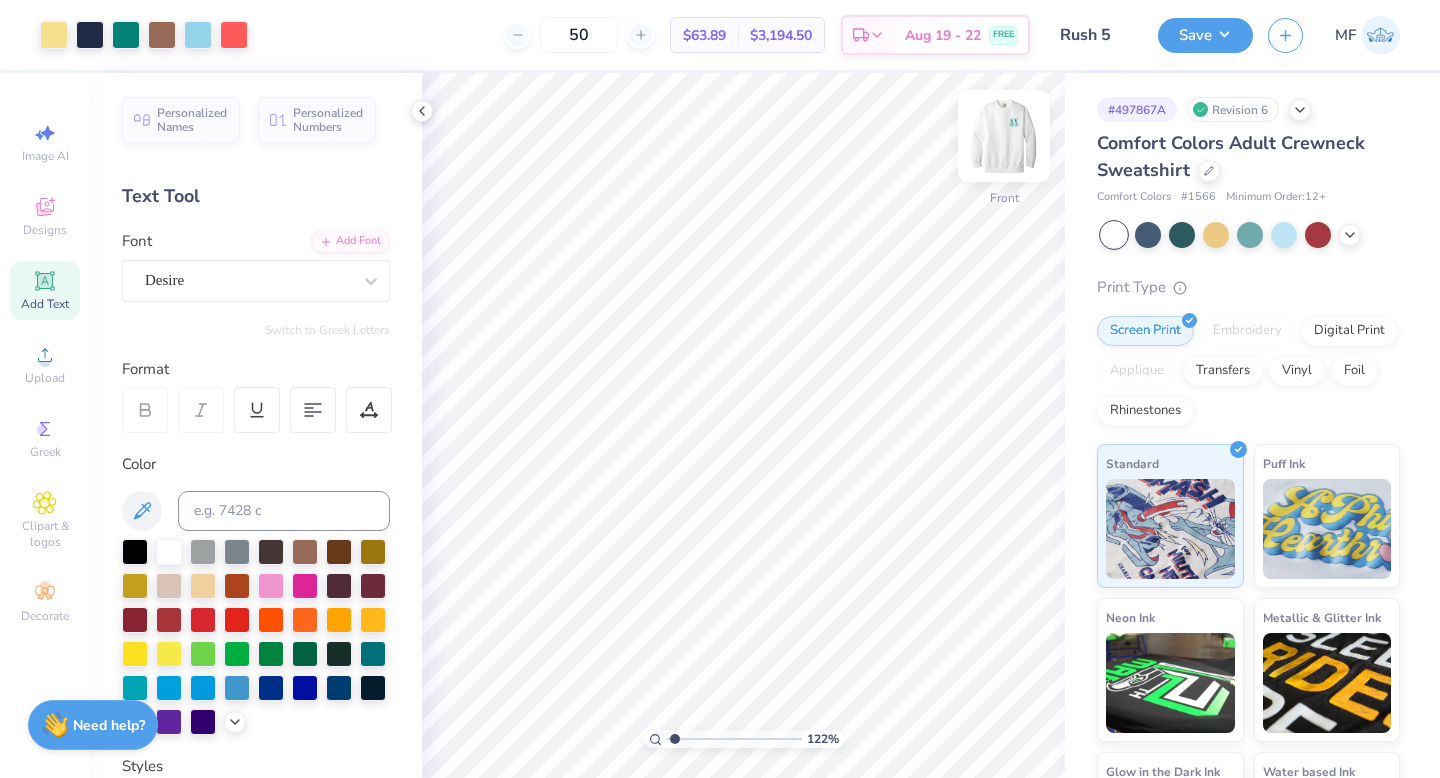click at bounding box center [1004, 136] 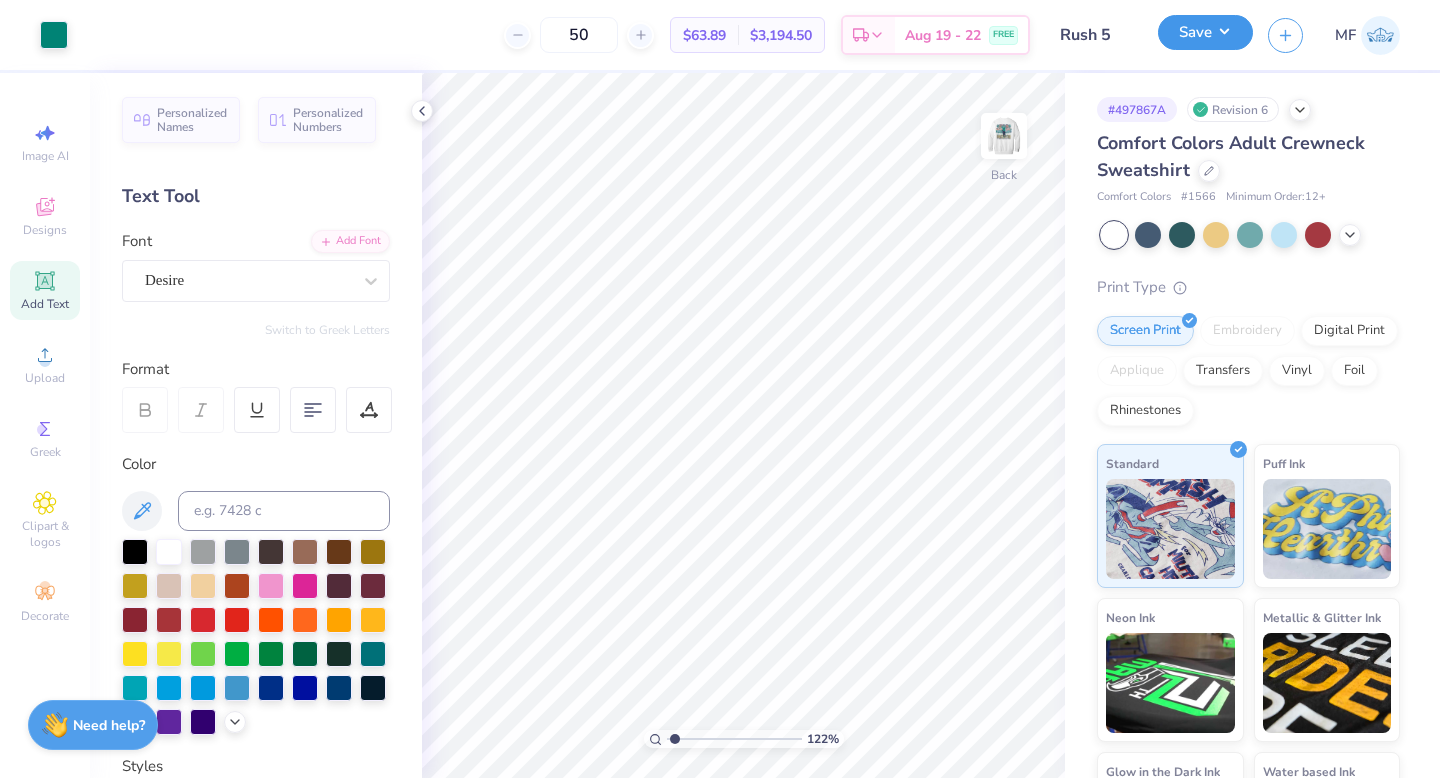 click on "Save" at bounding box center (1205, 32) 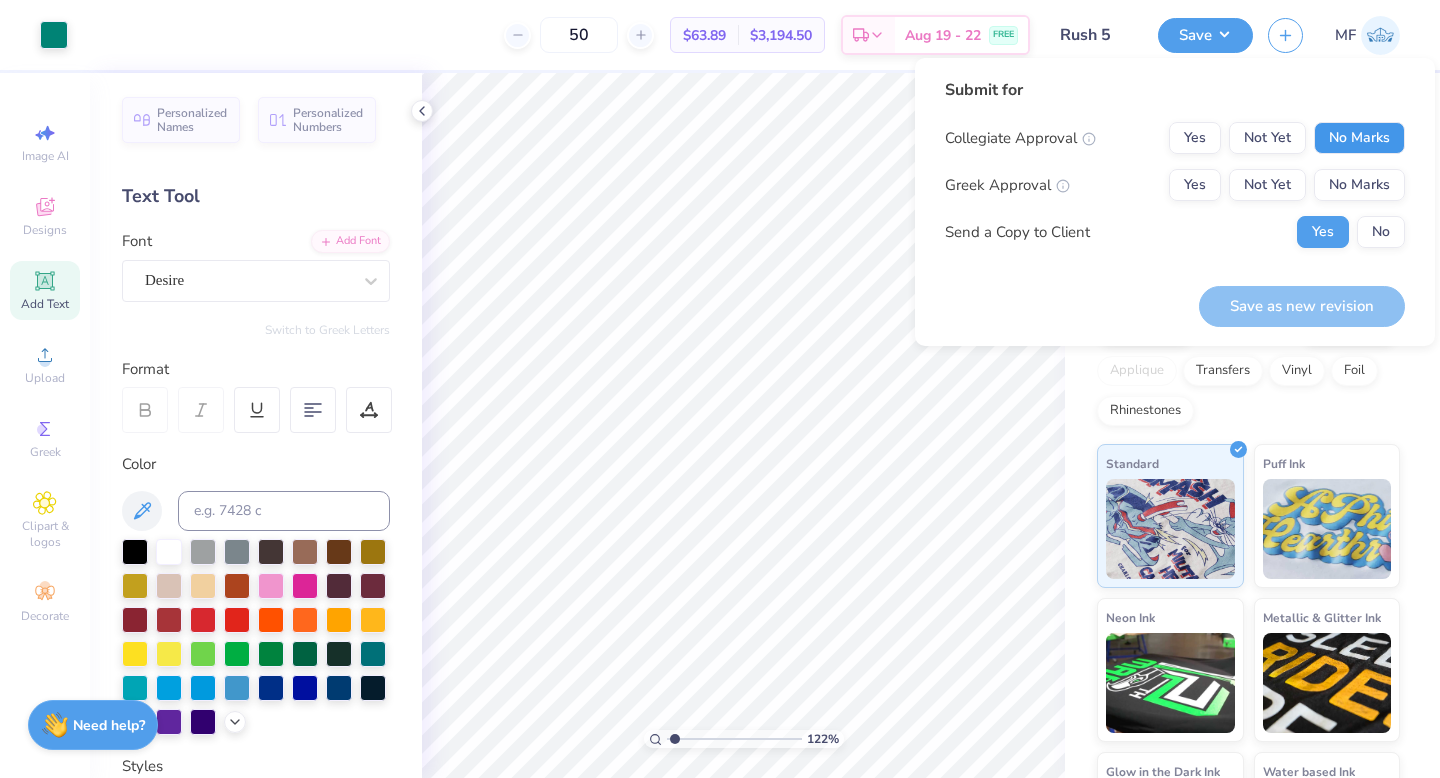 click on "No Marks" at bounding box center (1359, 138) 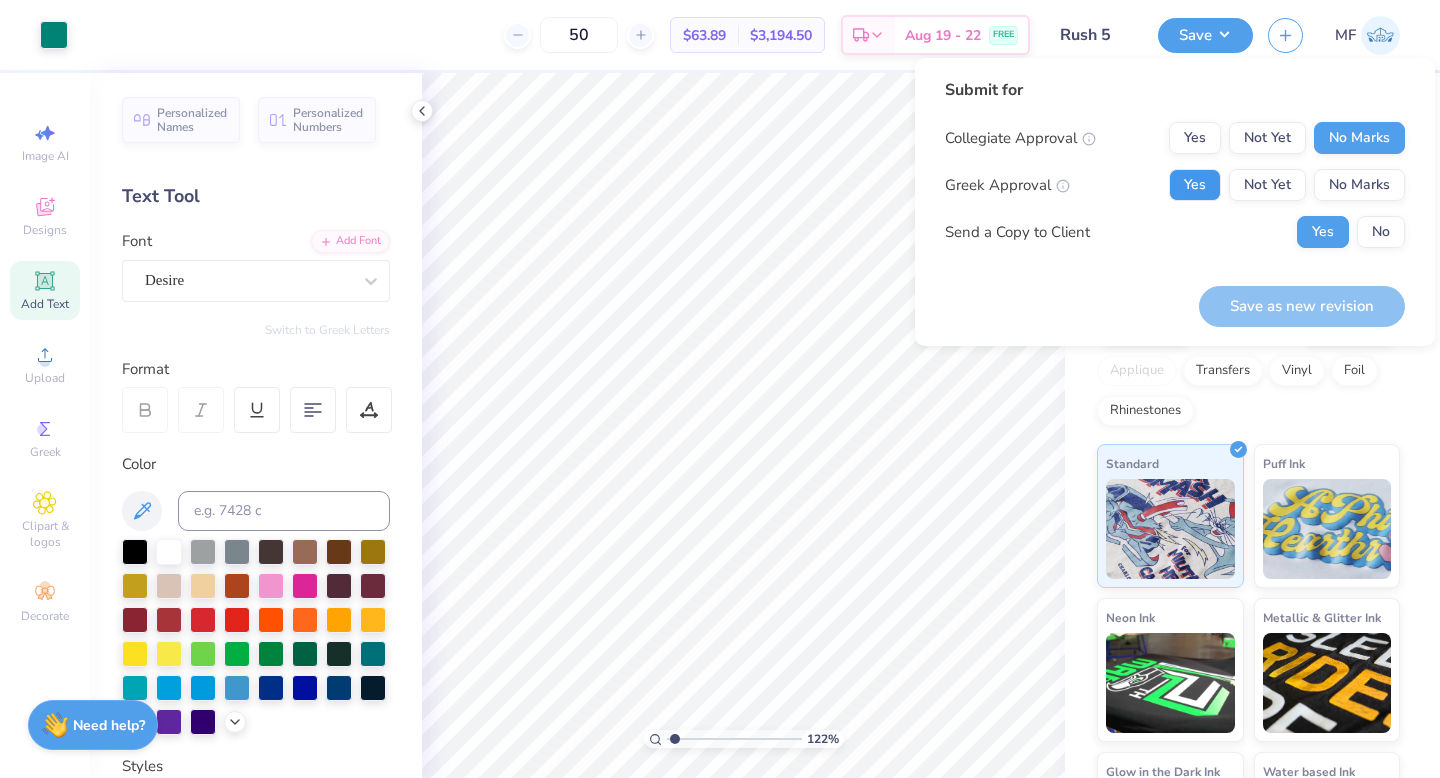 click on "Yes" at bounding box center [1195, 185] 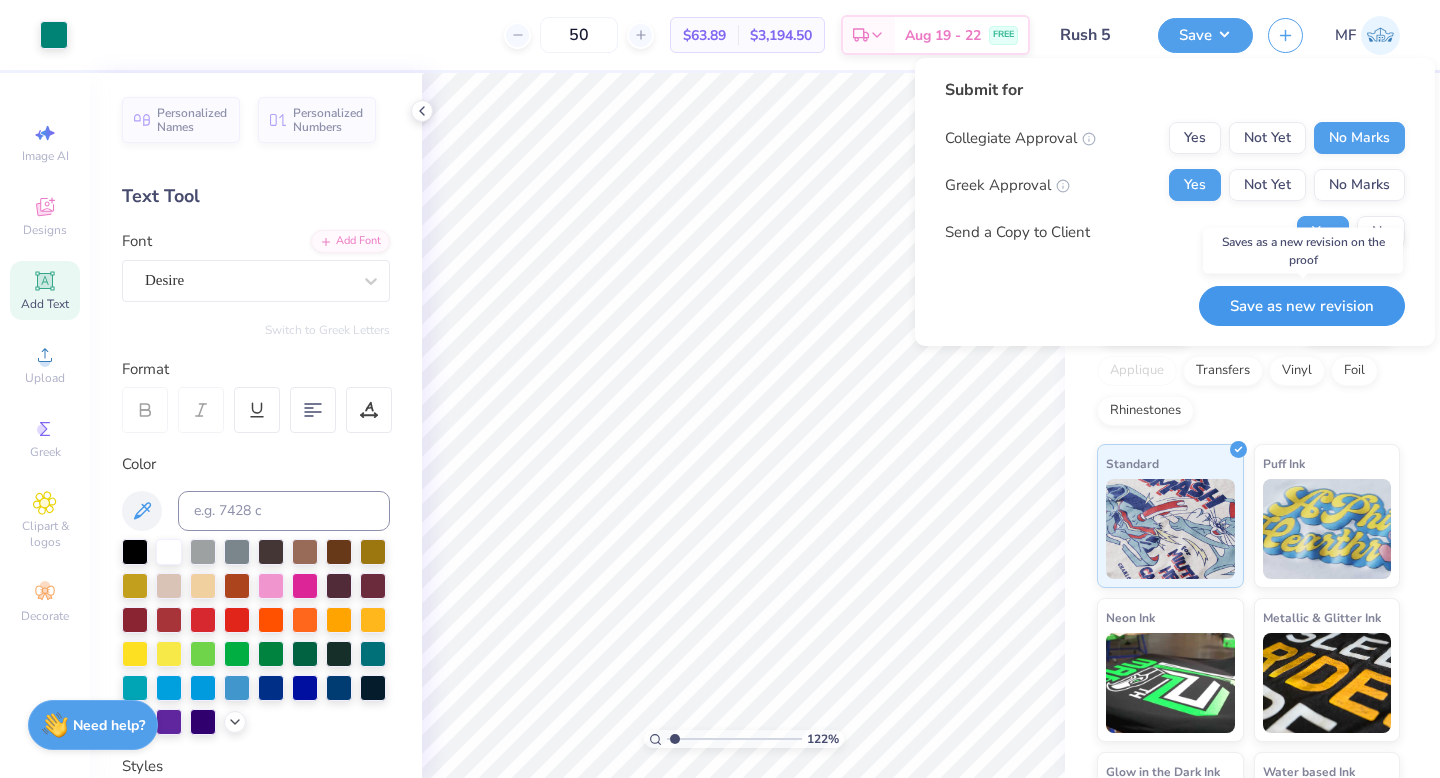 click on "Save as new revision" at bounding box center [1302, 306] 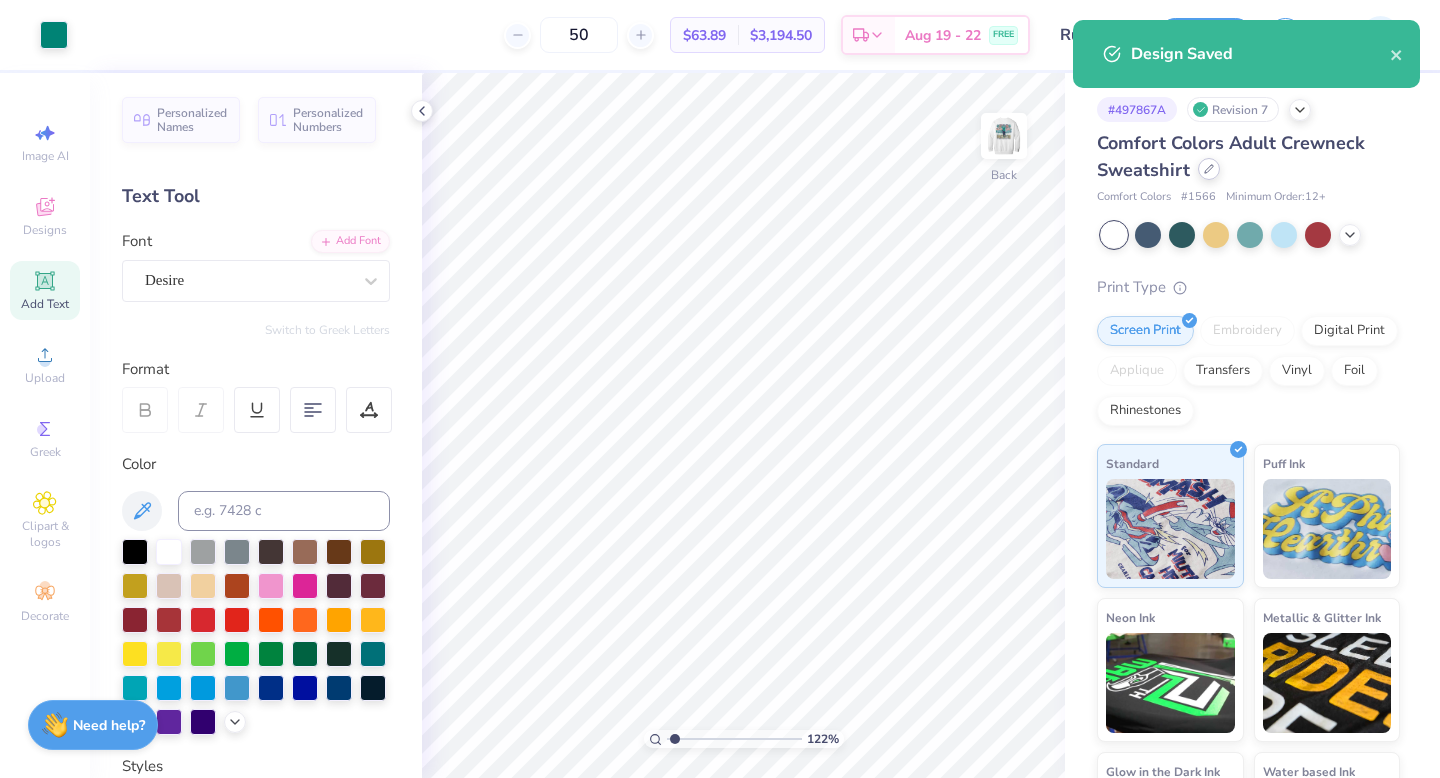 click at bounding box center [1209, 169] 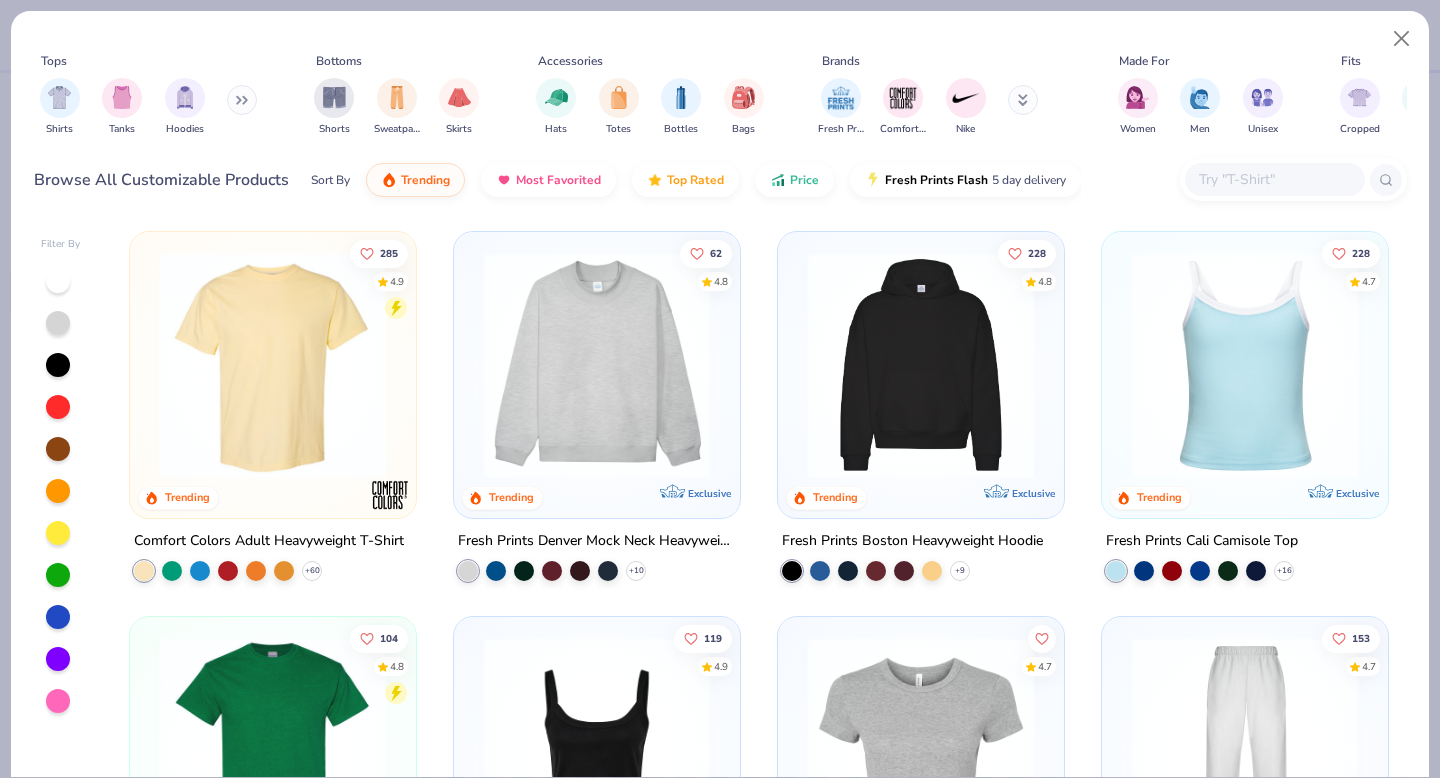 click at bounding box center [1274, 179] 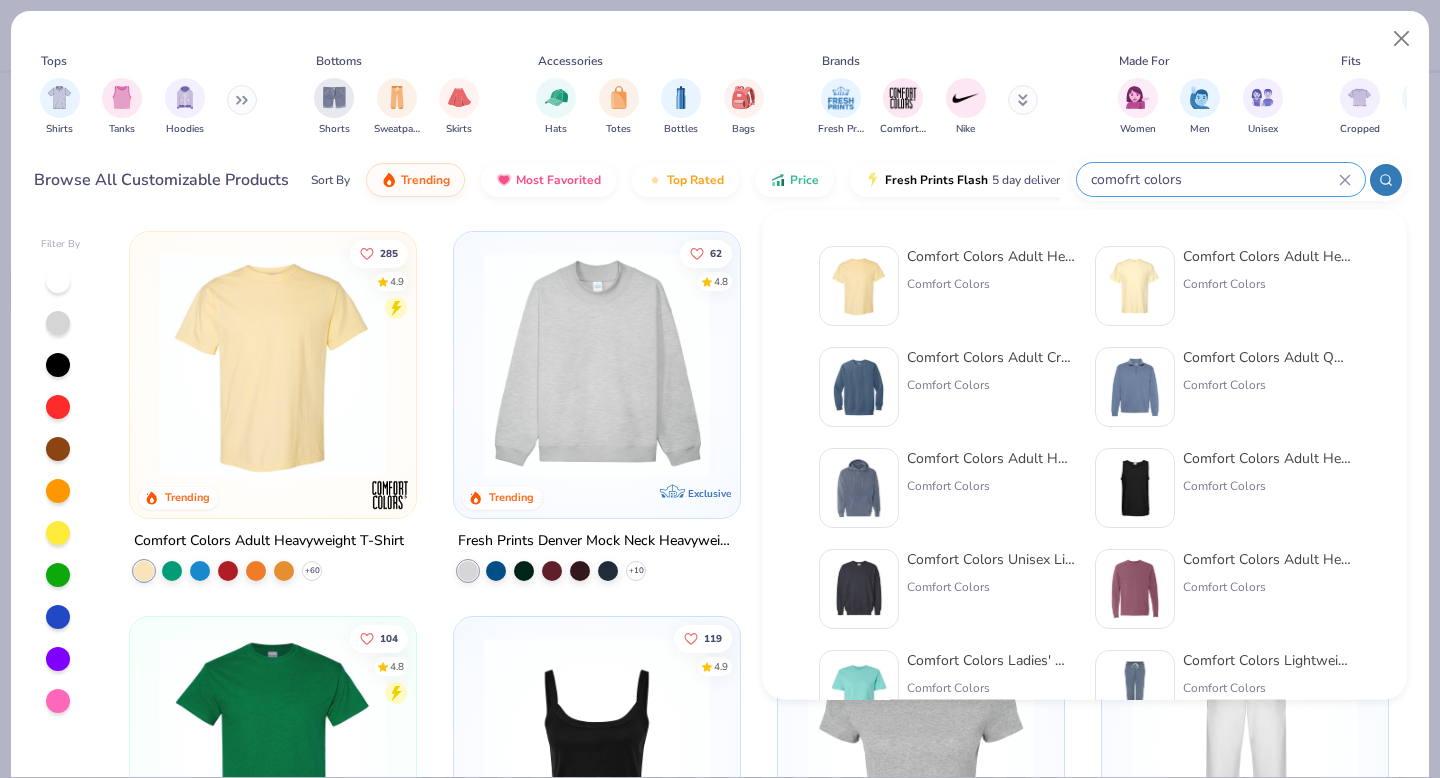 type on "comofrt colors" 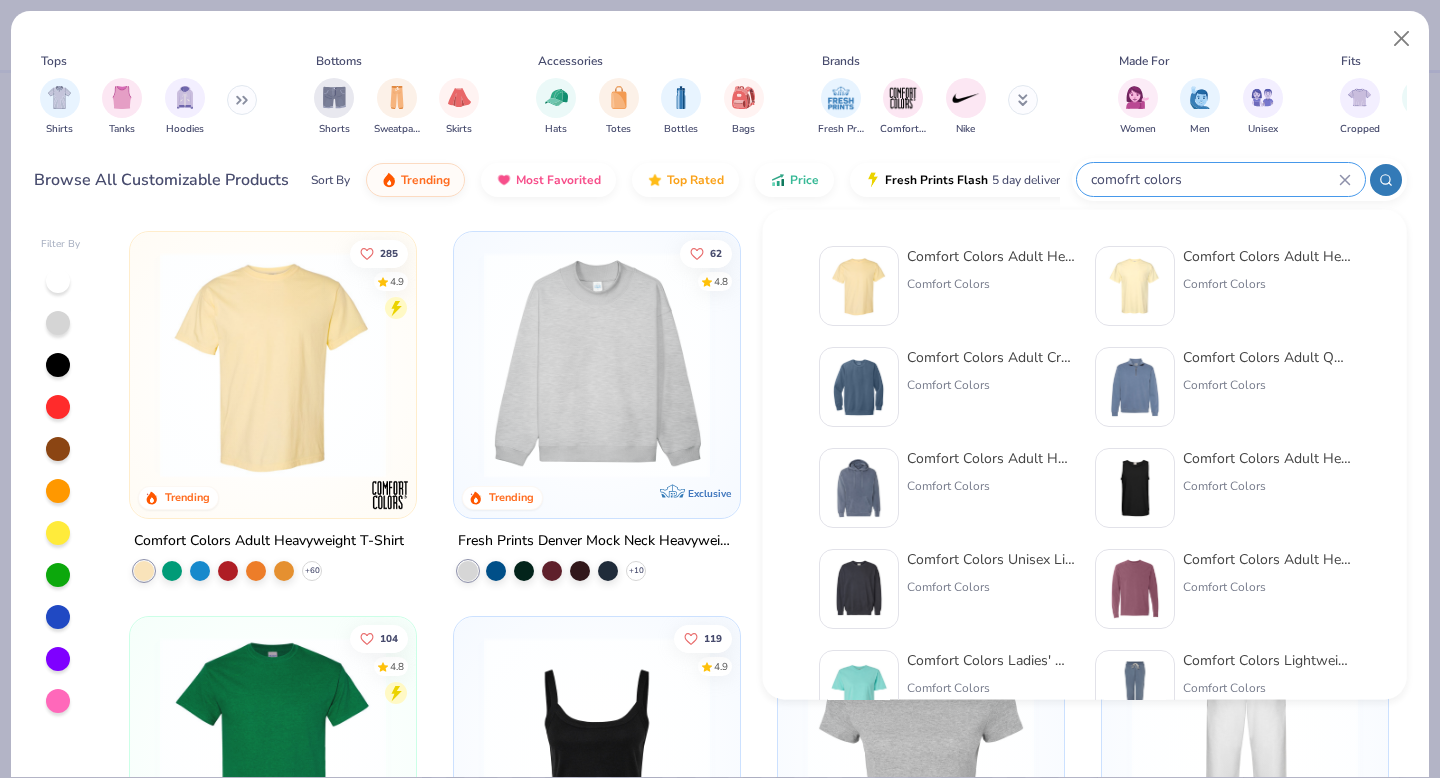 click on "Comfort Colors Adult Hooded Sweatshirt" at bounding box center (991, 458) 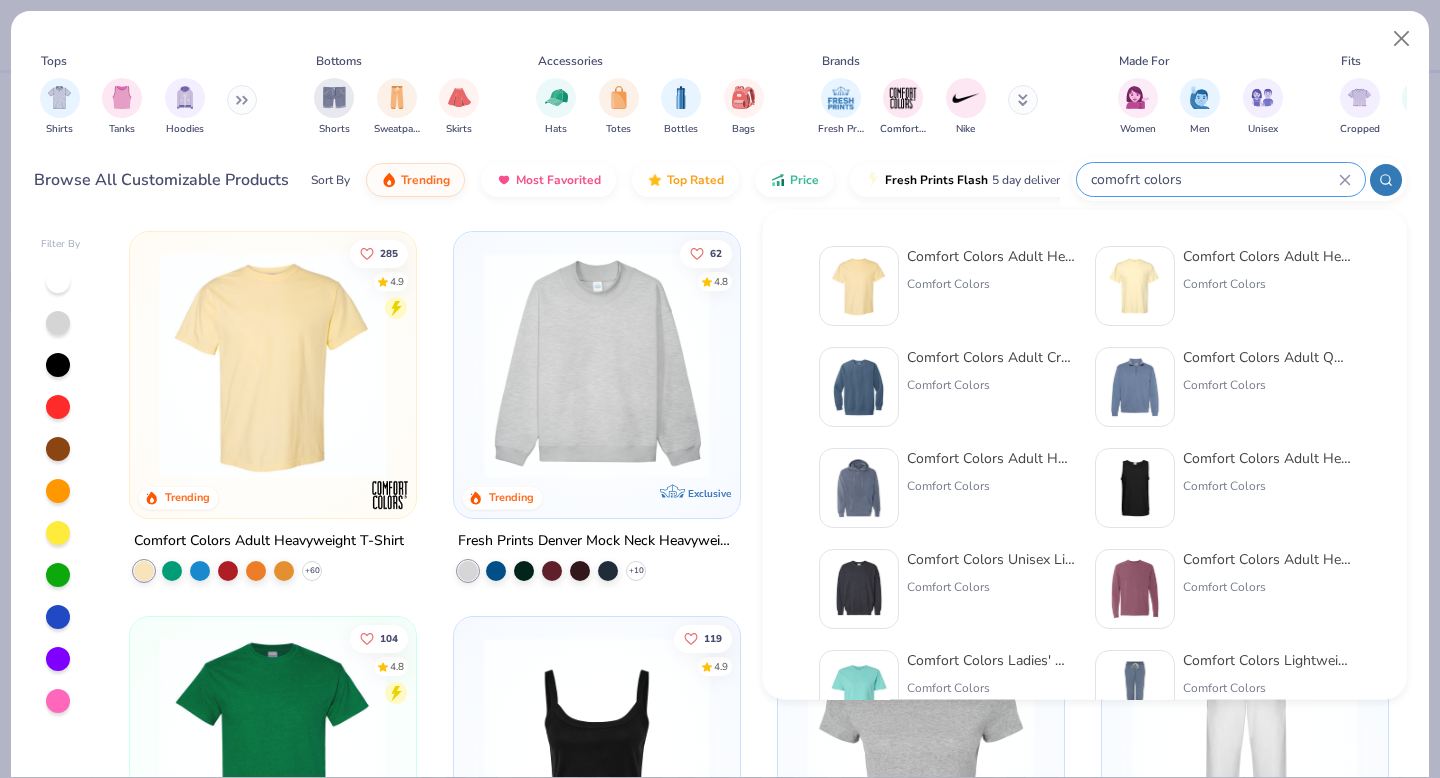 type 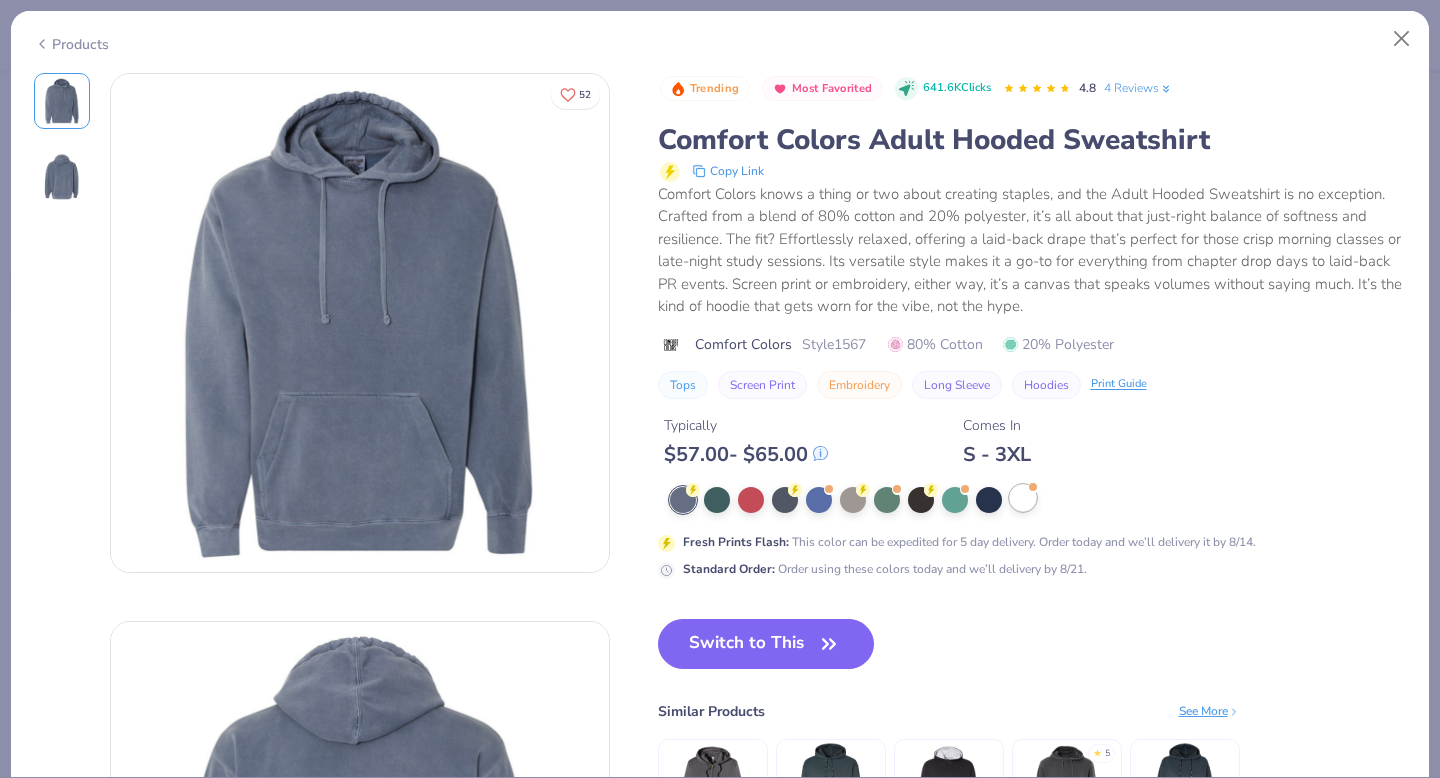 click at bounding box center (1023, 498) 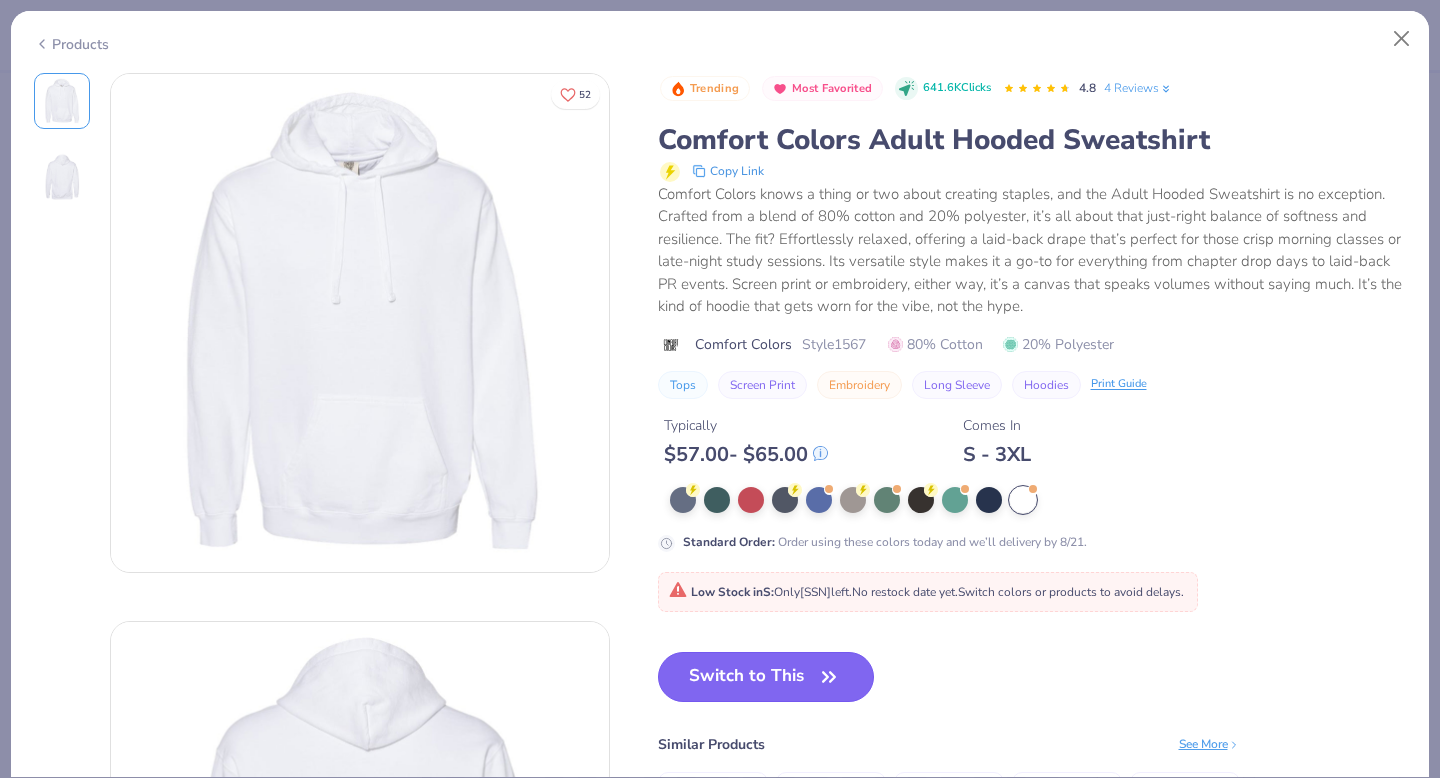 click on "Switch to This" at bounding box center (766, 677) 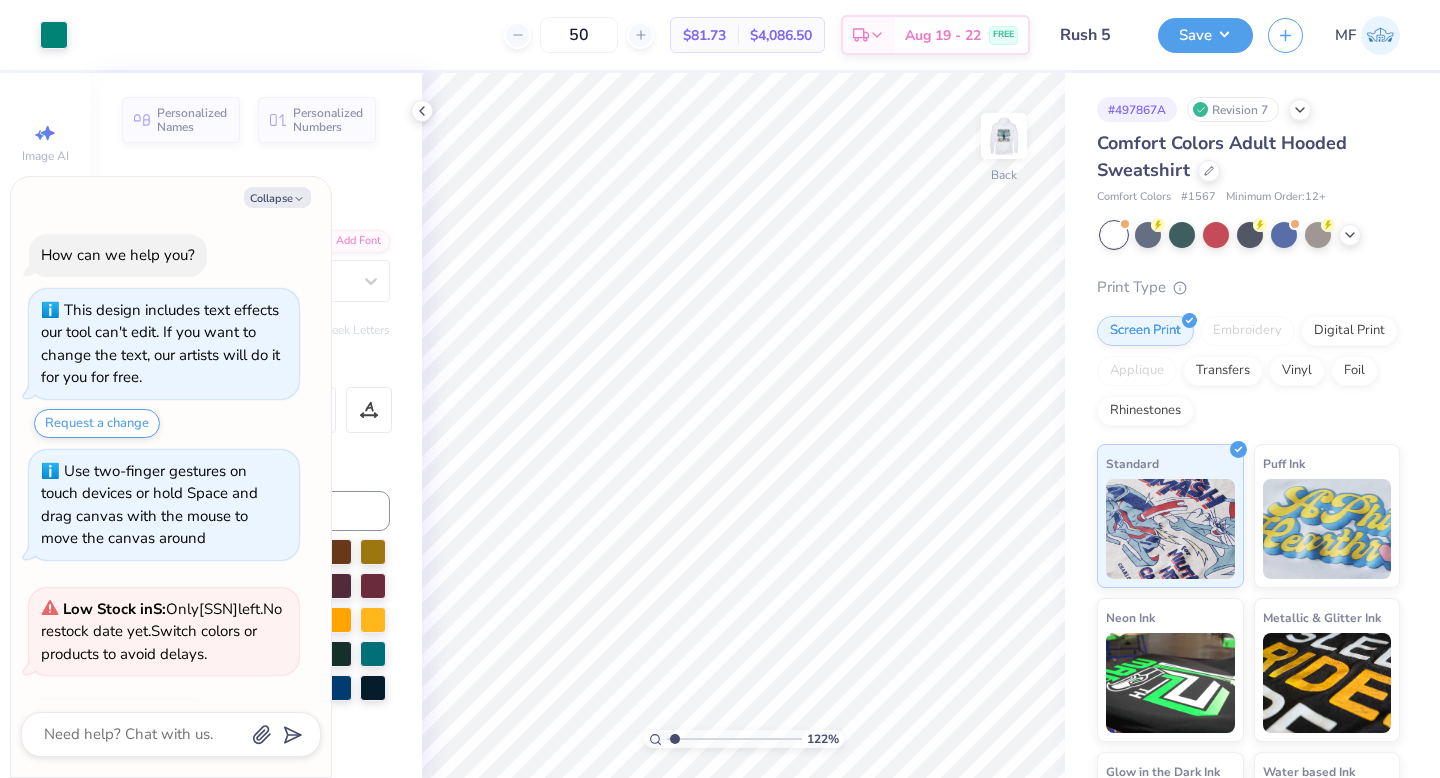 scroll, scrollTop: 133, scrollLeft: 0, axis: vertical 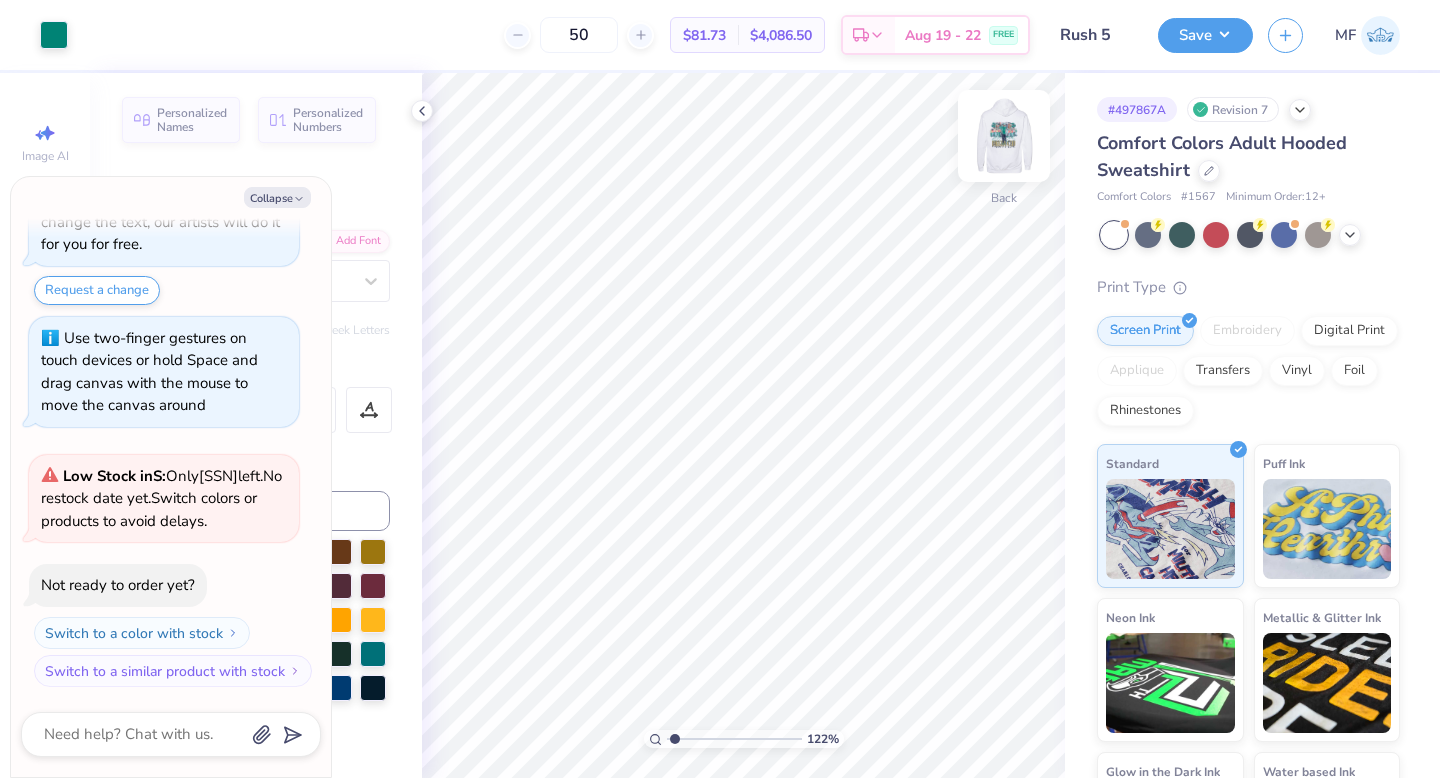 click at bounding box center (1004, 136) 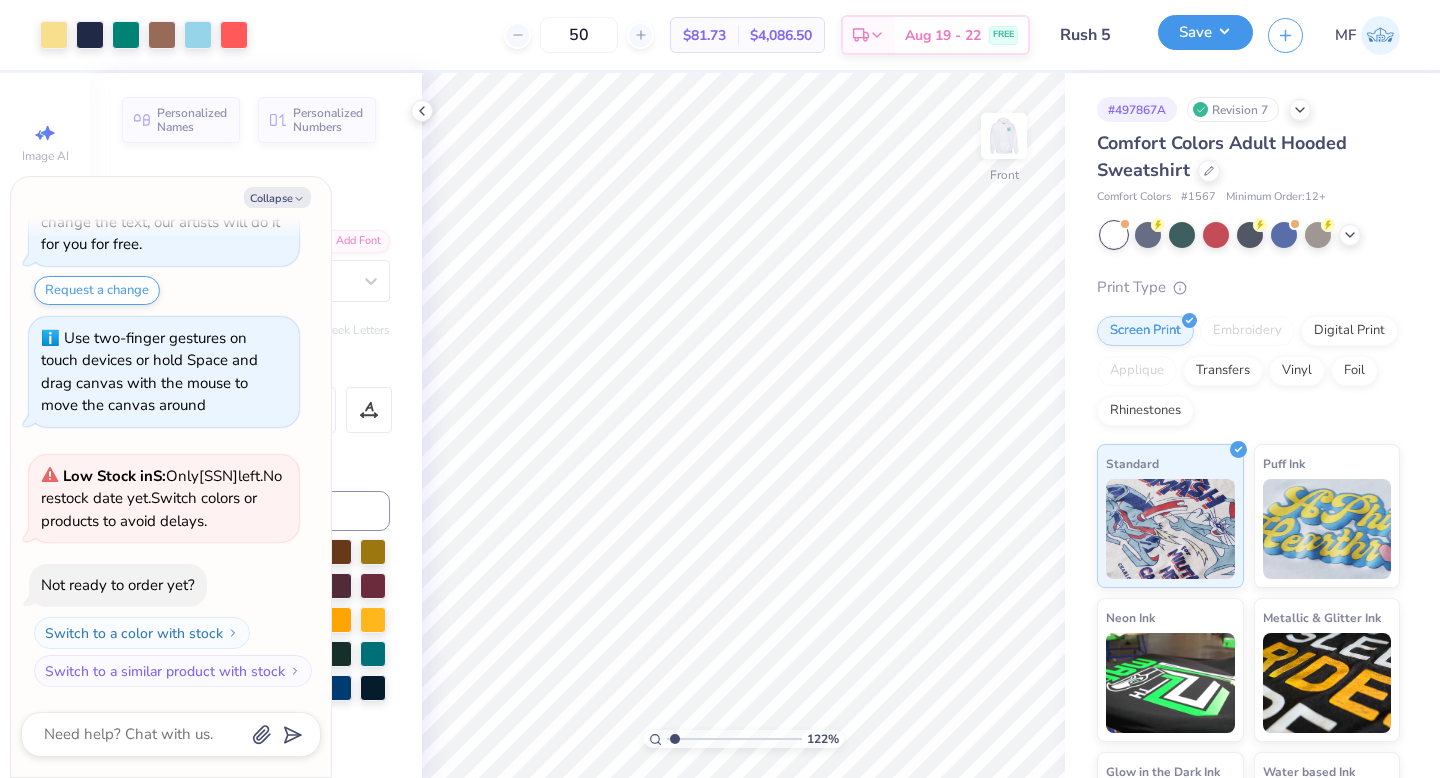 click on "Save" at bounding box center [1205, 32] 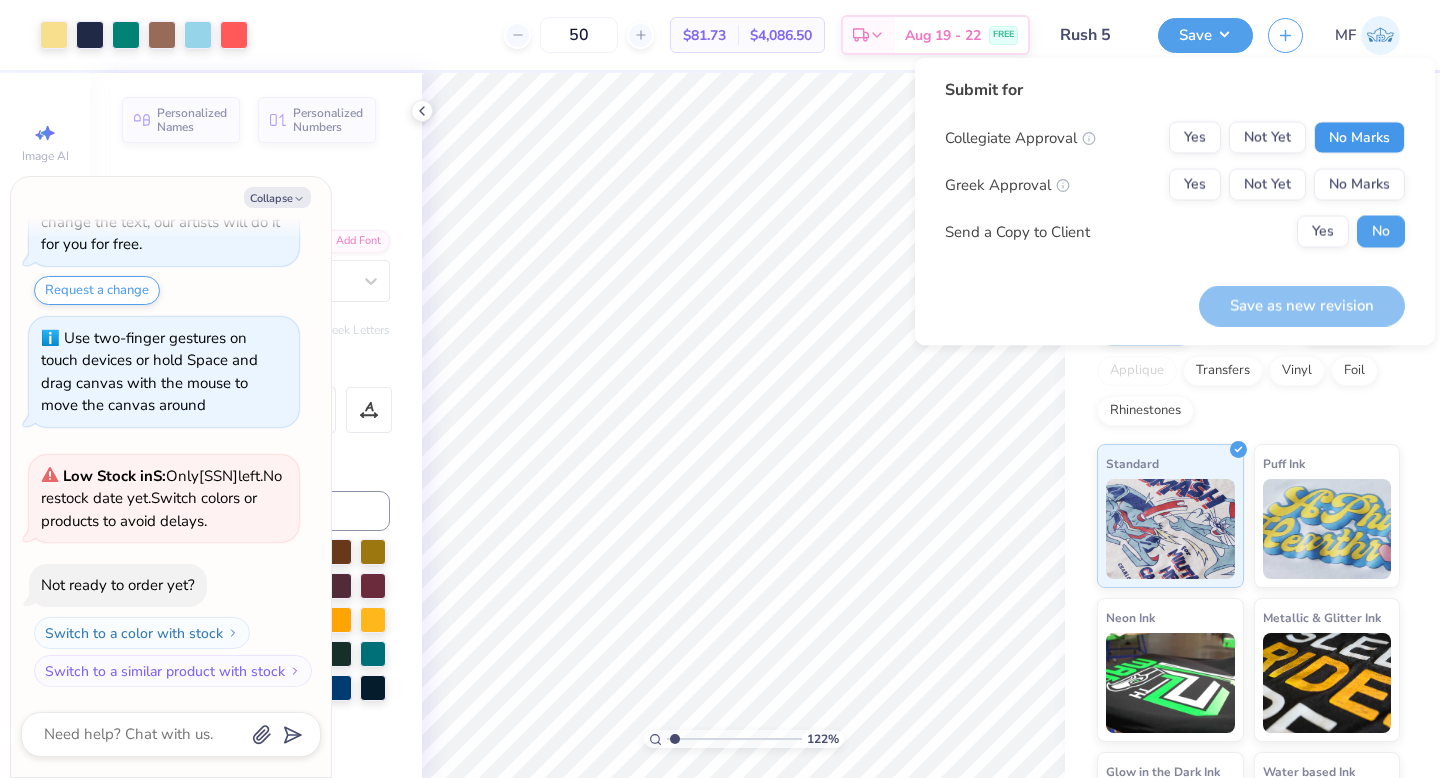 click on "No Marks" at bounding box center (1359, 138) 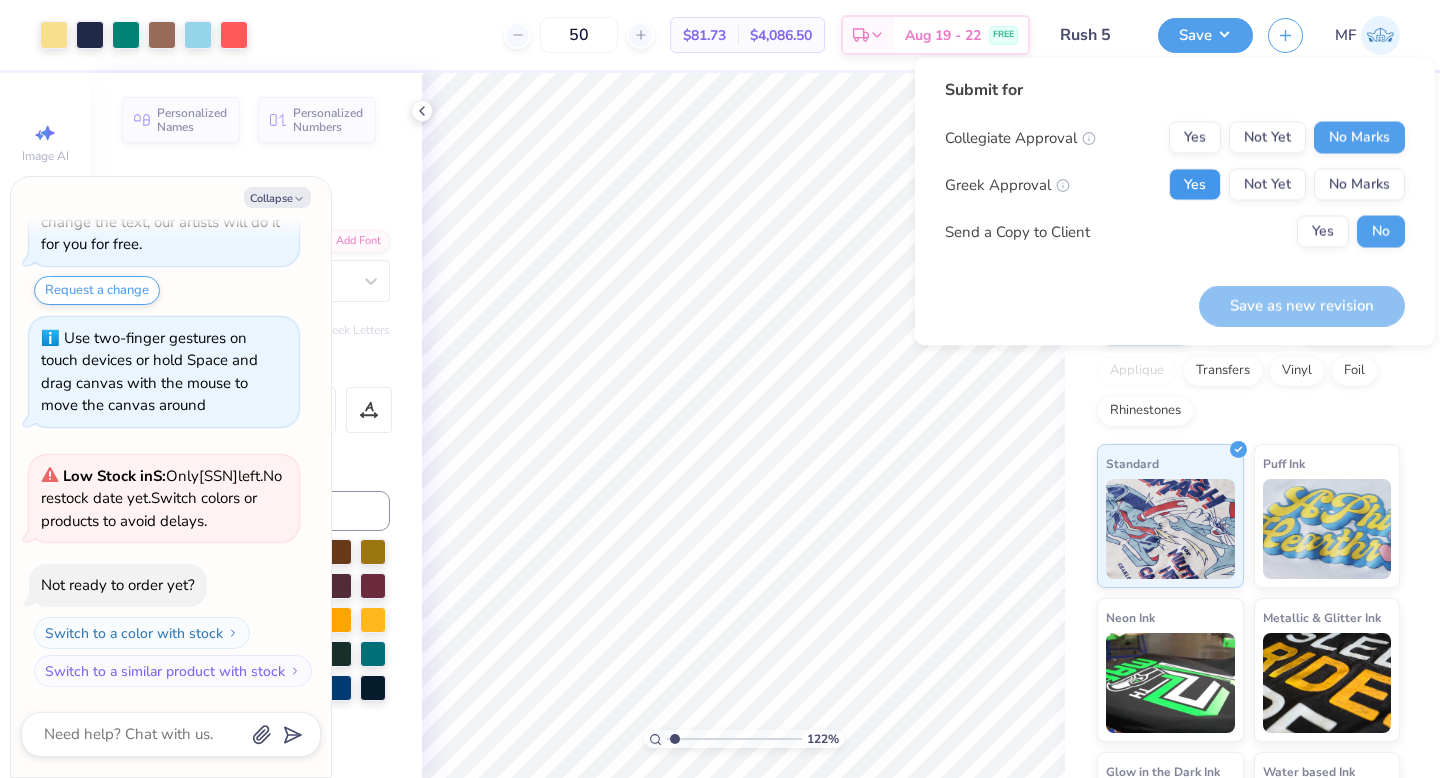 click on "Yes" at bounding box center [1195, 185] 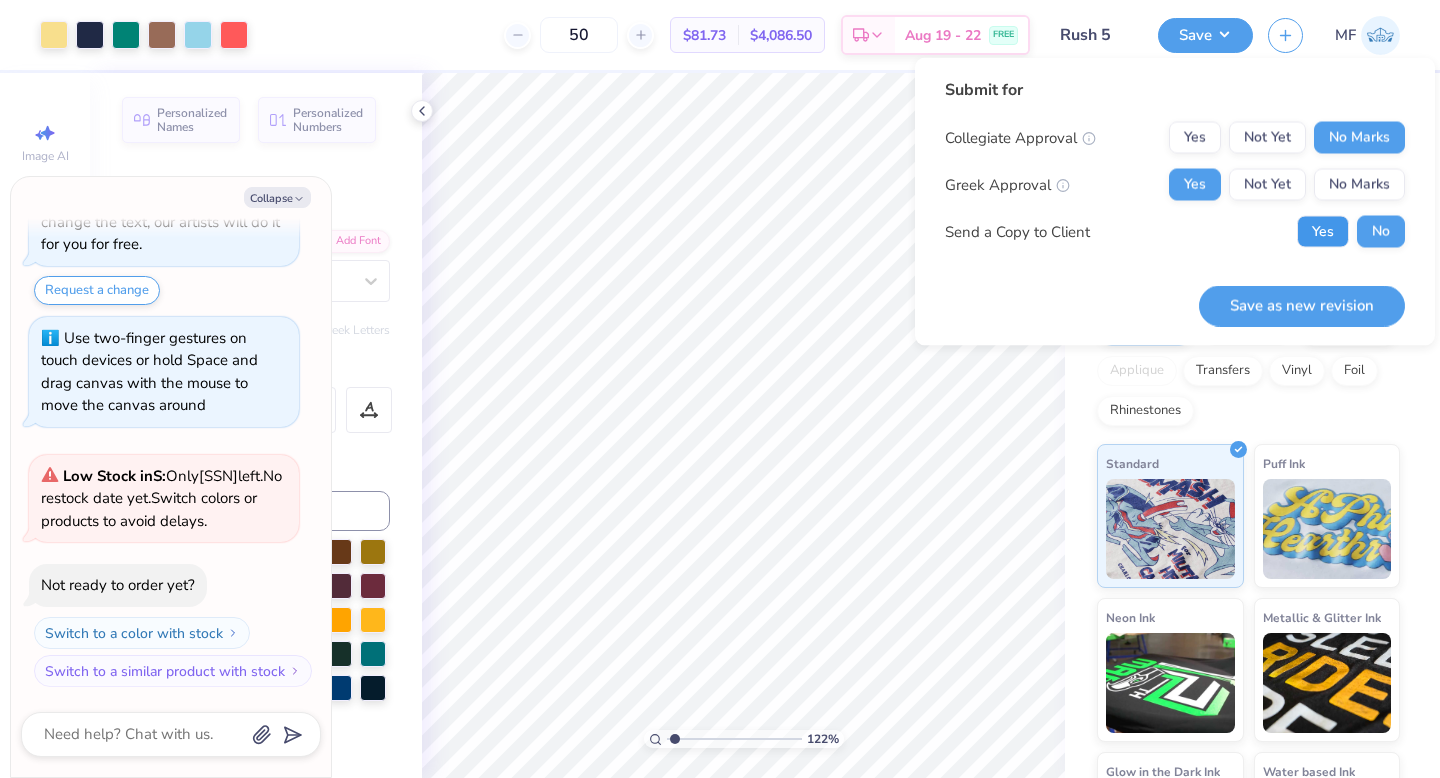 click on "Yes" at bounding box center (1323, 232) 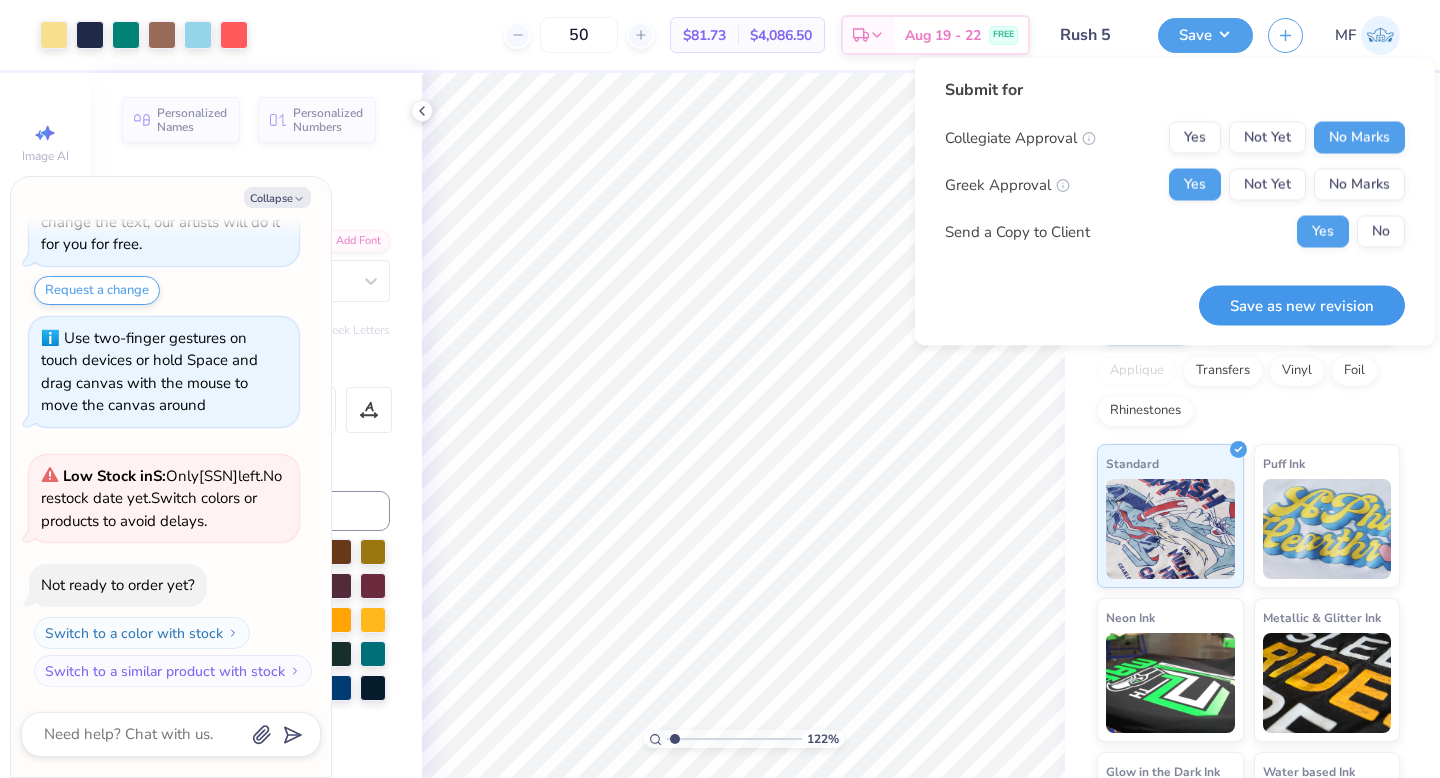 click on "Save as new revision" at bounding box center [1302, 305] 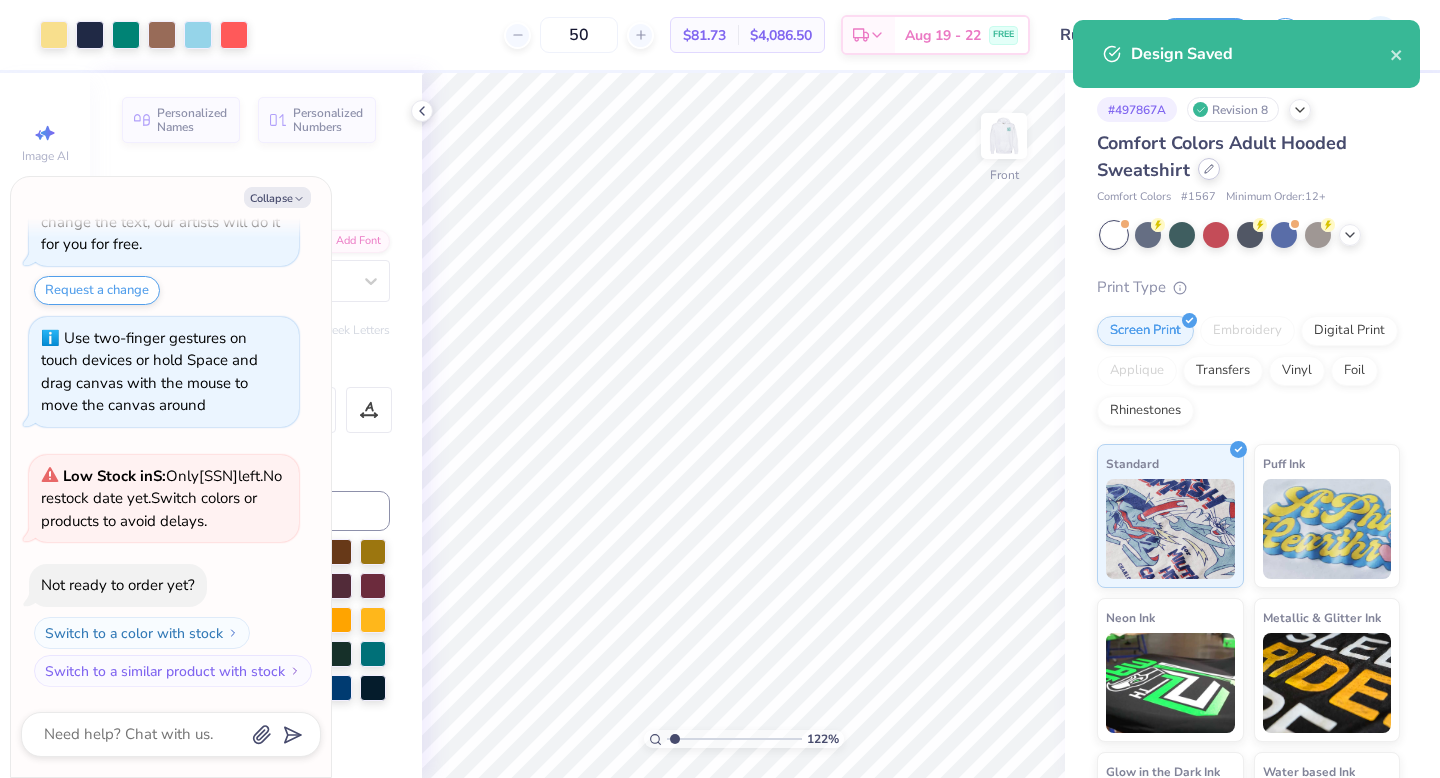 click 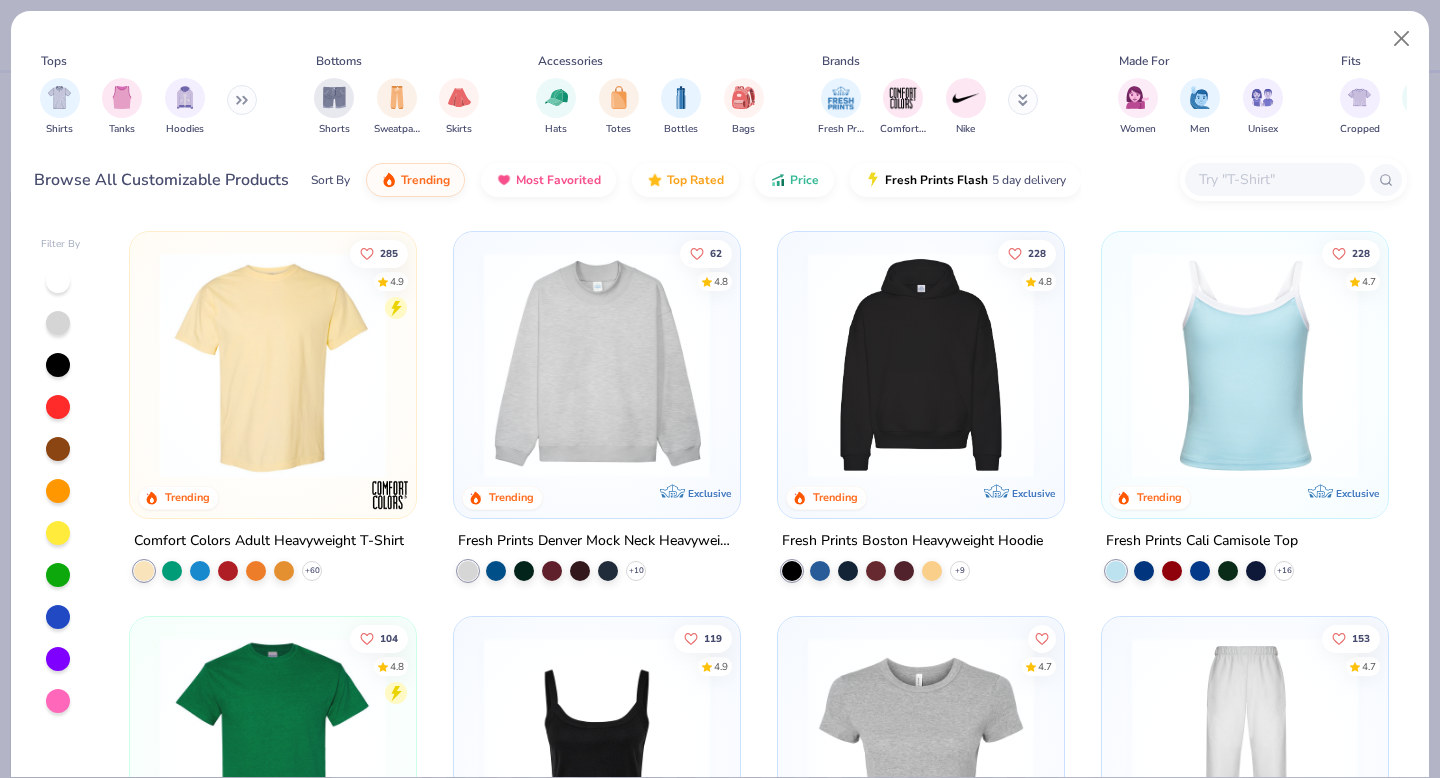 click at bounding box center (1274, 179) 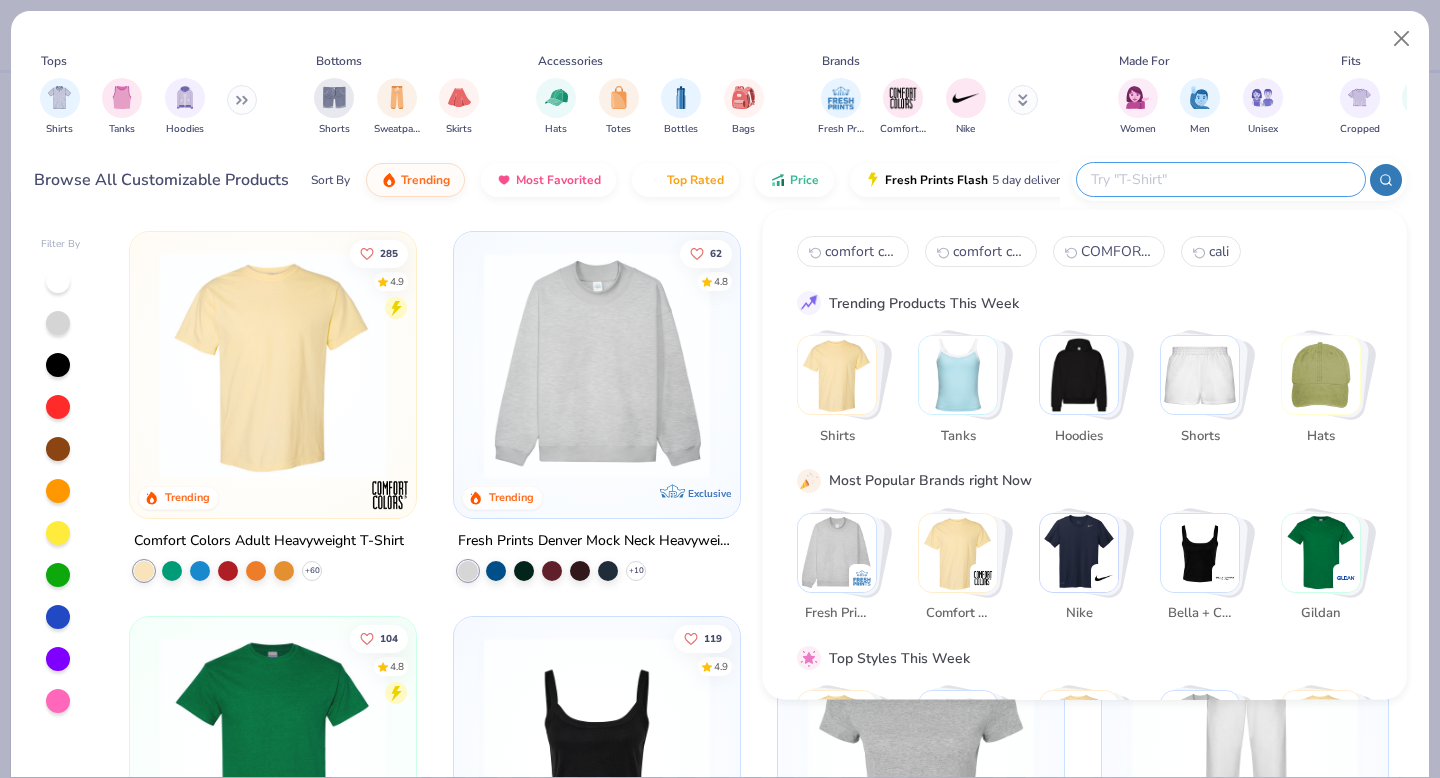 click on "comfort colors" at bounding box center [853, 251] 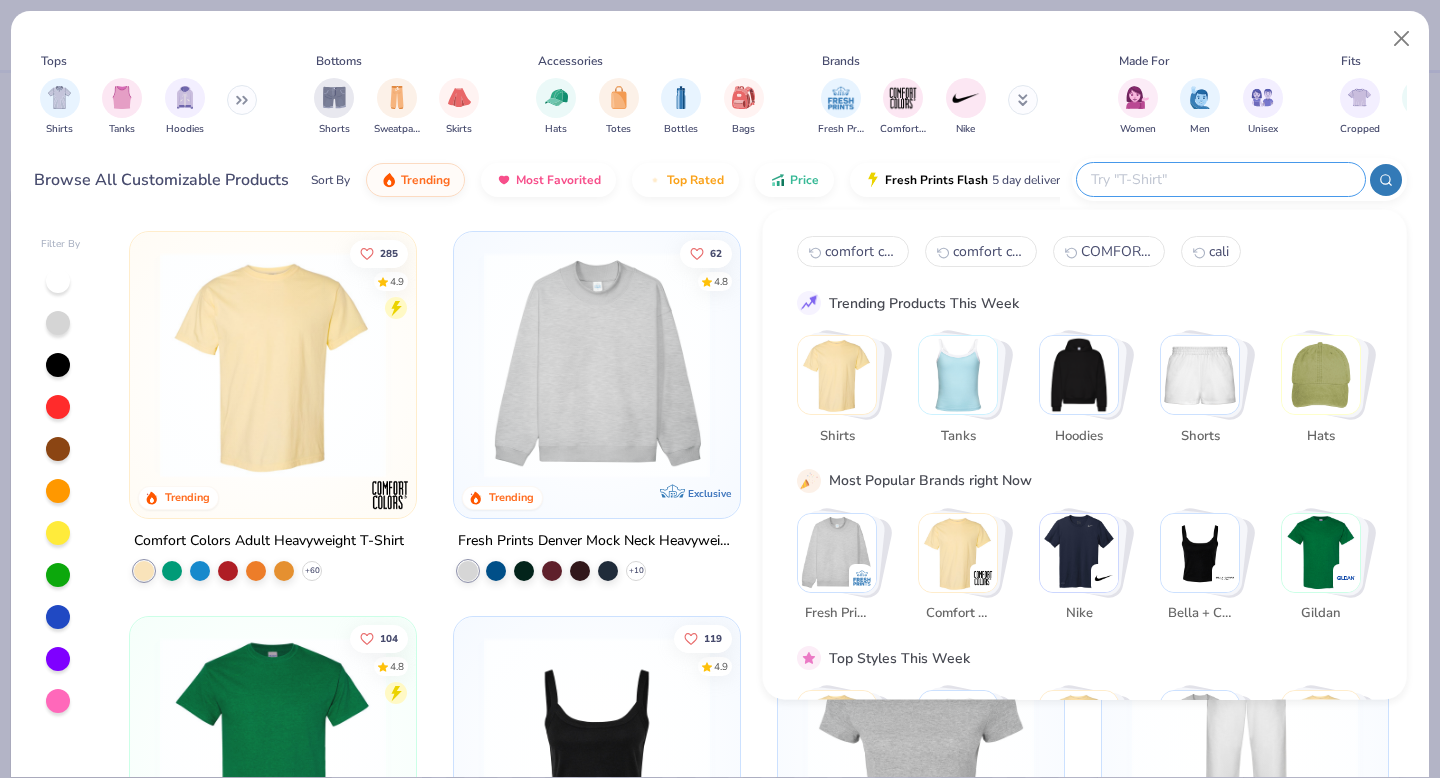 type on "comfort colors" 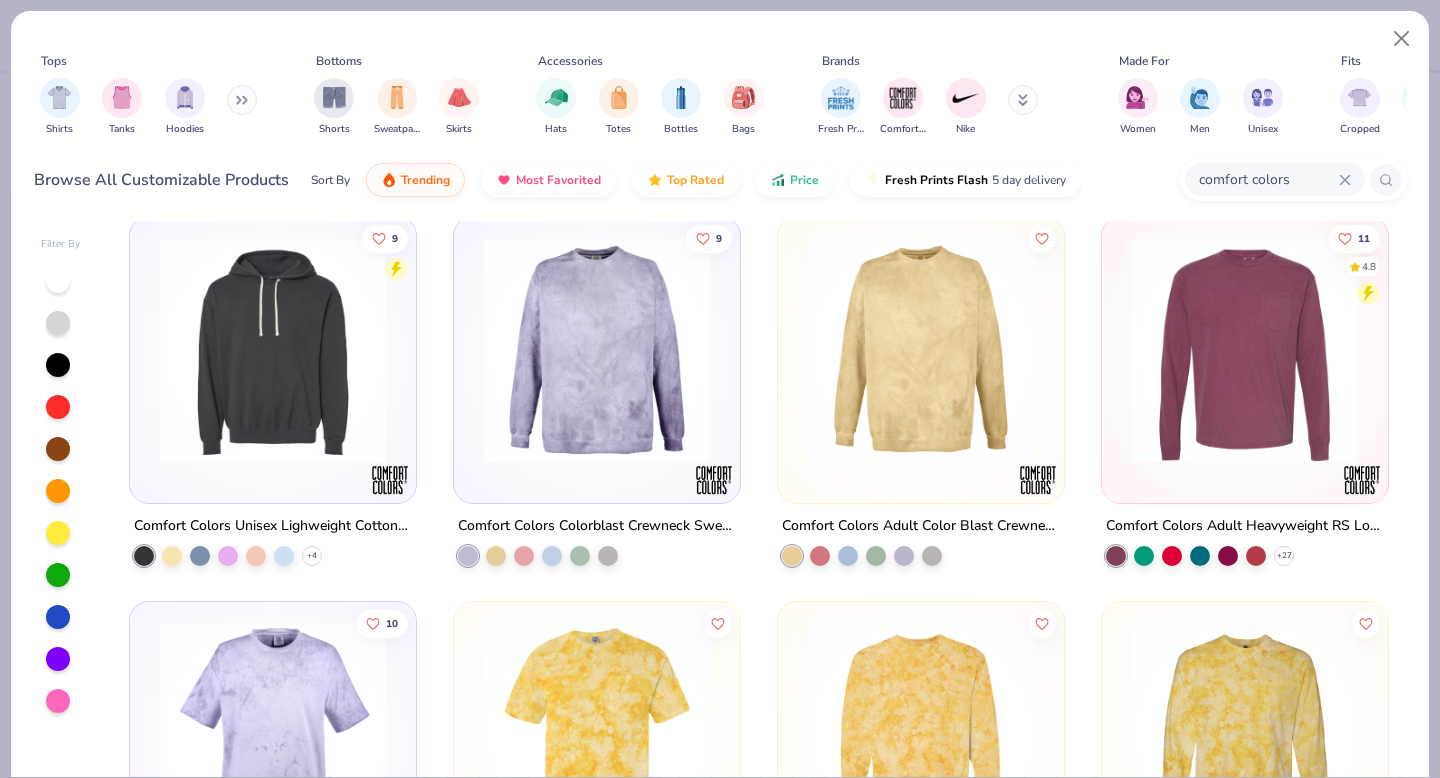 scroll, scrollTop: 1166, scrollLeft: 0, axis: vertical 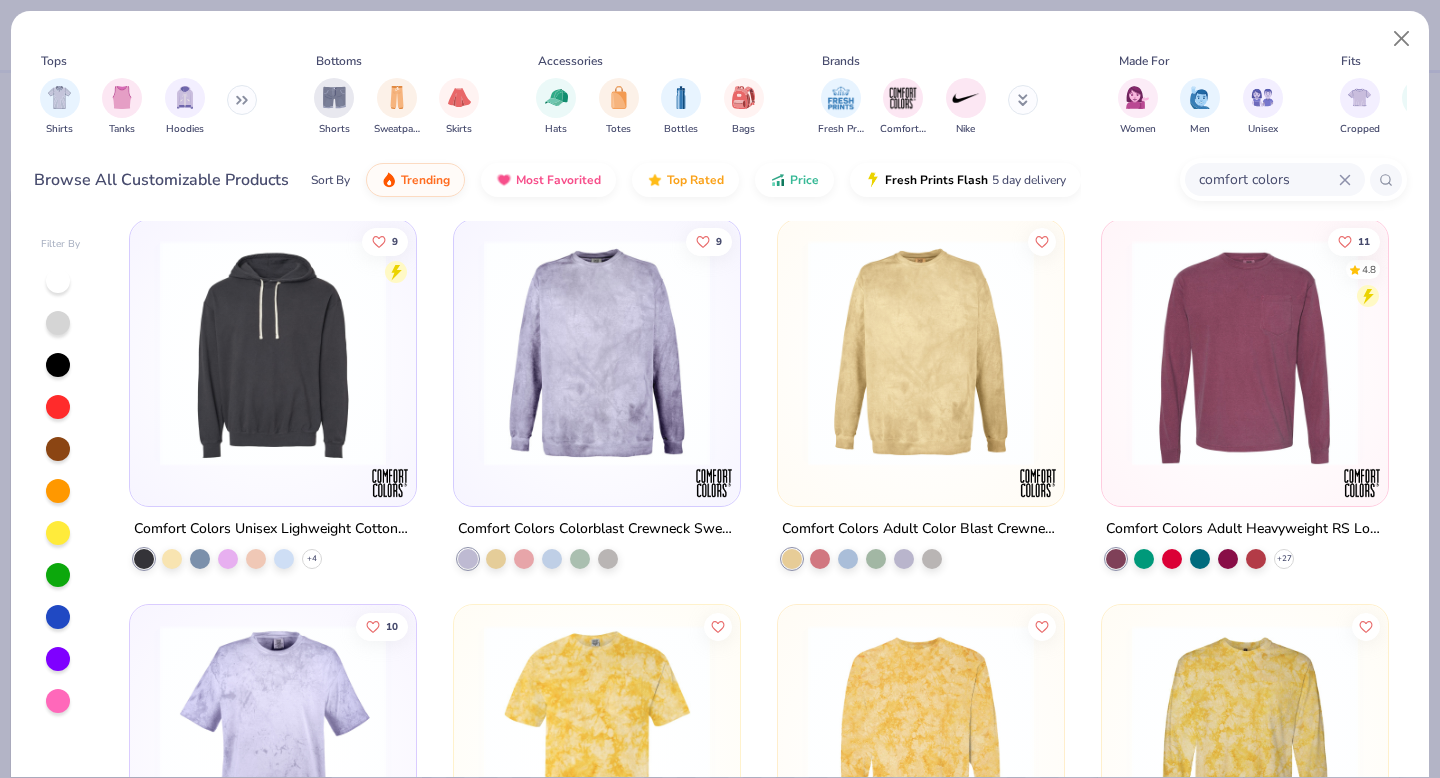 click at bounding box center [1245, 353] 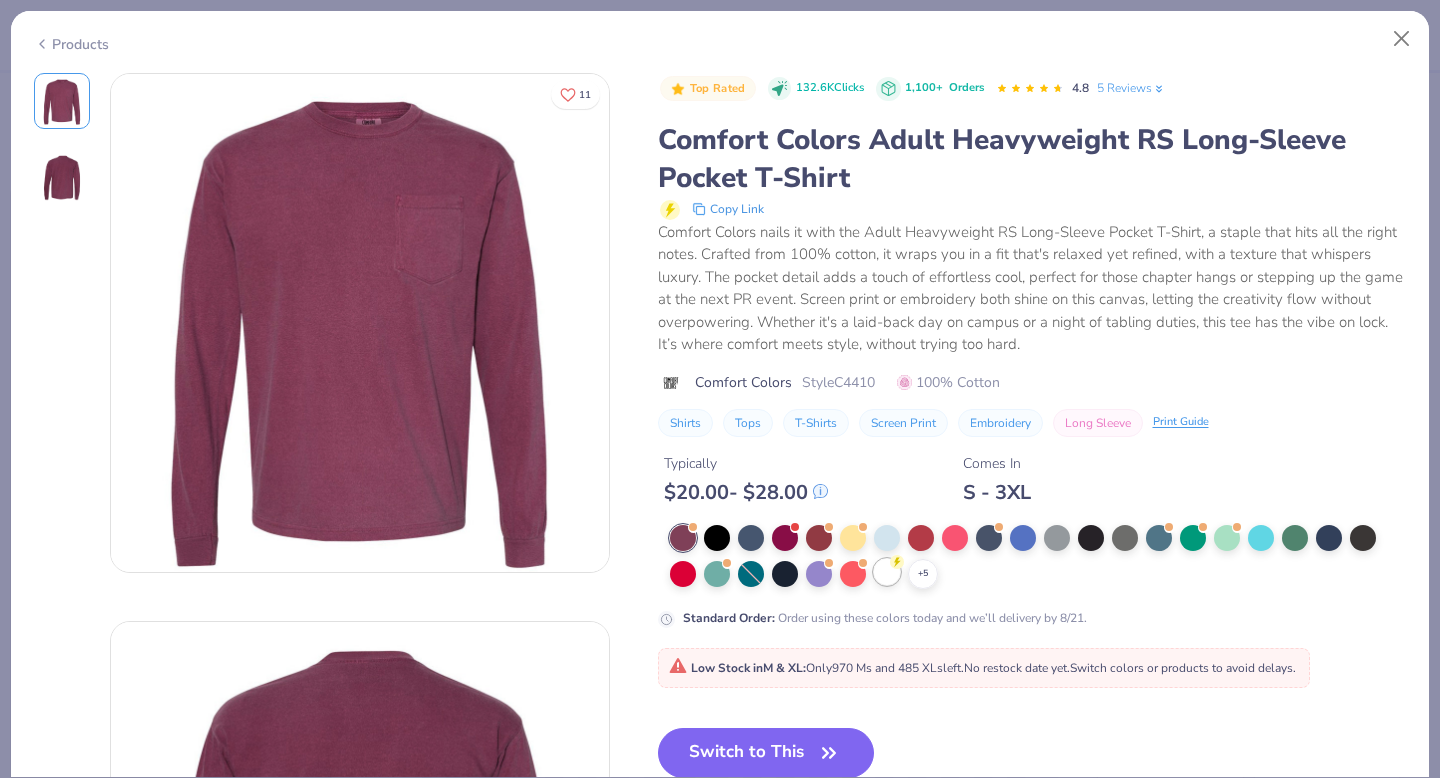 click at bounding box center [887, 572] 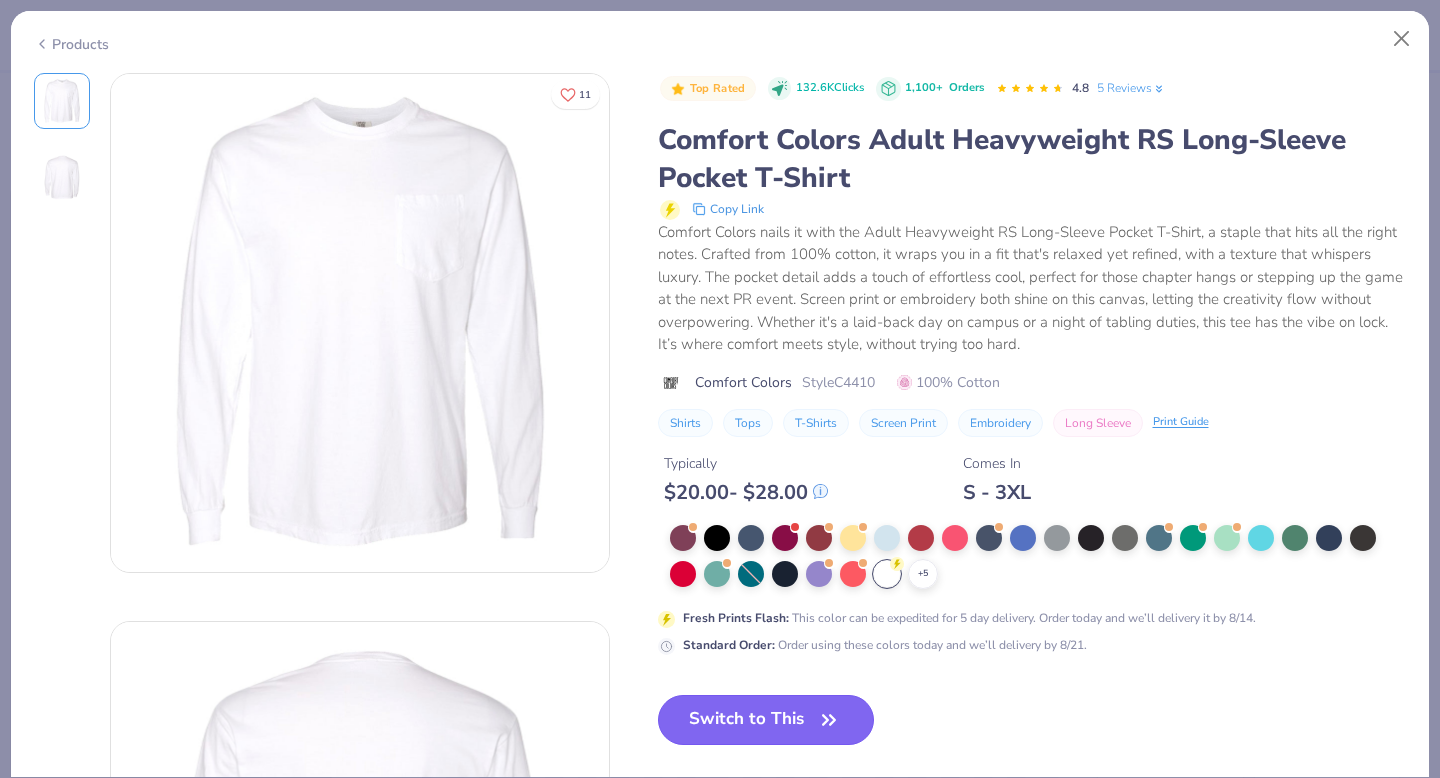 click on "Switch to This" at bounding box center [766, 720] 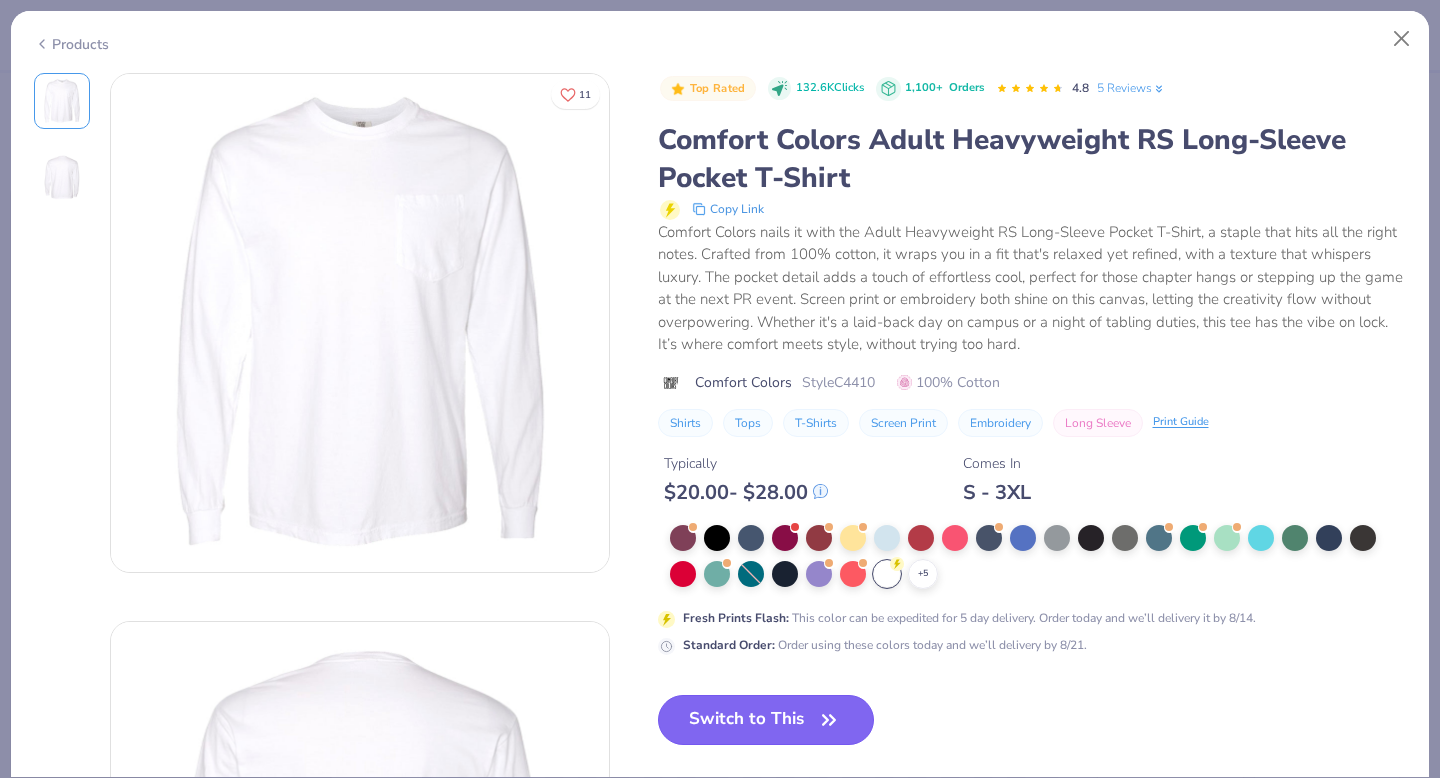 click on "Switch to This" at bounding box center (766, 720) 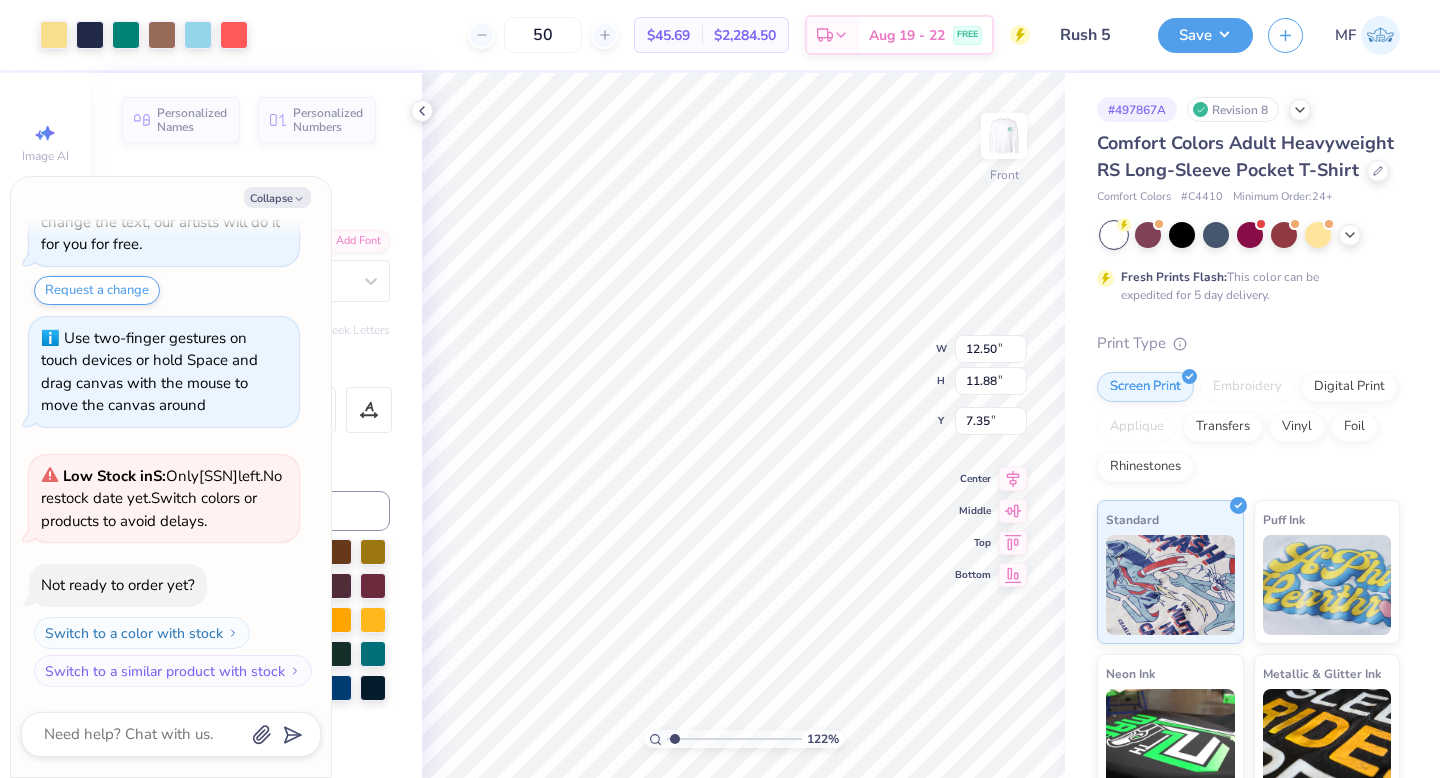 type on "x" 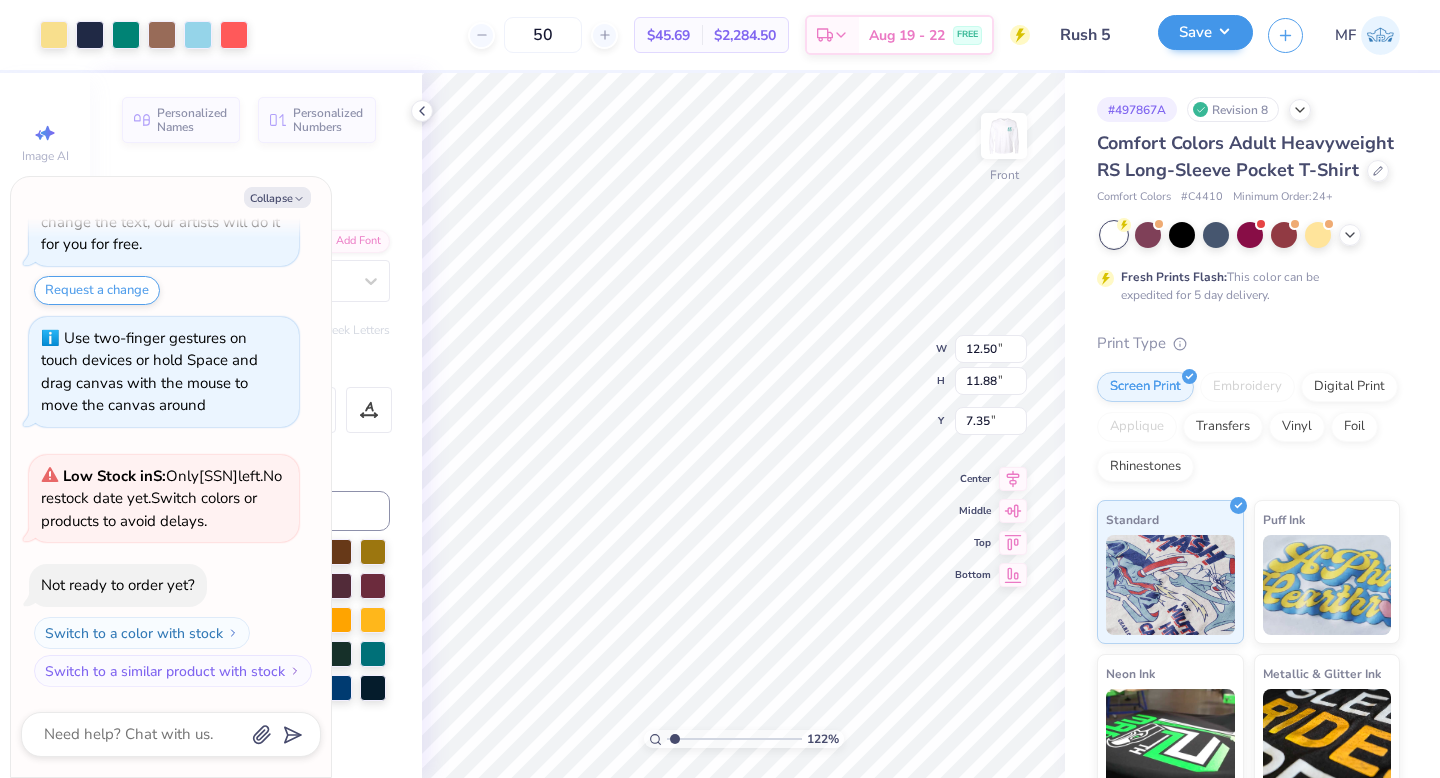 click at bounding box center (1004, 136) 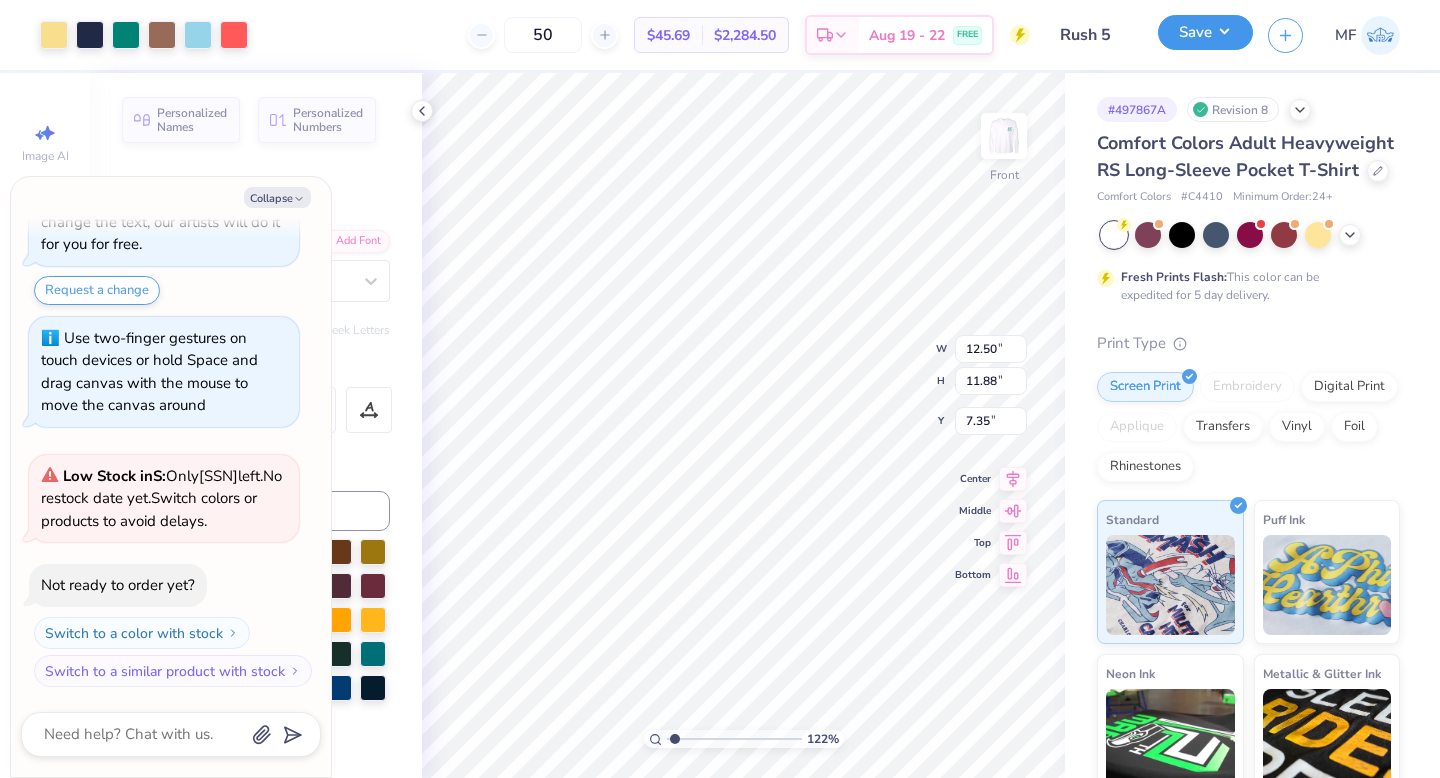 click on "Save" at bounding box center [1205, 32] 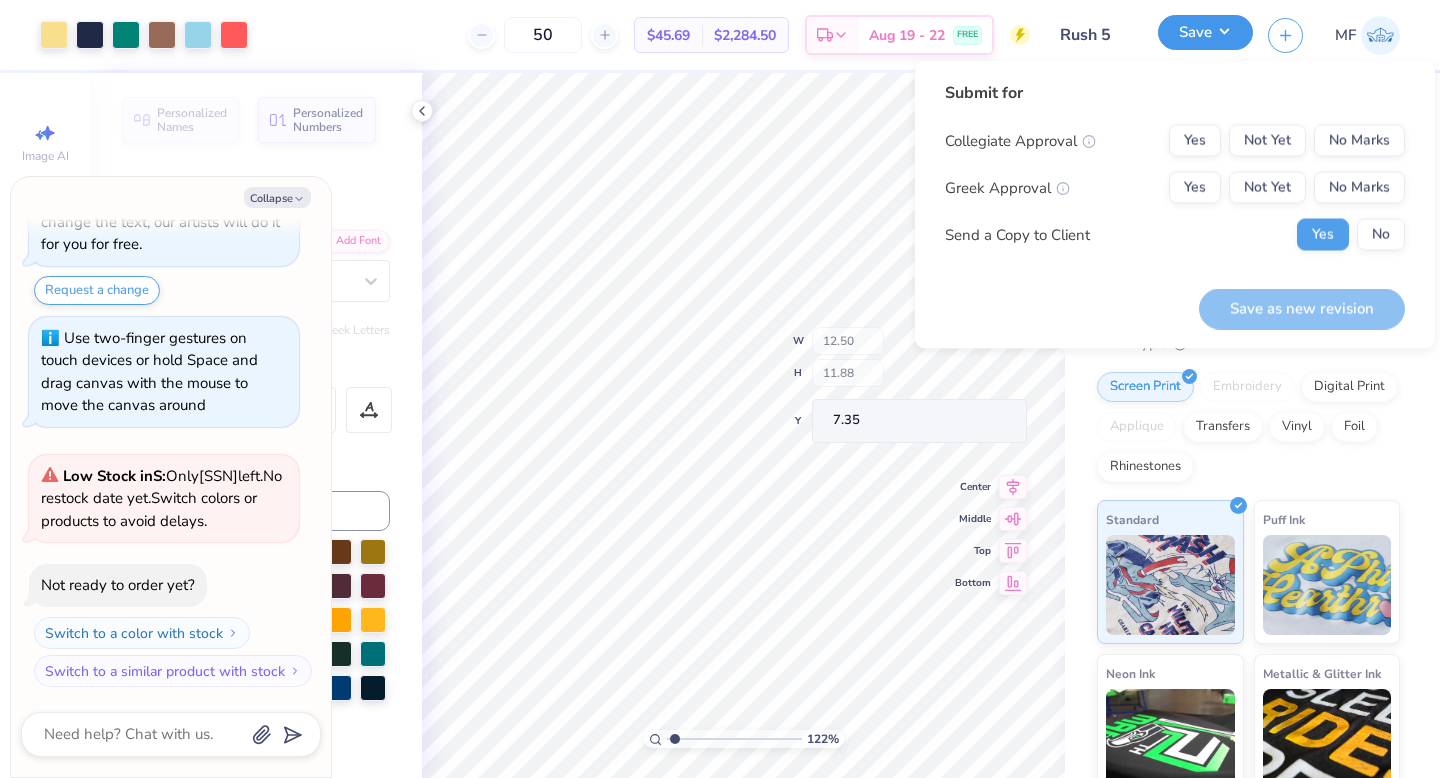 click on "Save" at bounding box center (1205, 32) 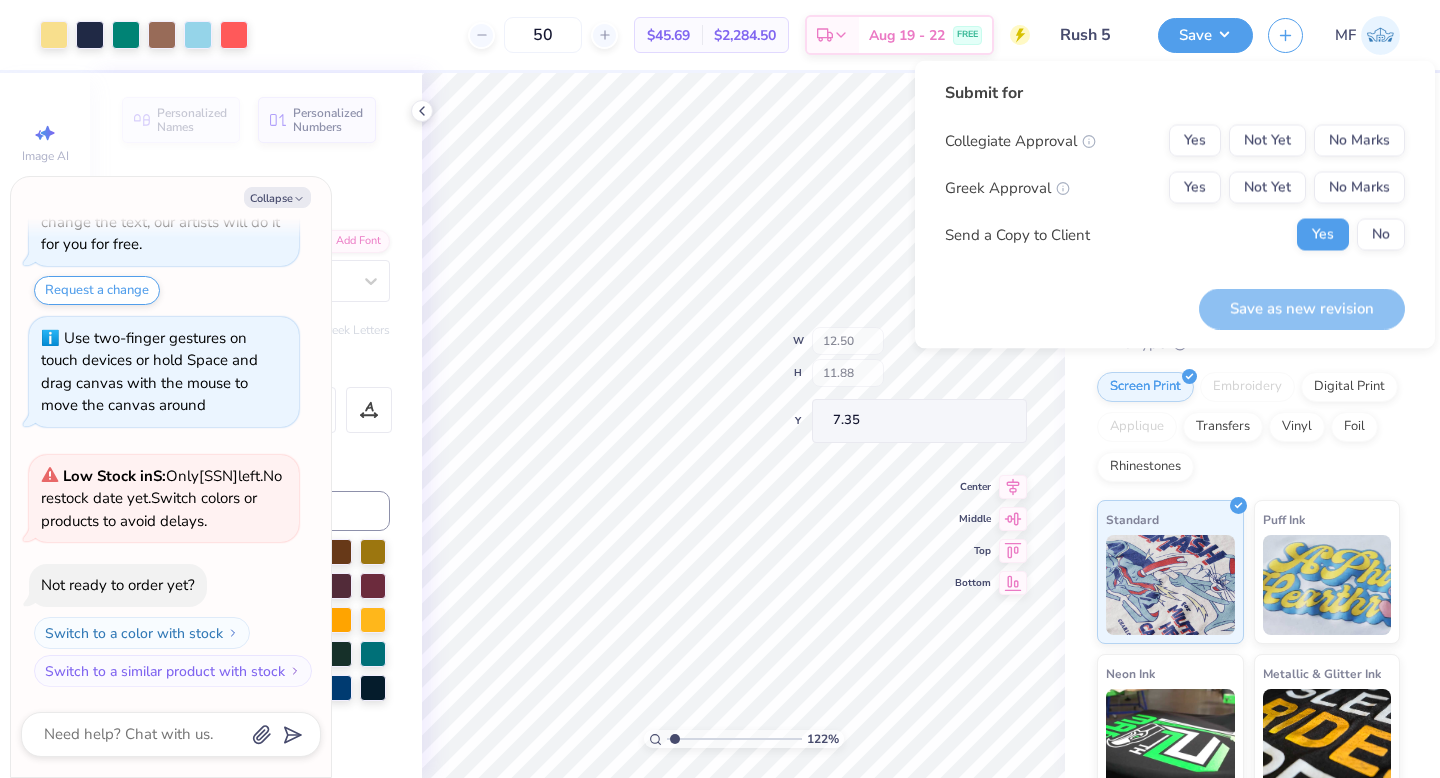 click on "Save" at bounding box center (1205, 35) 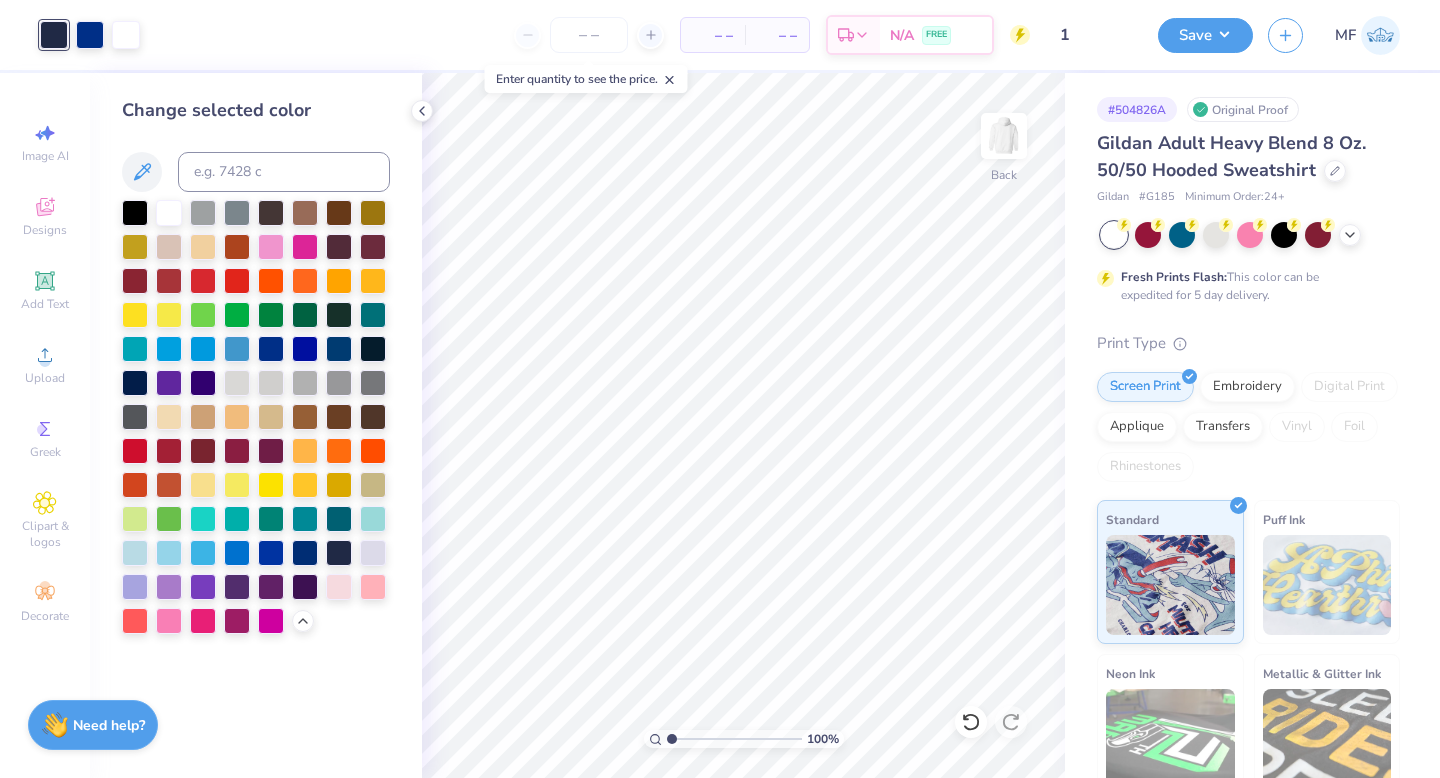scroll, scrollTop: 0, scrollLeft: 0, axis: both 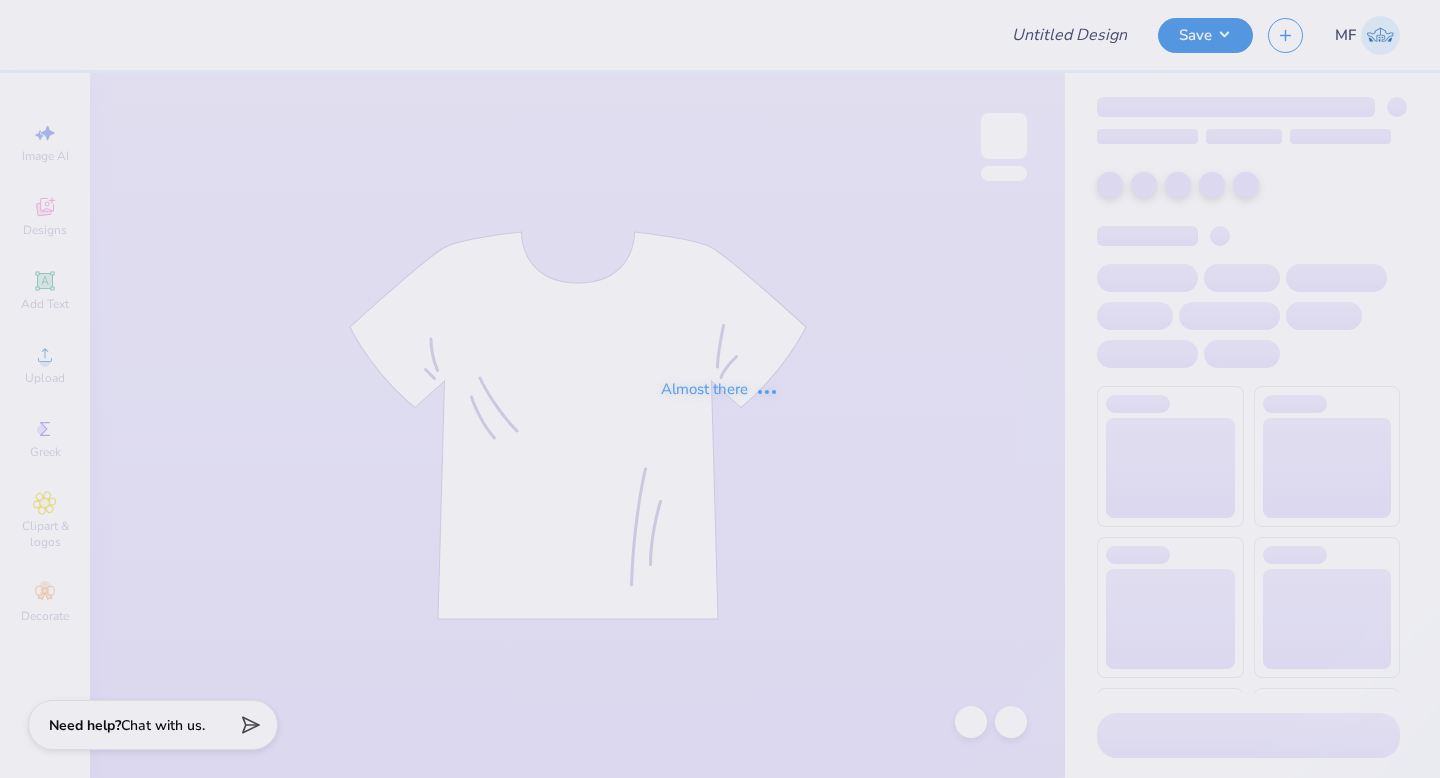 type on "Rush 5" 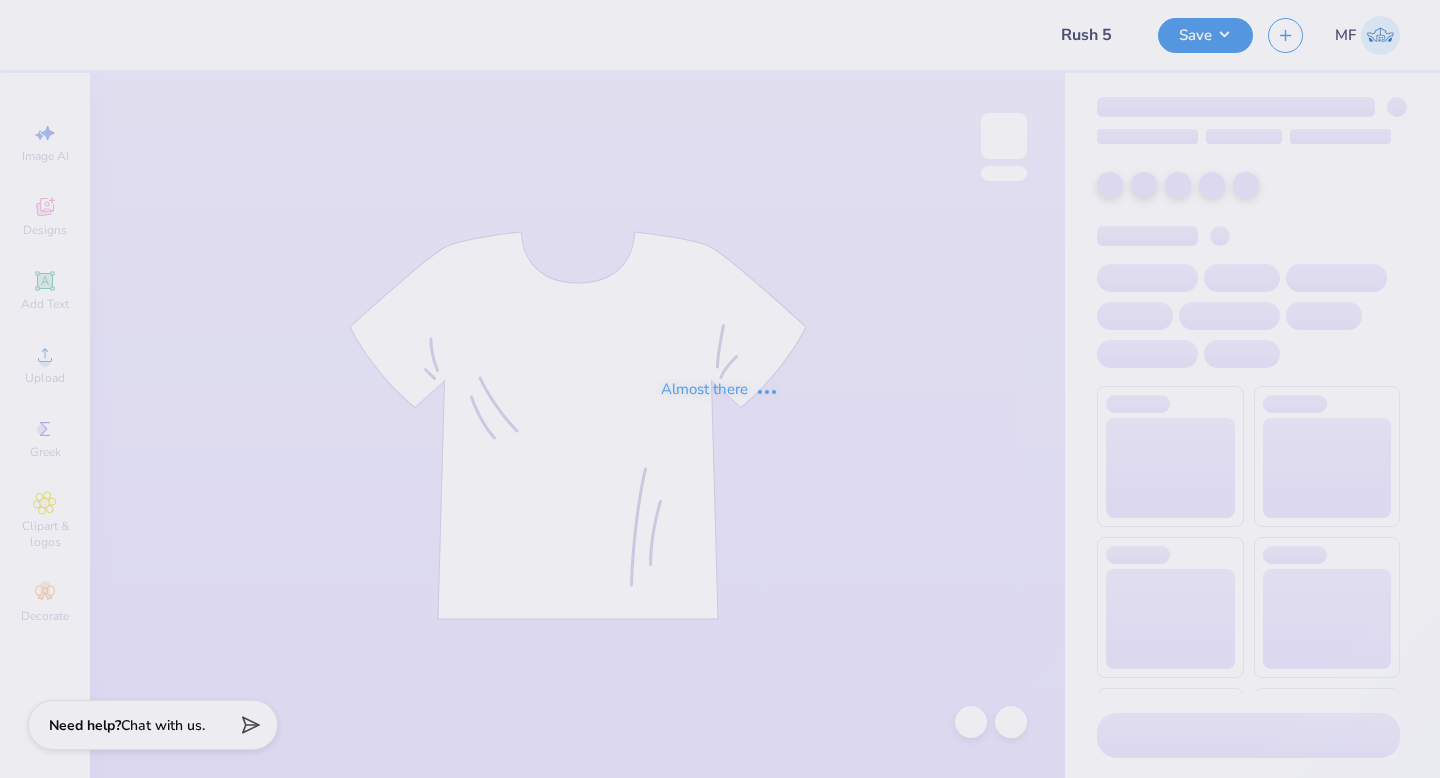 scroll, scrollTop: 0, scrollLeft: 0, axis: both 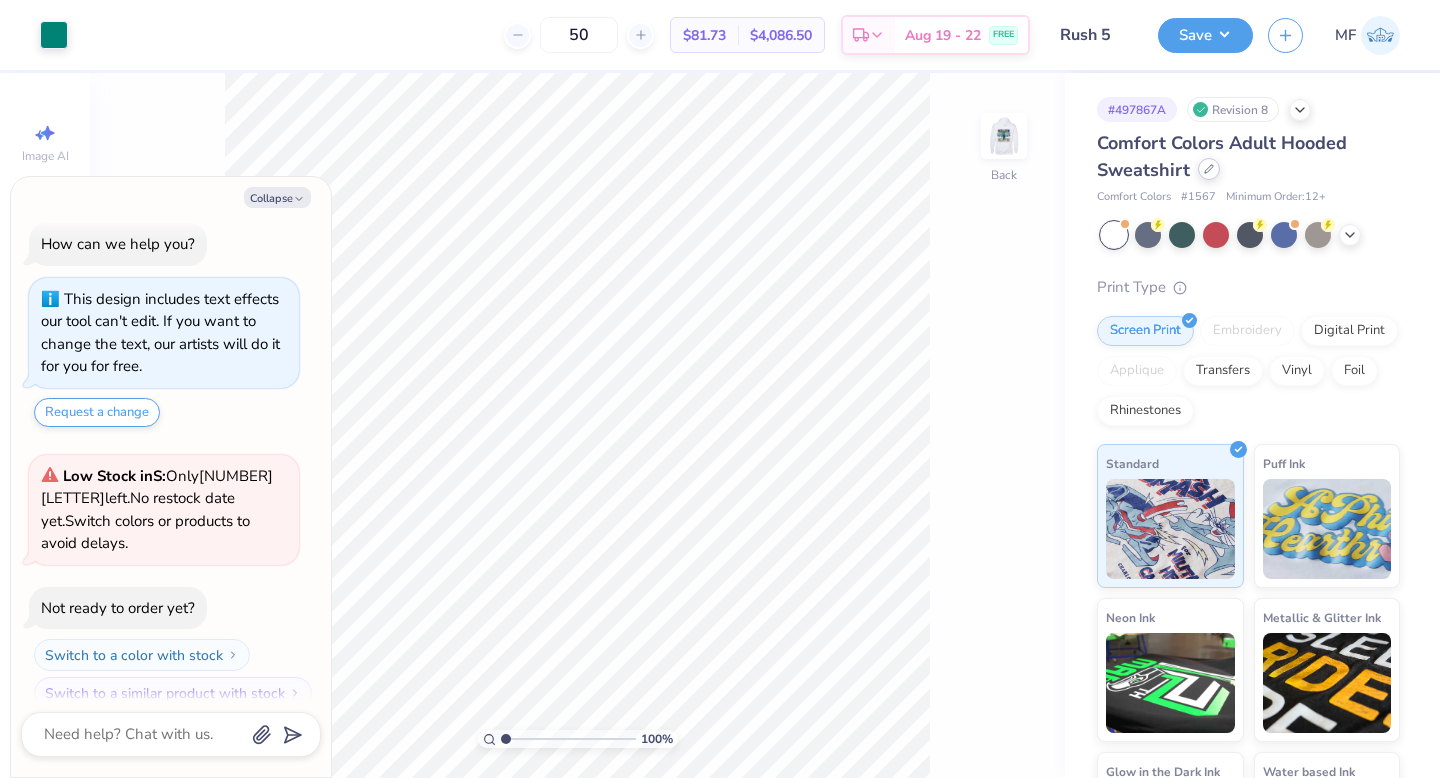 click 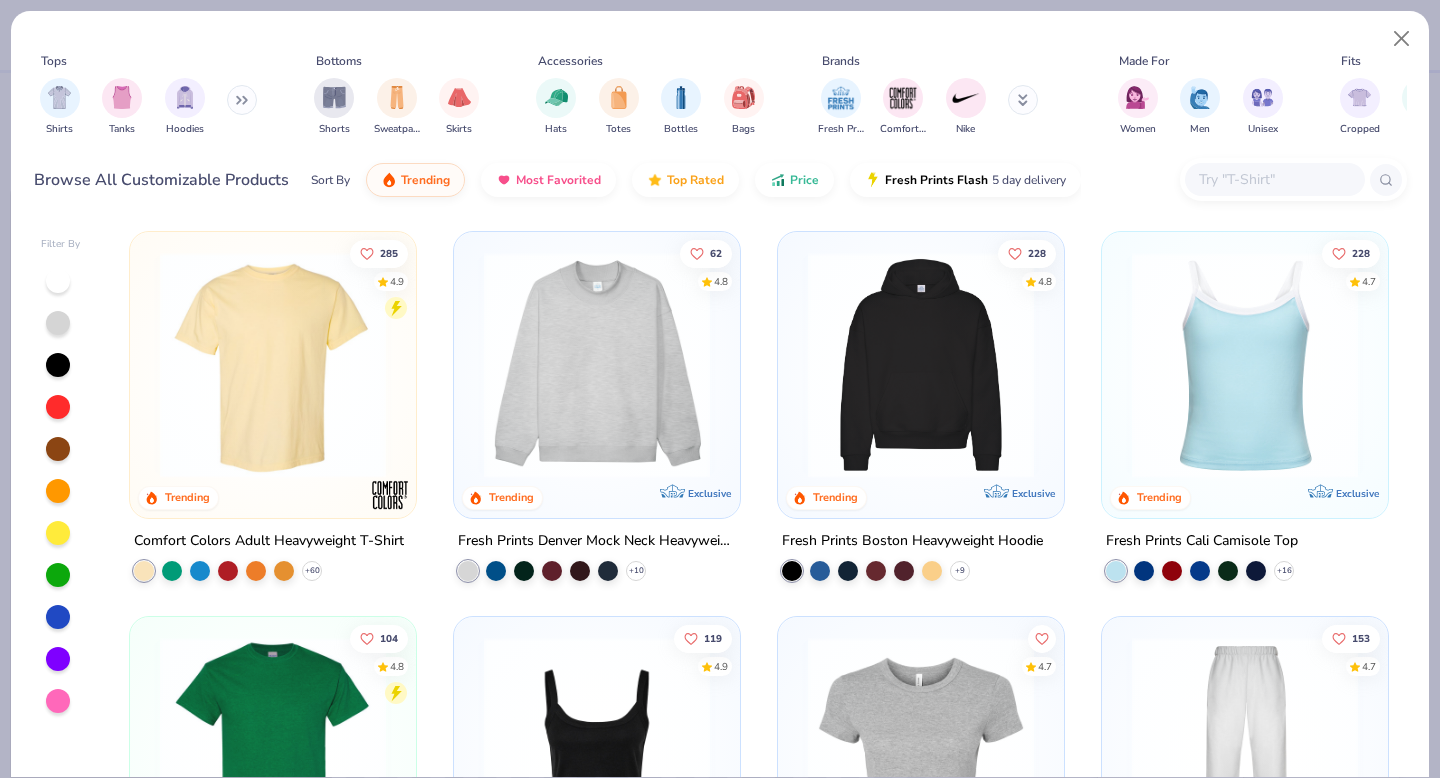 type on "x" 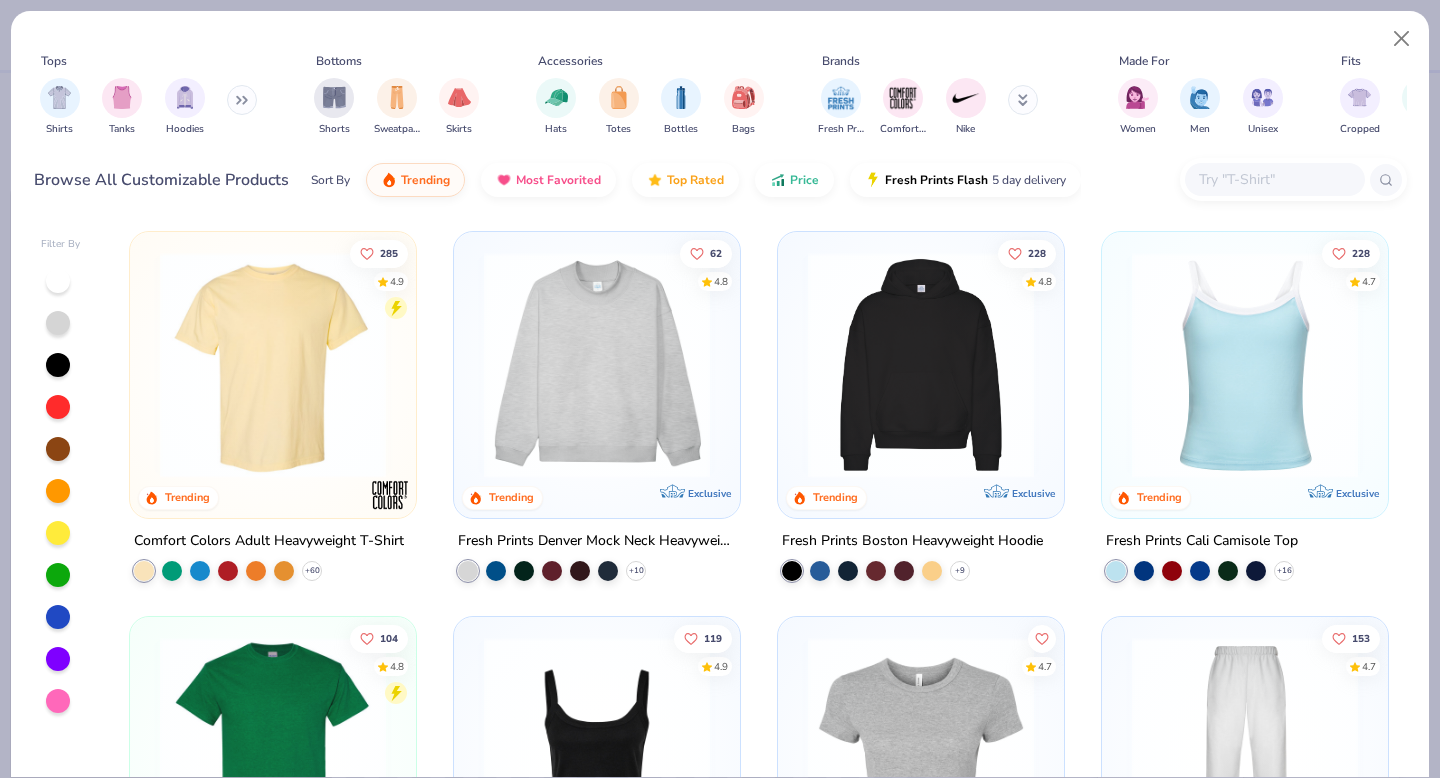 click at bounding box center (1293, 179) 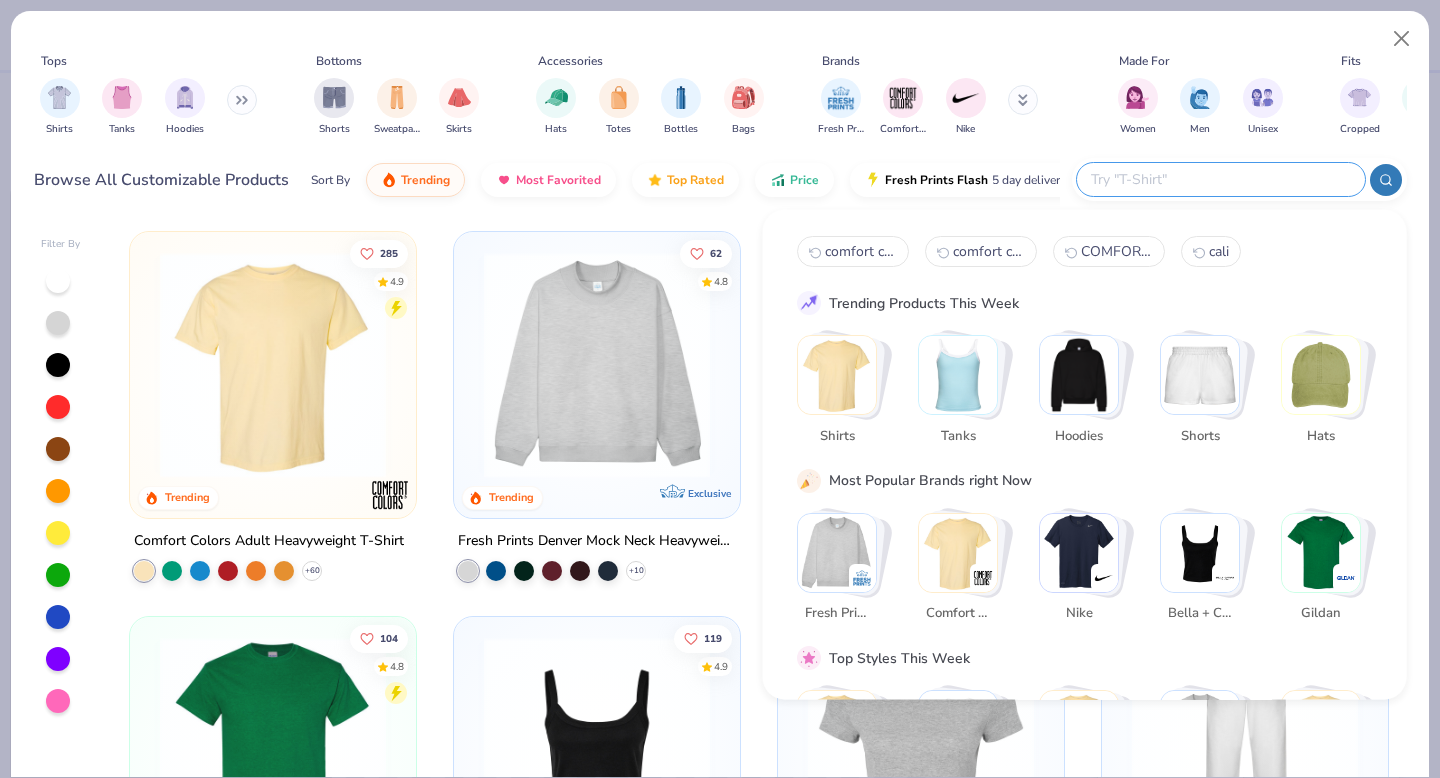 click on "comfort colors" at bounding box center [861, 251] 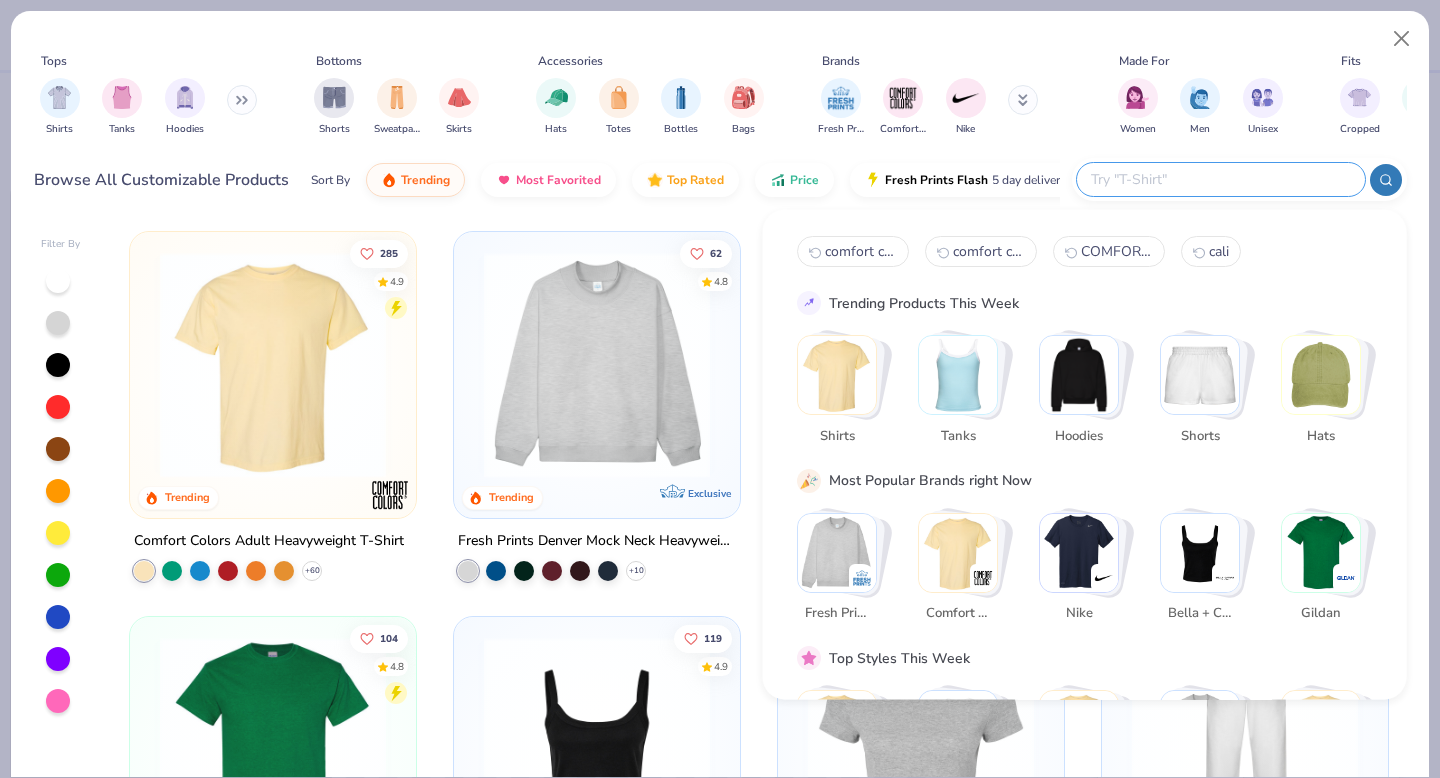 type on "comfort colors" 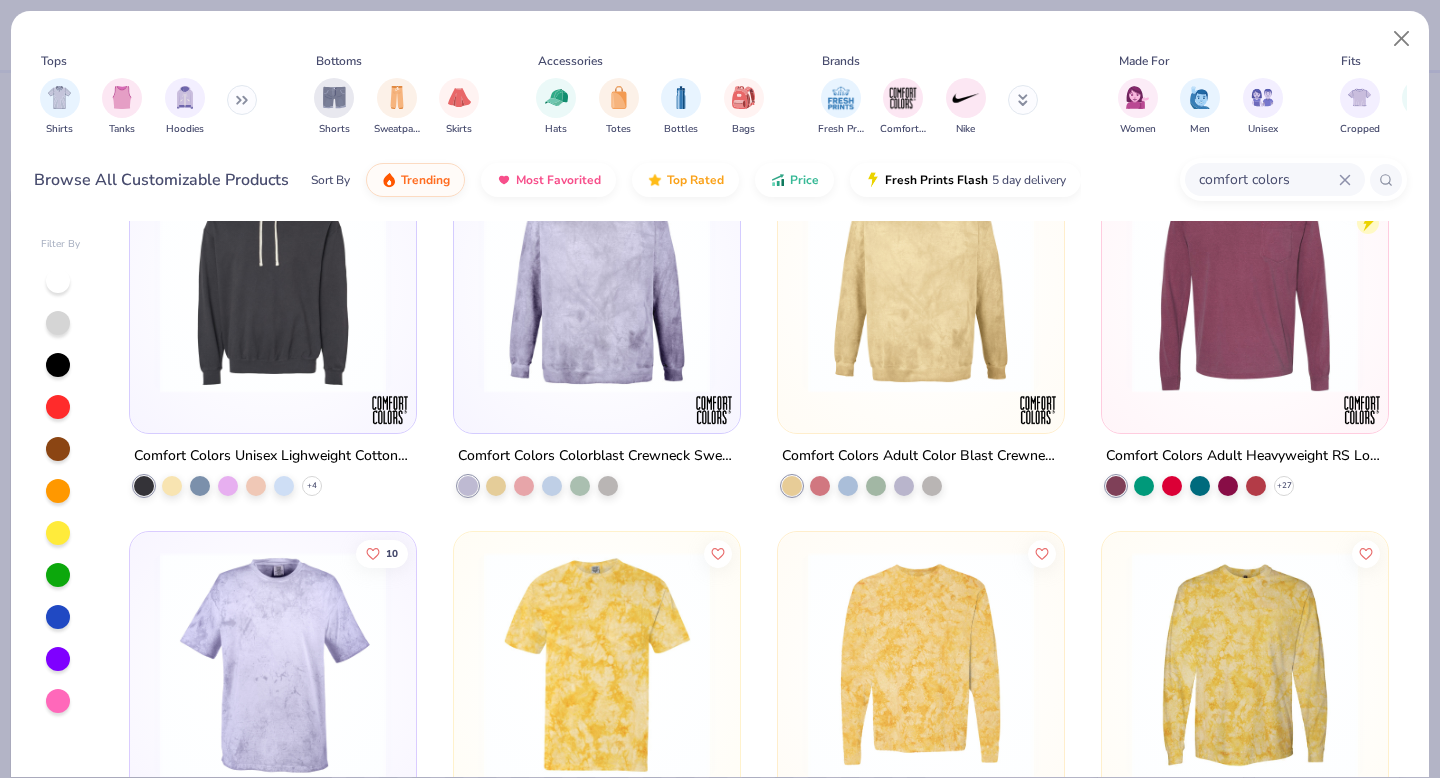 scroll, scrollTop: 1242, scrollLeft: 0, axis: vertical 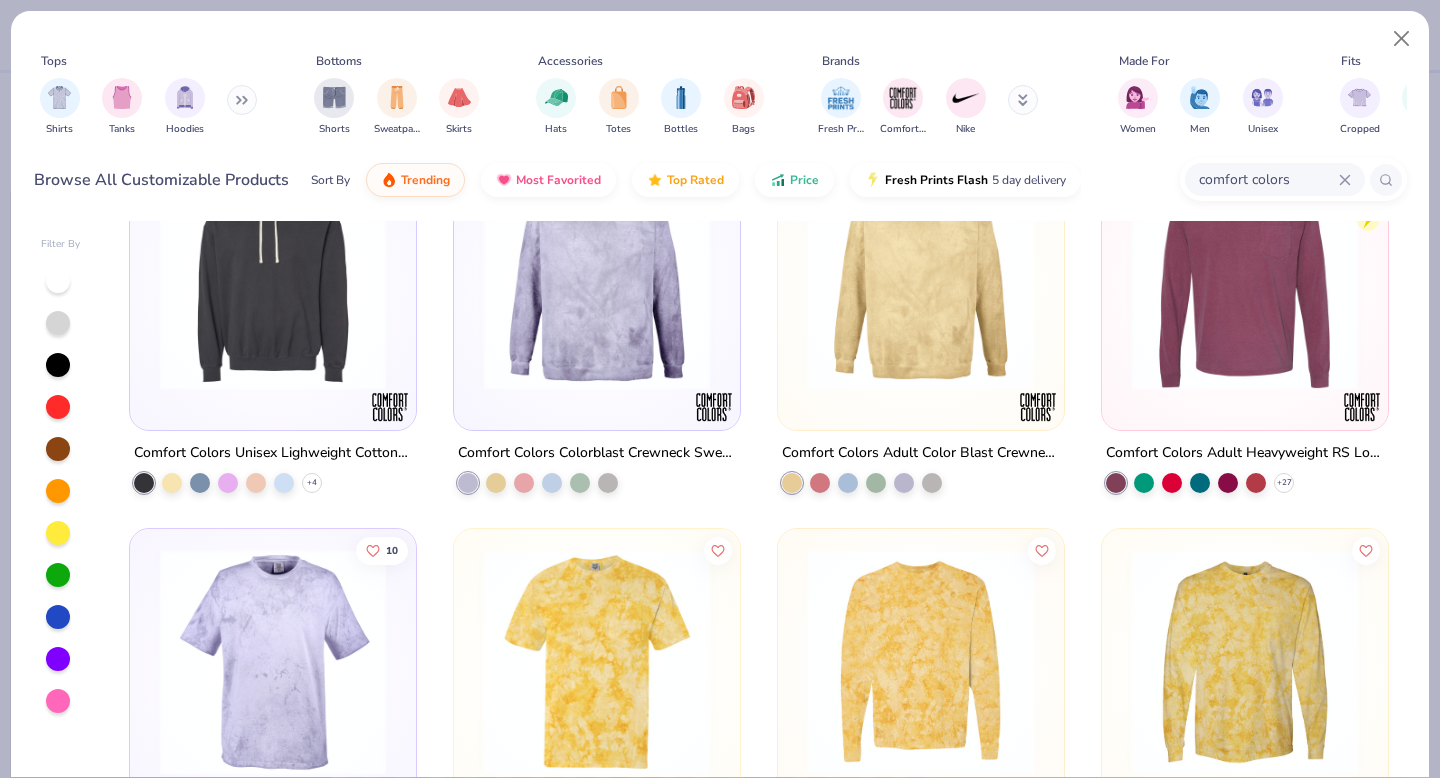 click at bounding box center (1245, 277) 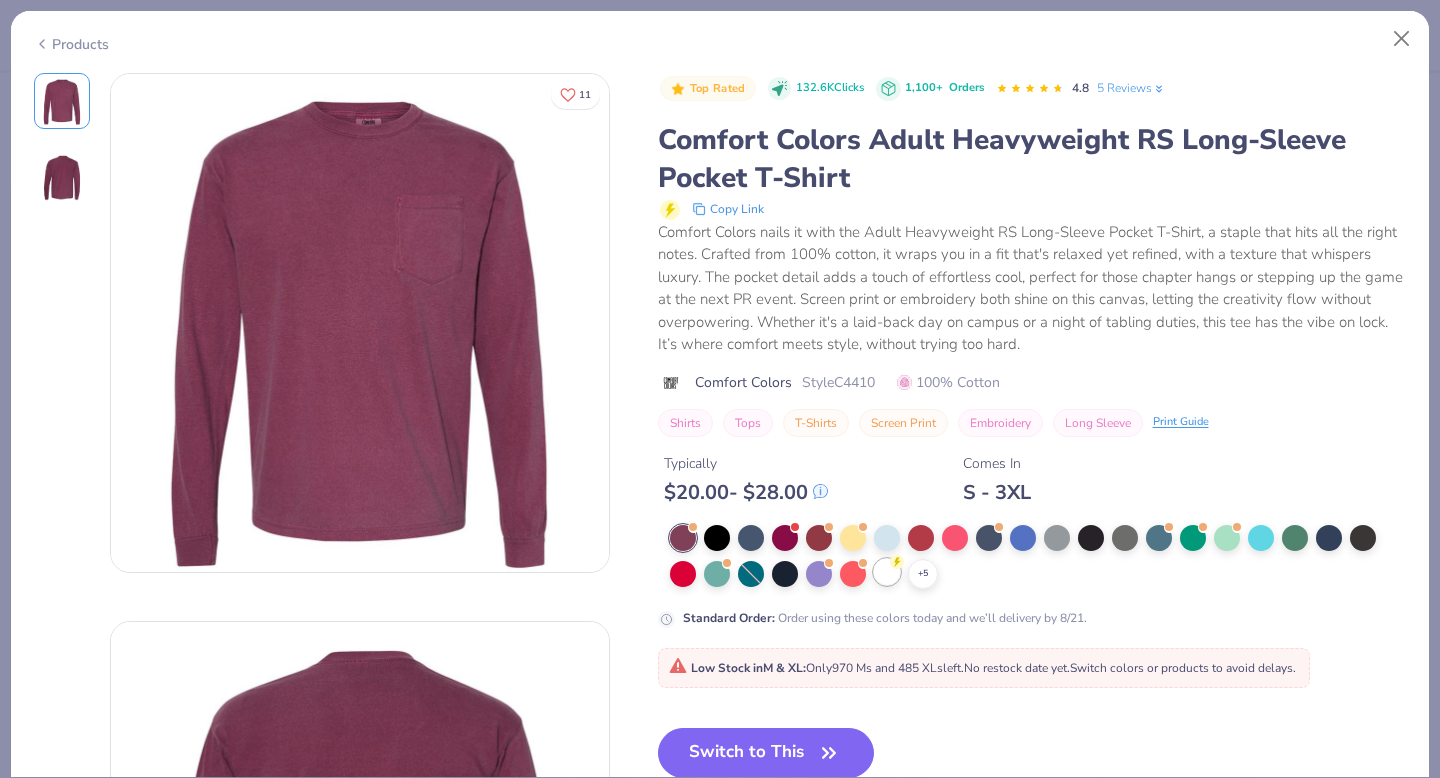 click 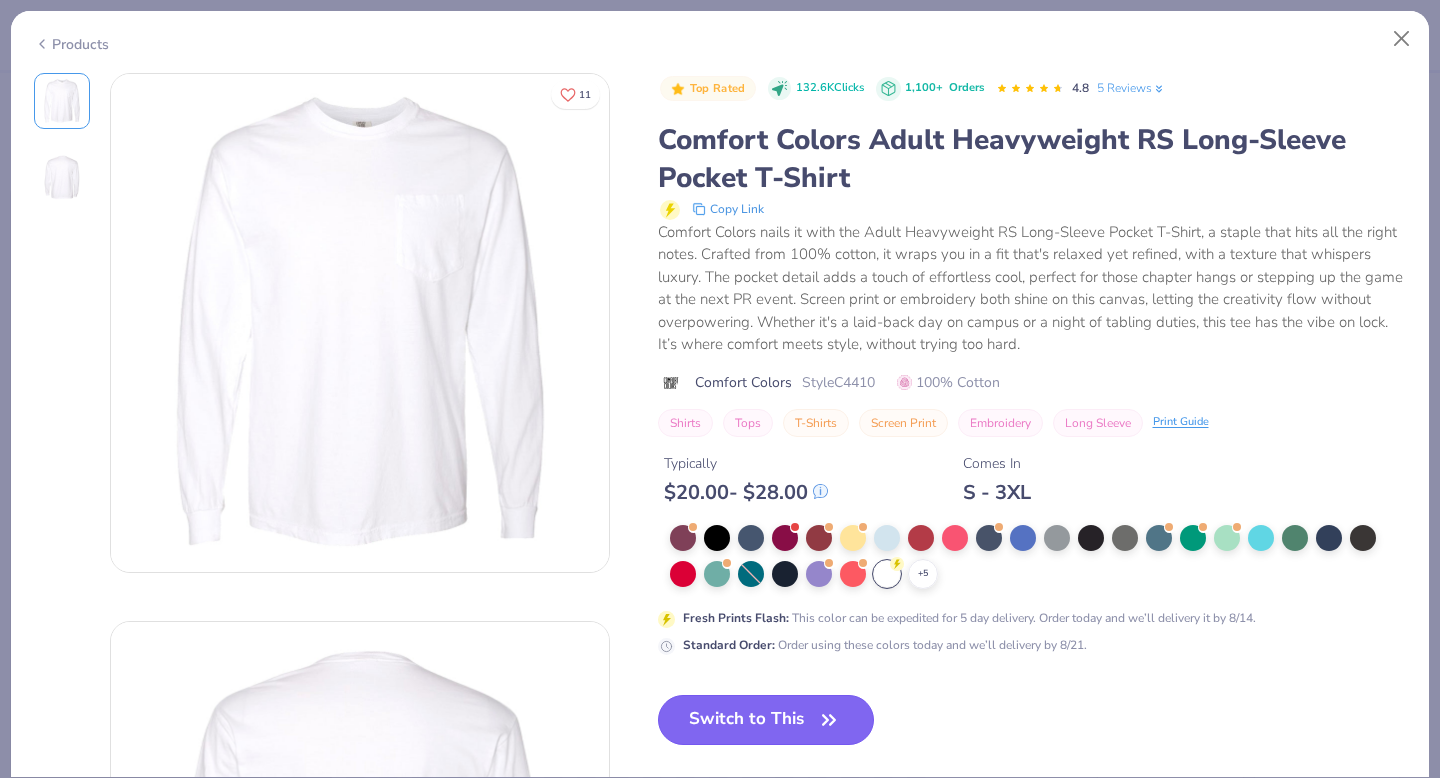 click on "Switch to This" at bounding box center [766, 720] 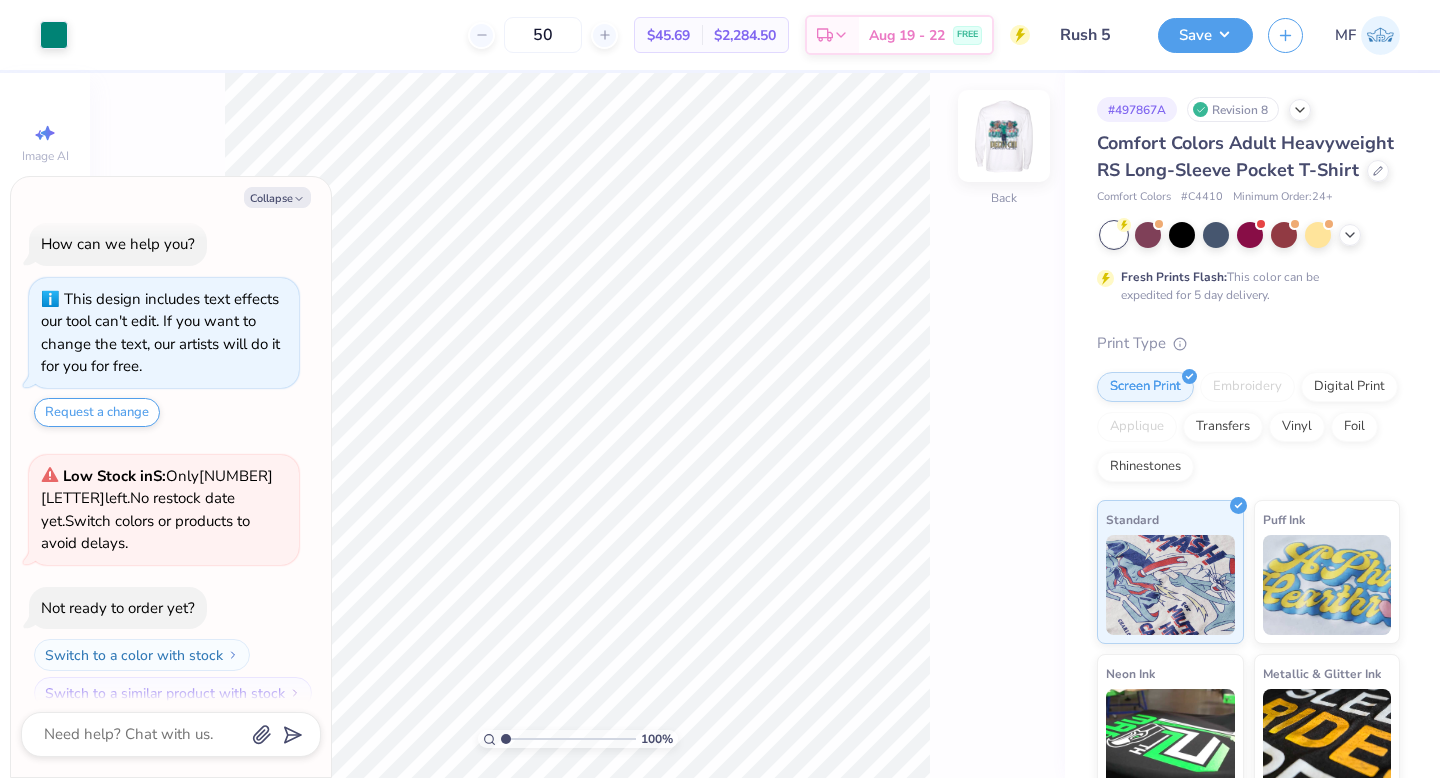 click at bounding box center [1004, 136] 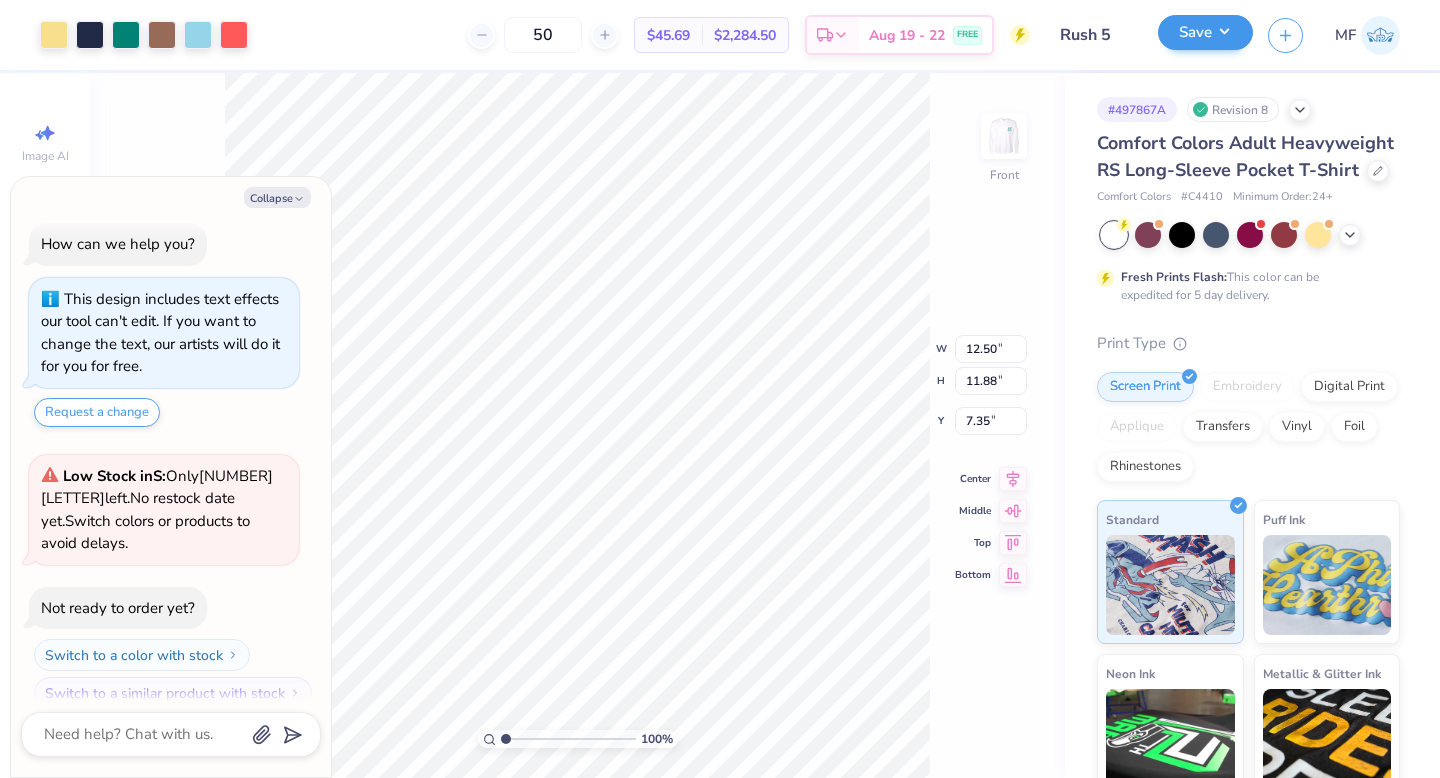 click on "Save" at bounding box center [1205, 32] 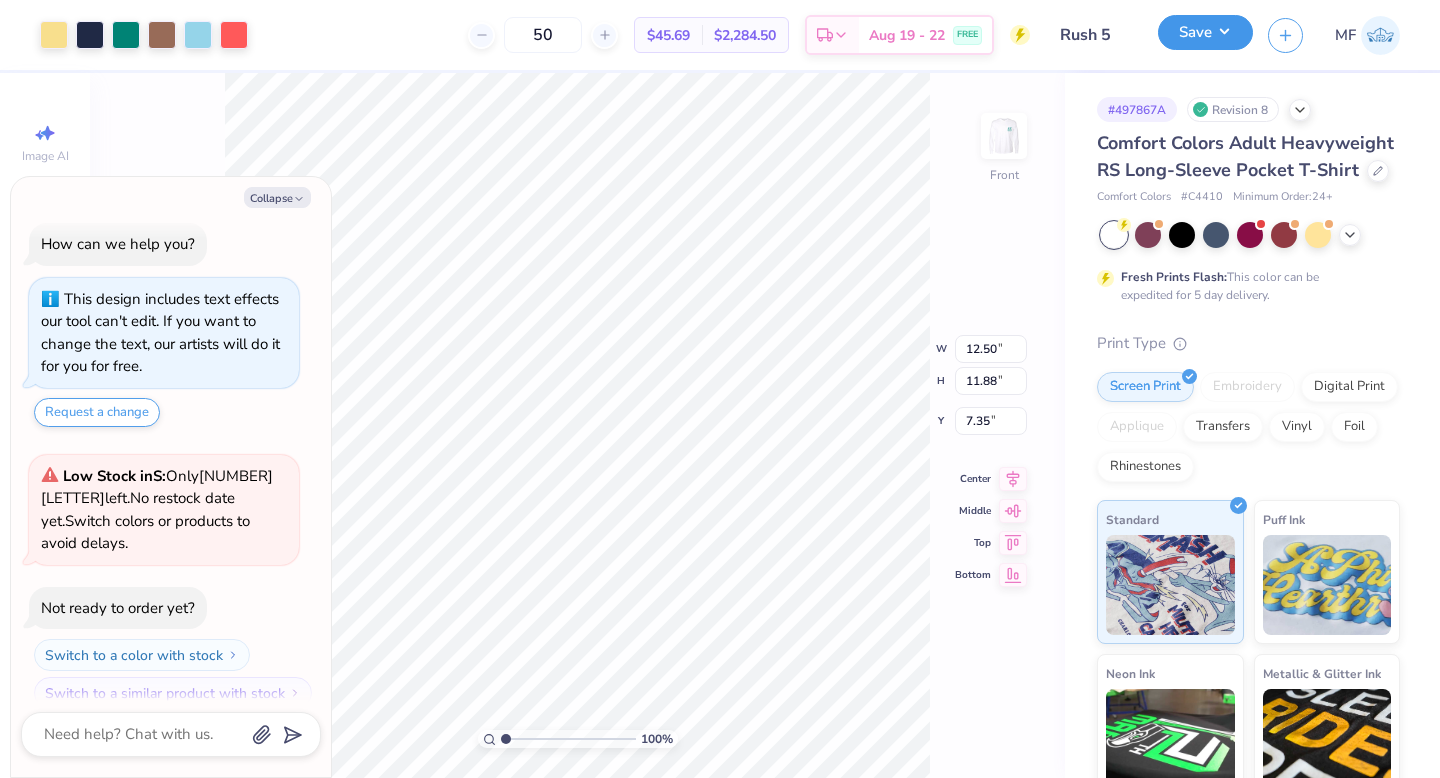 click on "Save" at bounding box center (1205, 32) 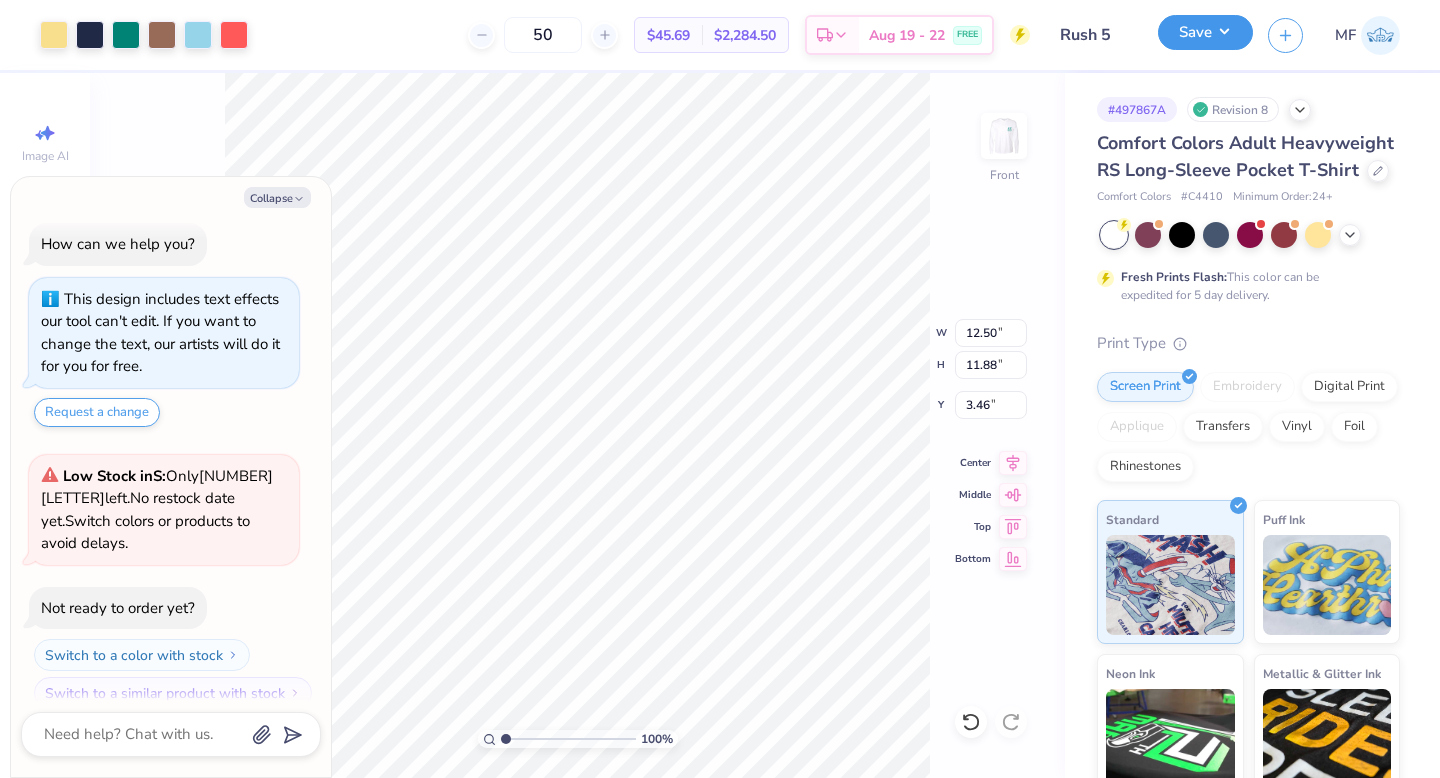 click on "Save" at bounding box center (1205, 32) 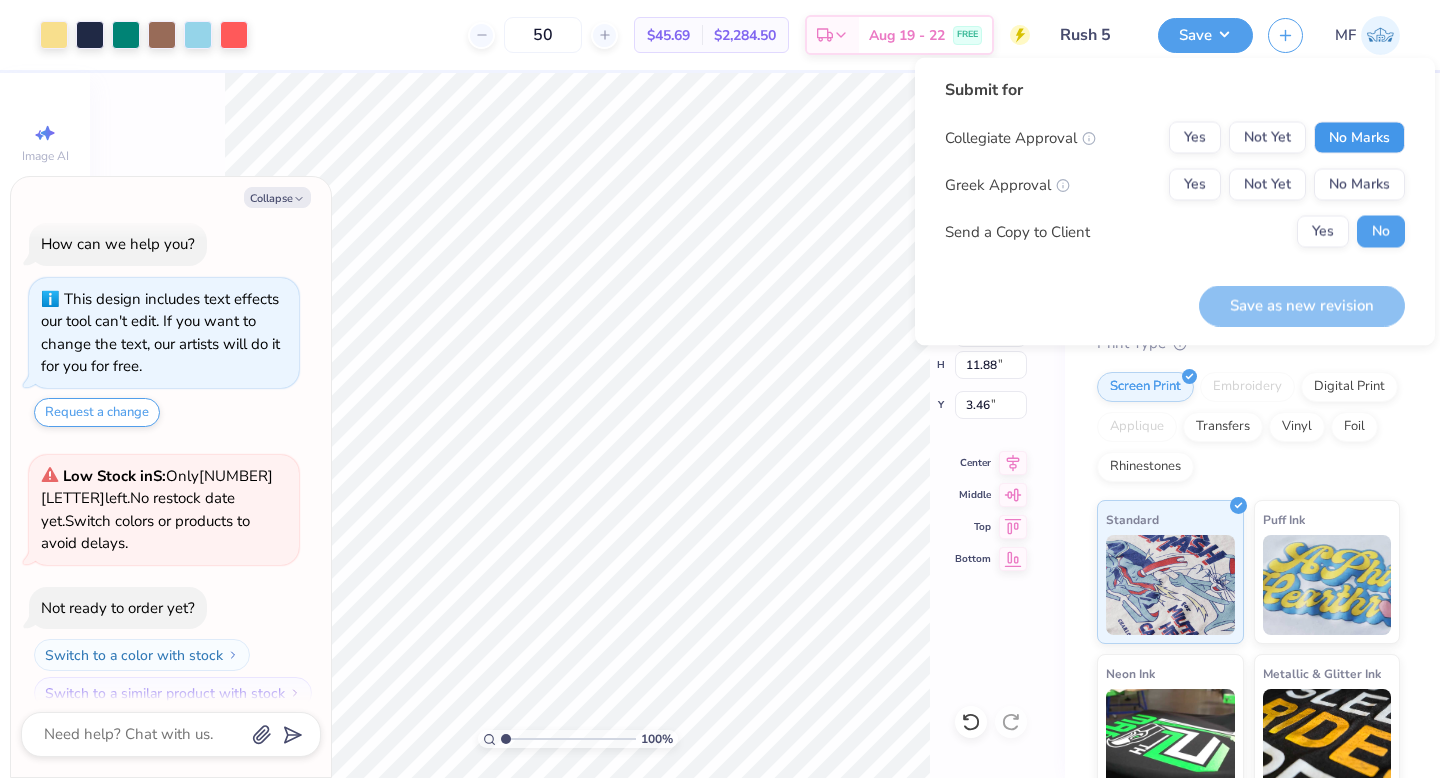 click on "No Marks" at bounding box center (1359, 138) 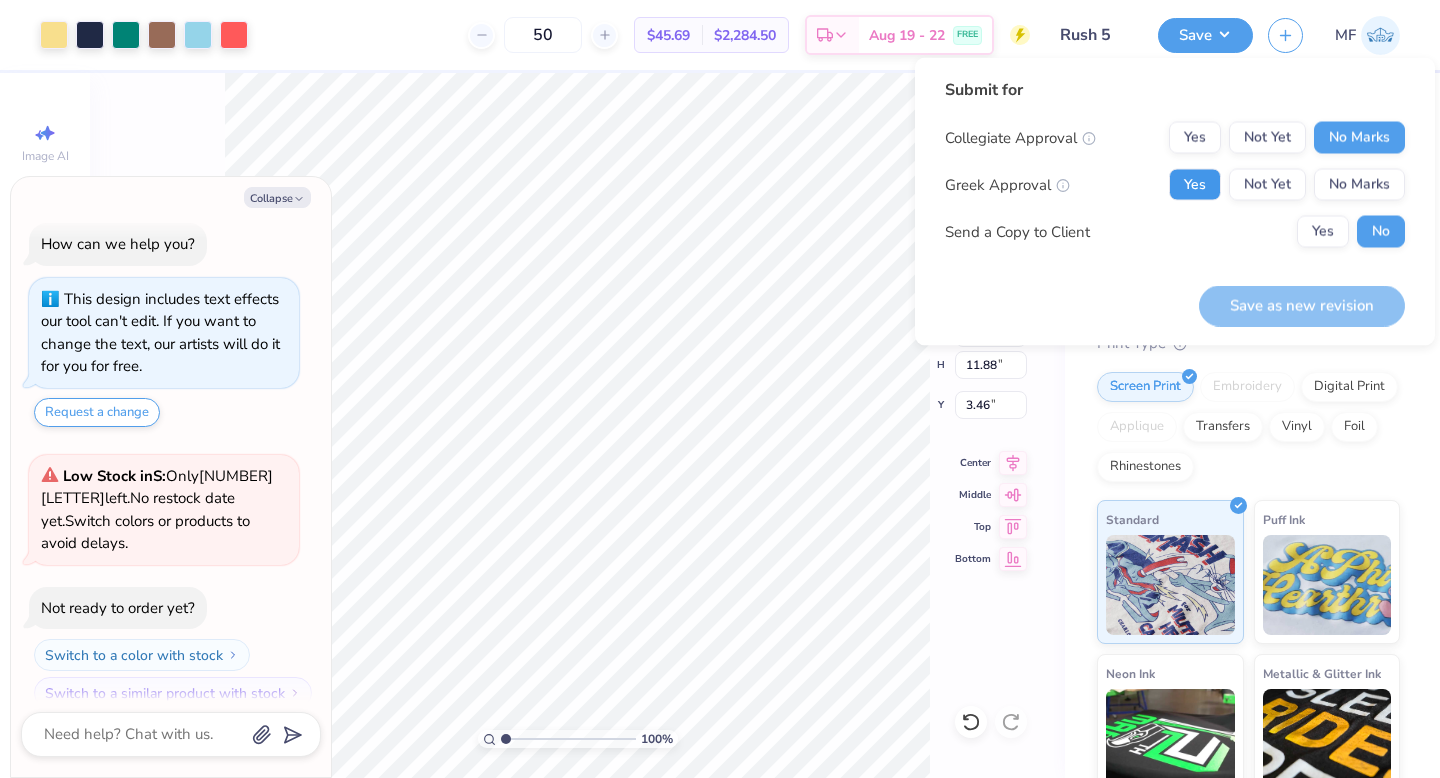 click on "Yes" at bounding box center [1195, 185] 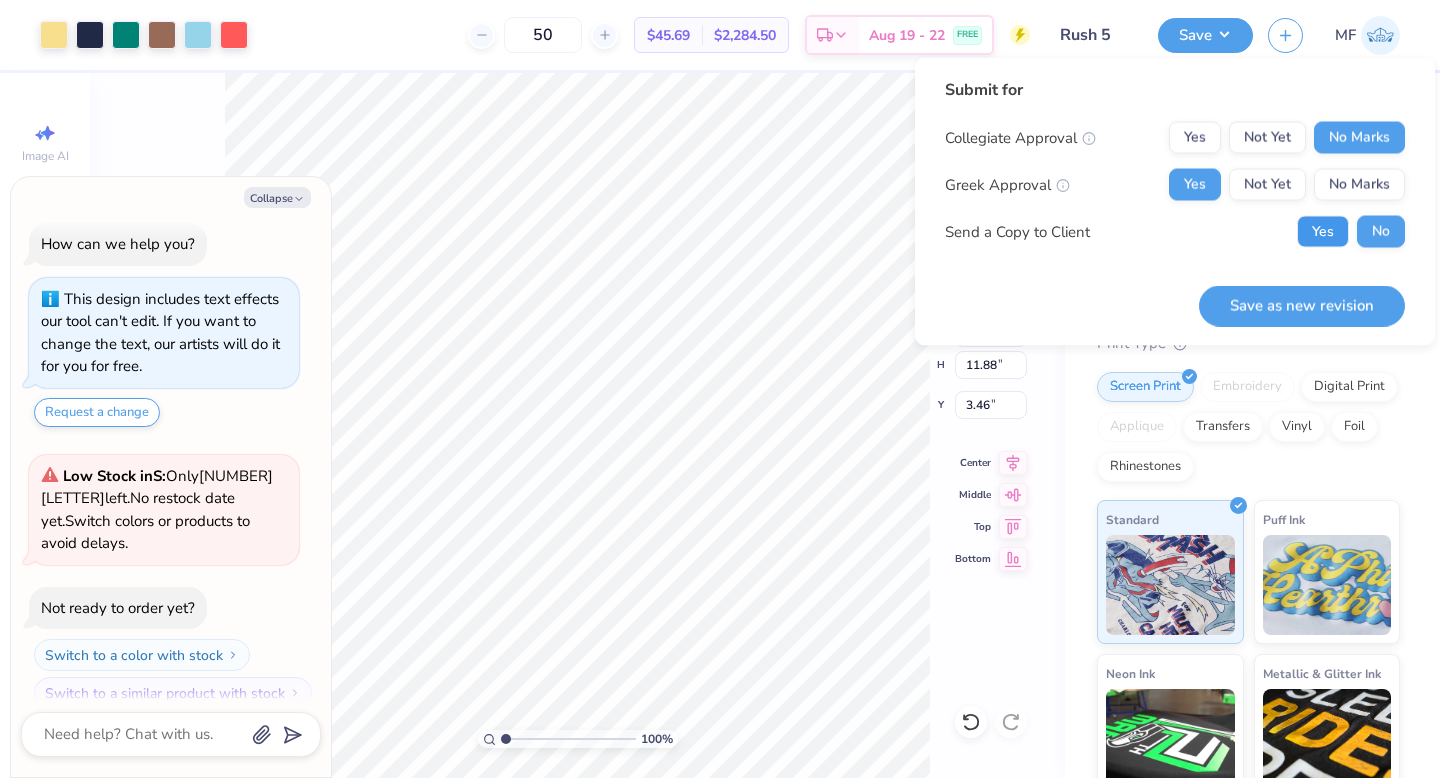 click on "Yes" at bounding box center (1323, 232) 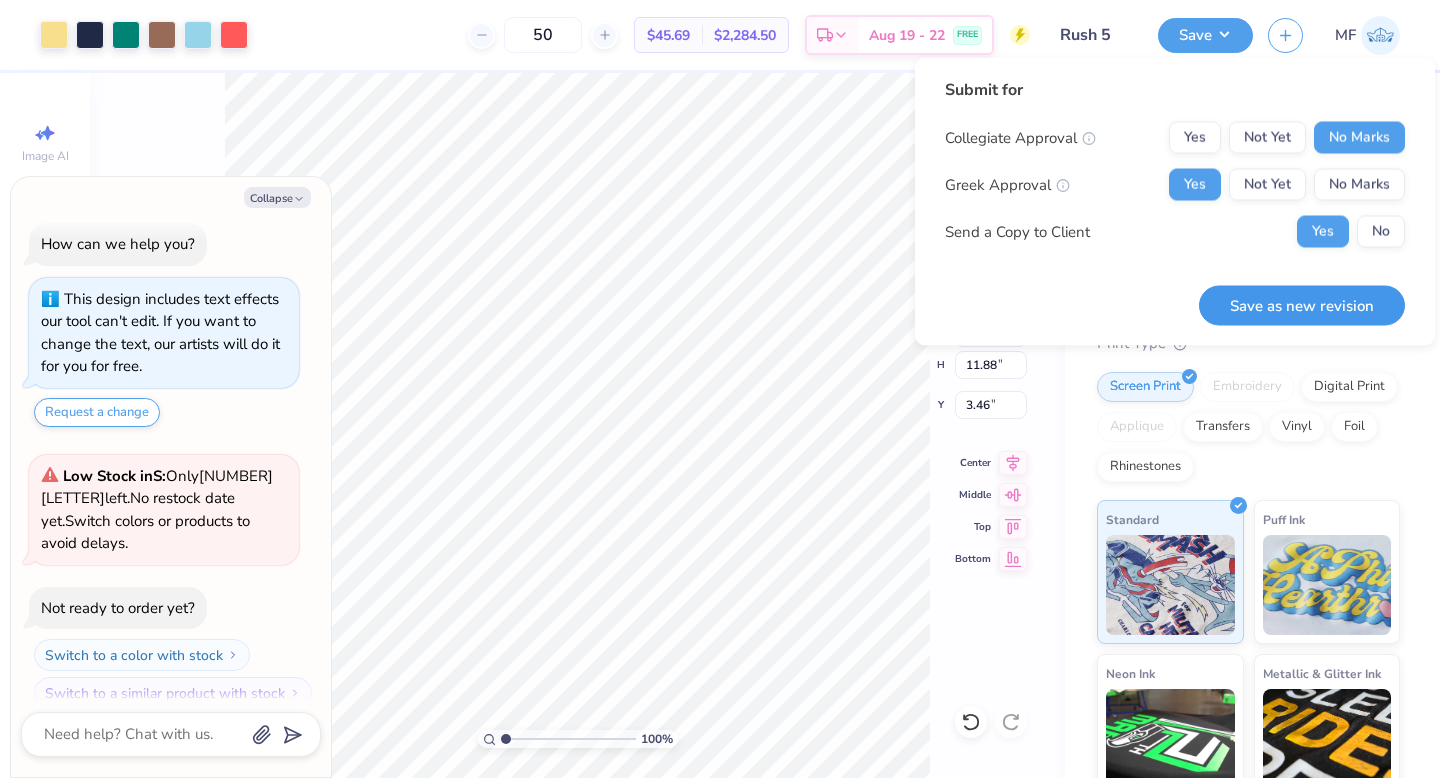 click on "Save as new revision" at bounding box center [1302, 305] 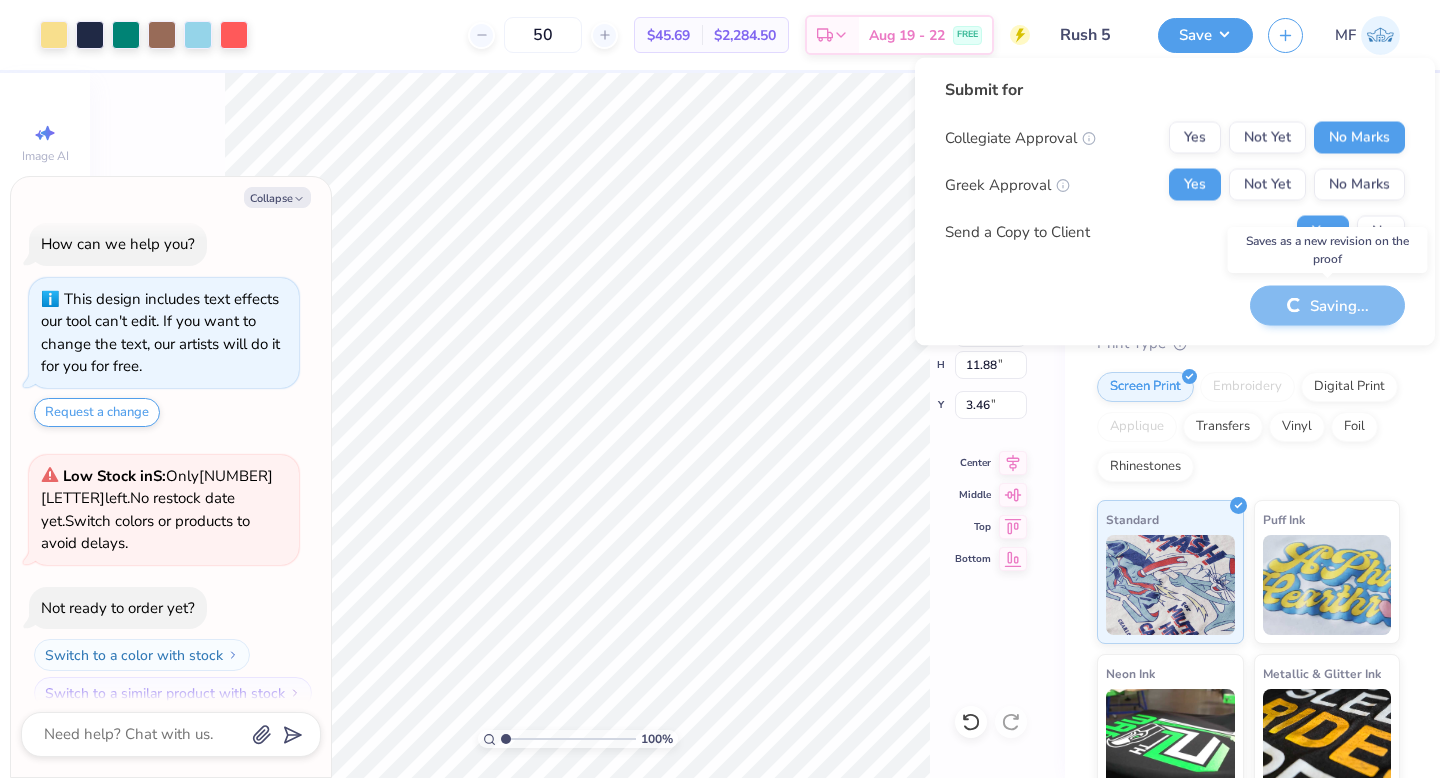 type on "x" 